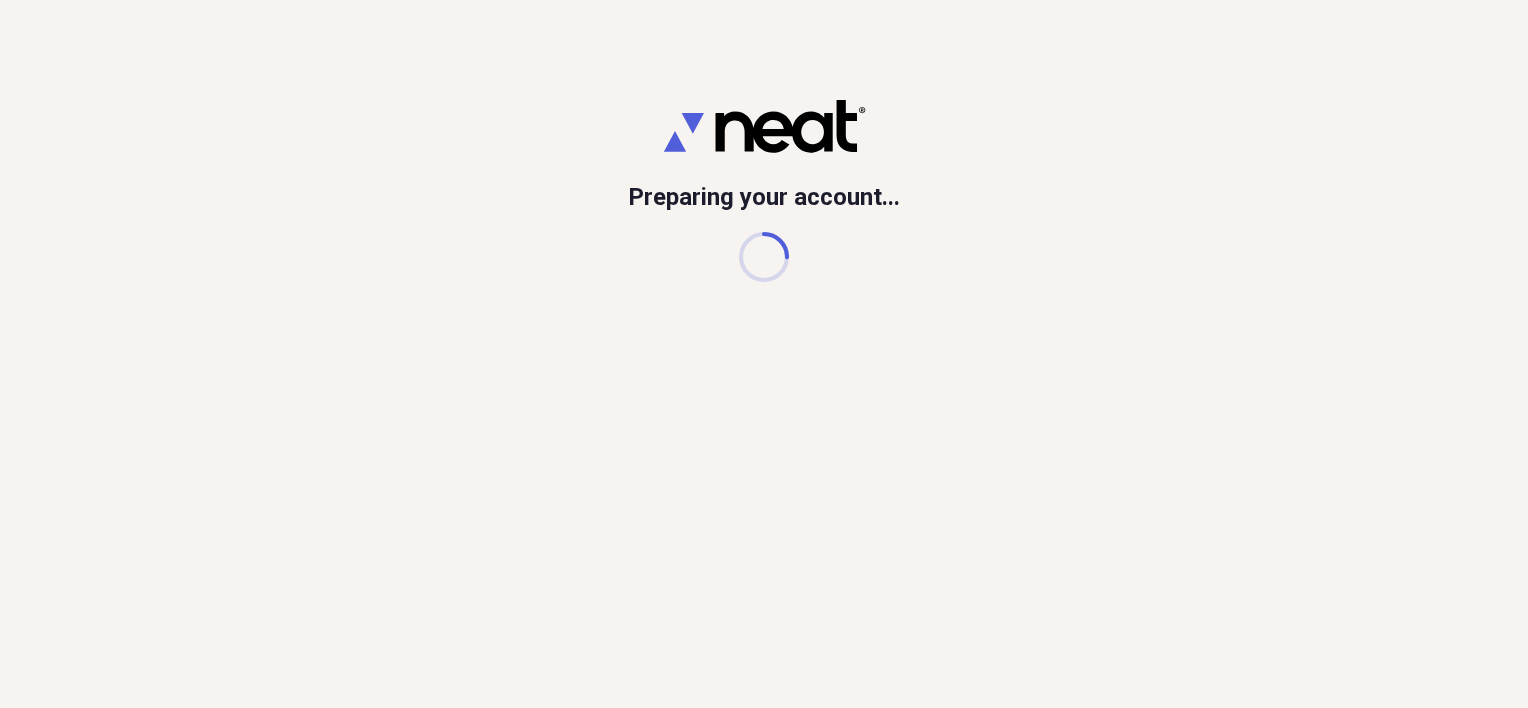 scroll, scrollTop: 0, scrollLeft: 0, axis: both 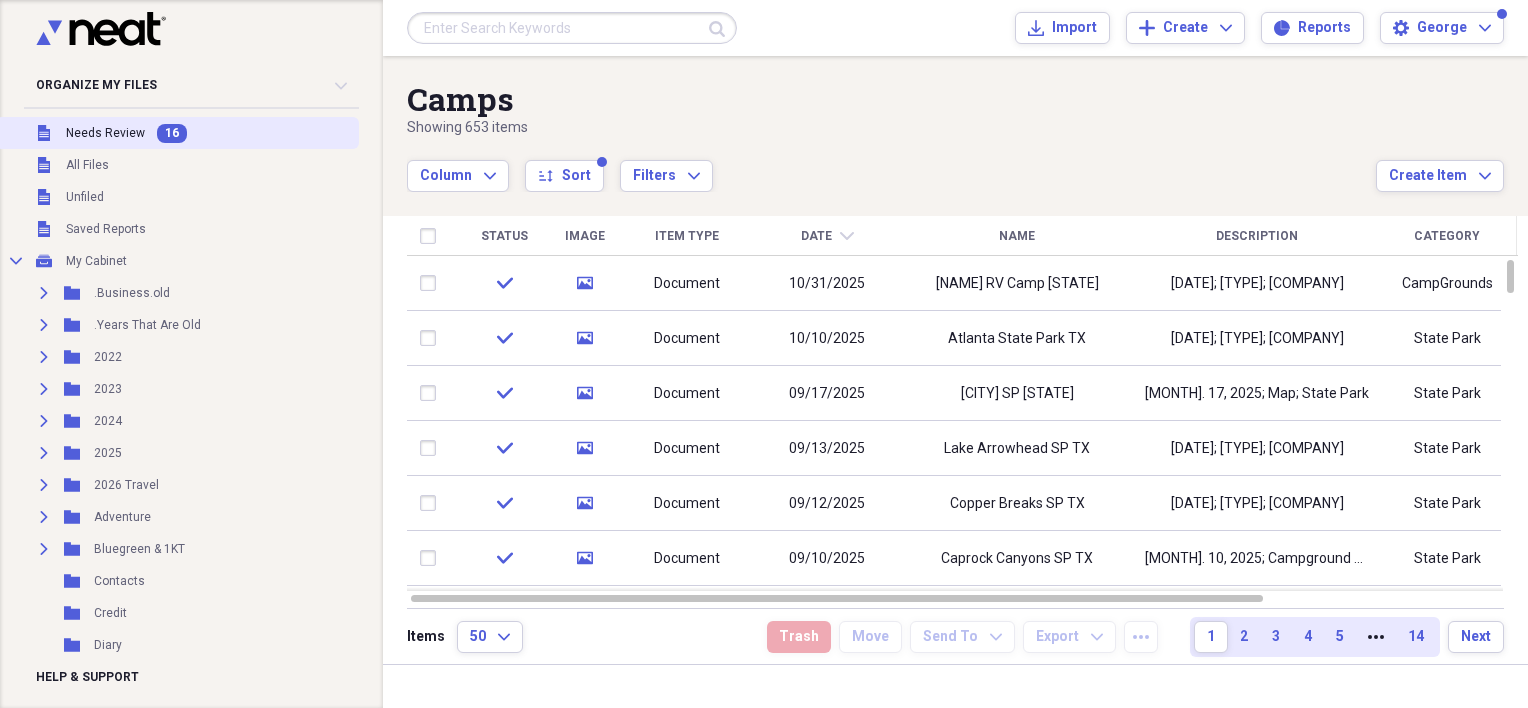 click on "Unfiled Needs Review 16" at bounding box center [177, 133] 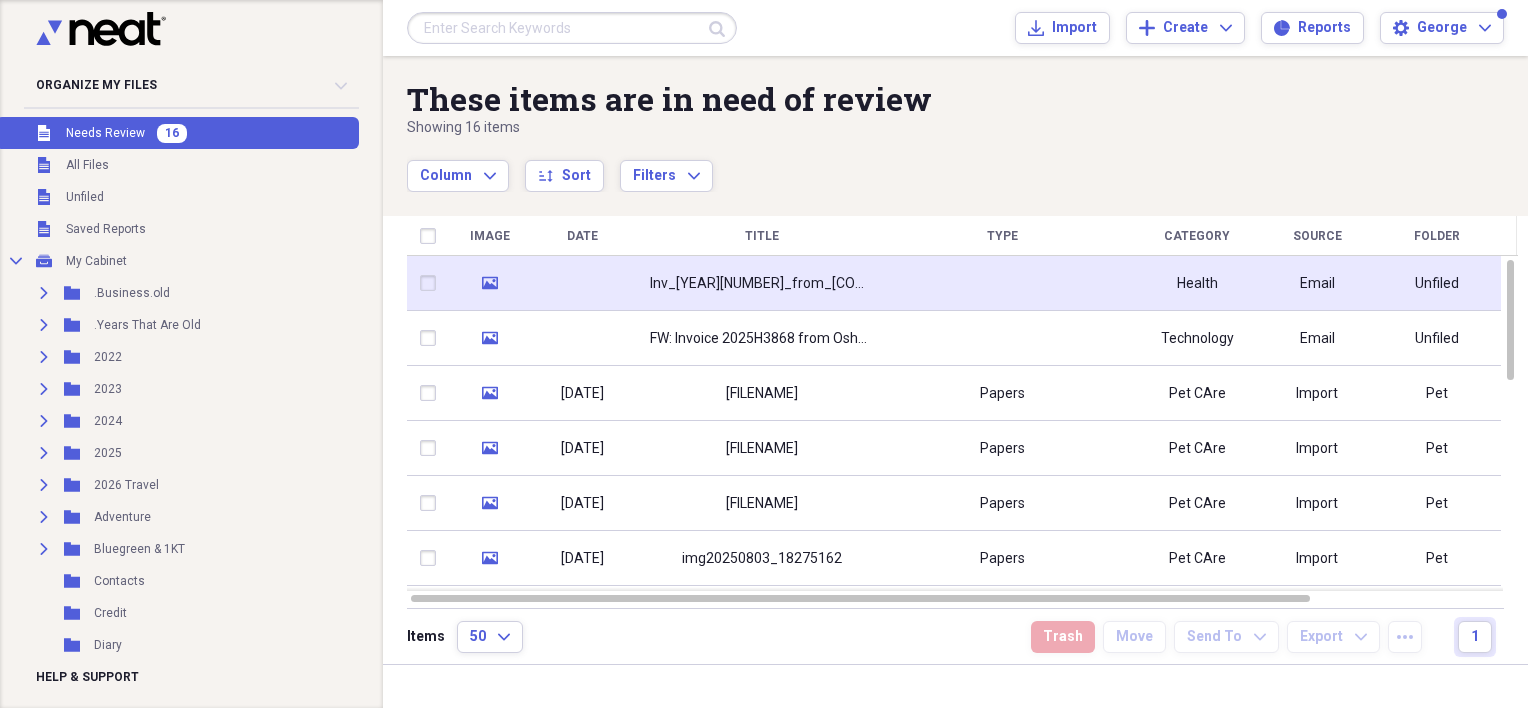 click on "Inv_[YEAR][NUMBER]_from_[COMPANY]_[NUMBER]" at bounding box center [762, 284] 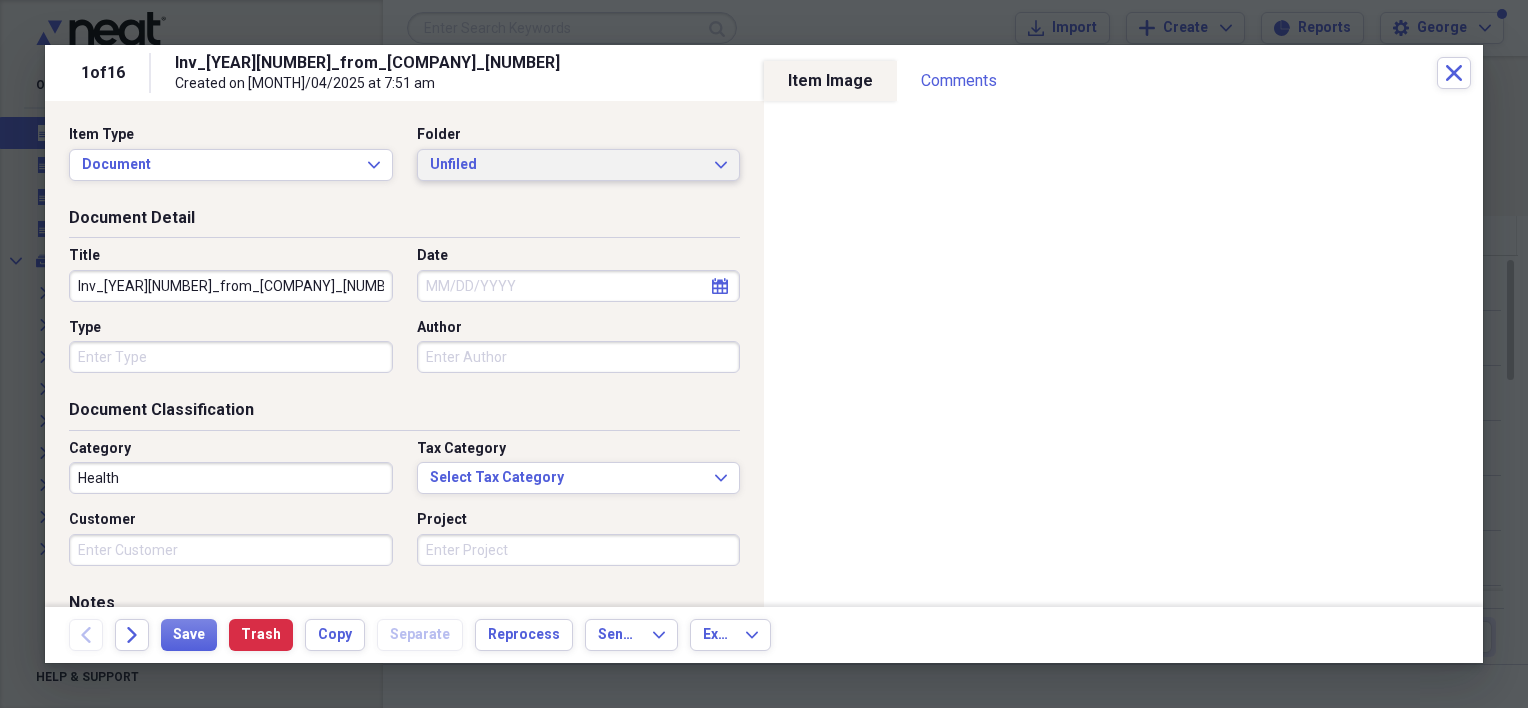 click on "Unfiled" at bounding box center (567, 165) 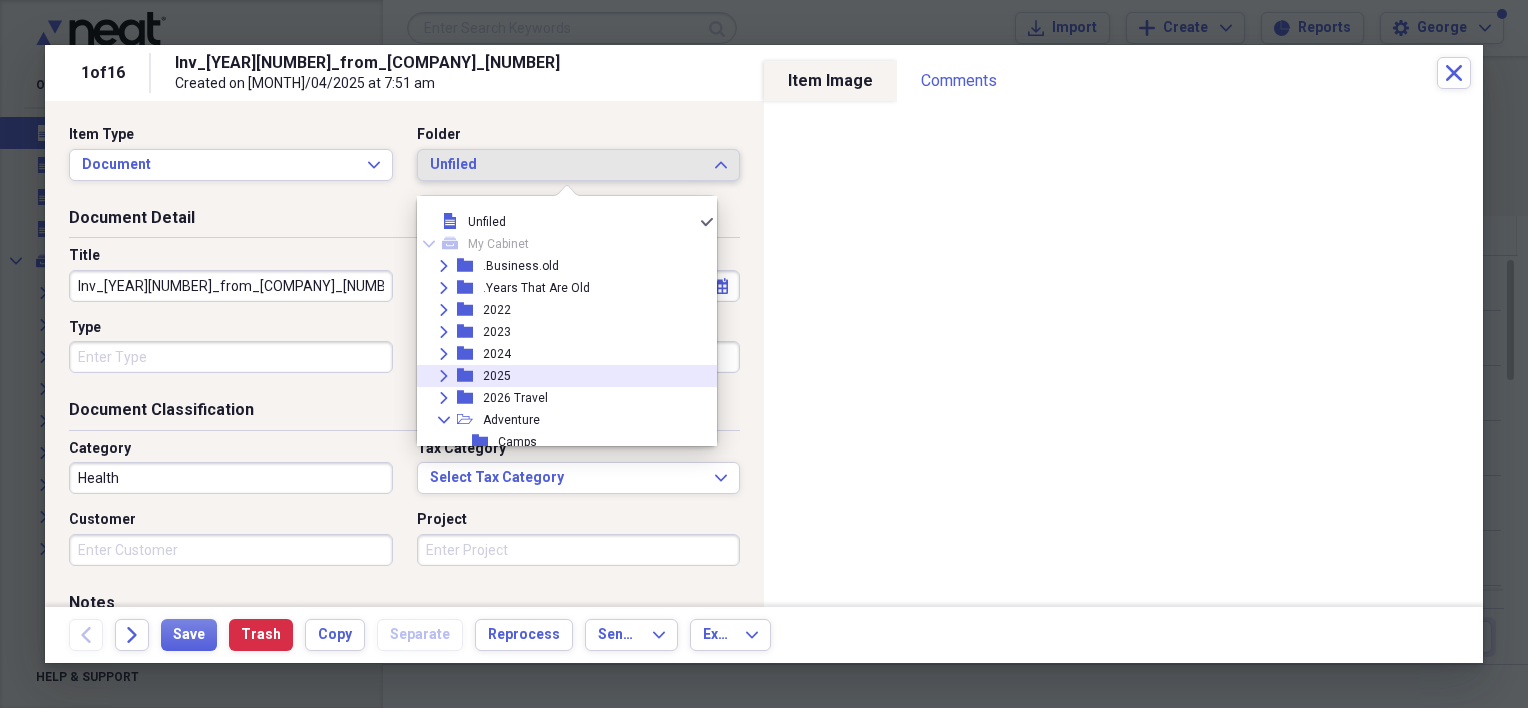 click on "2025" at bounding box center [497, 376] 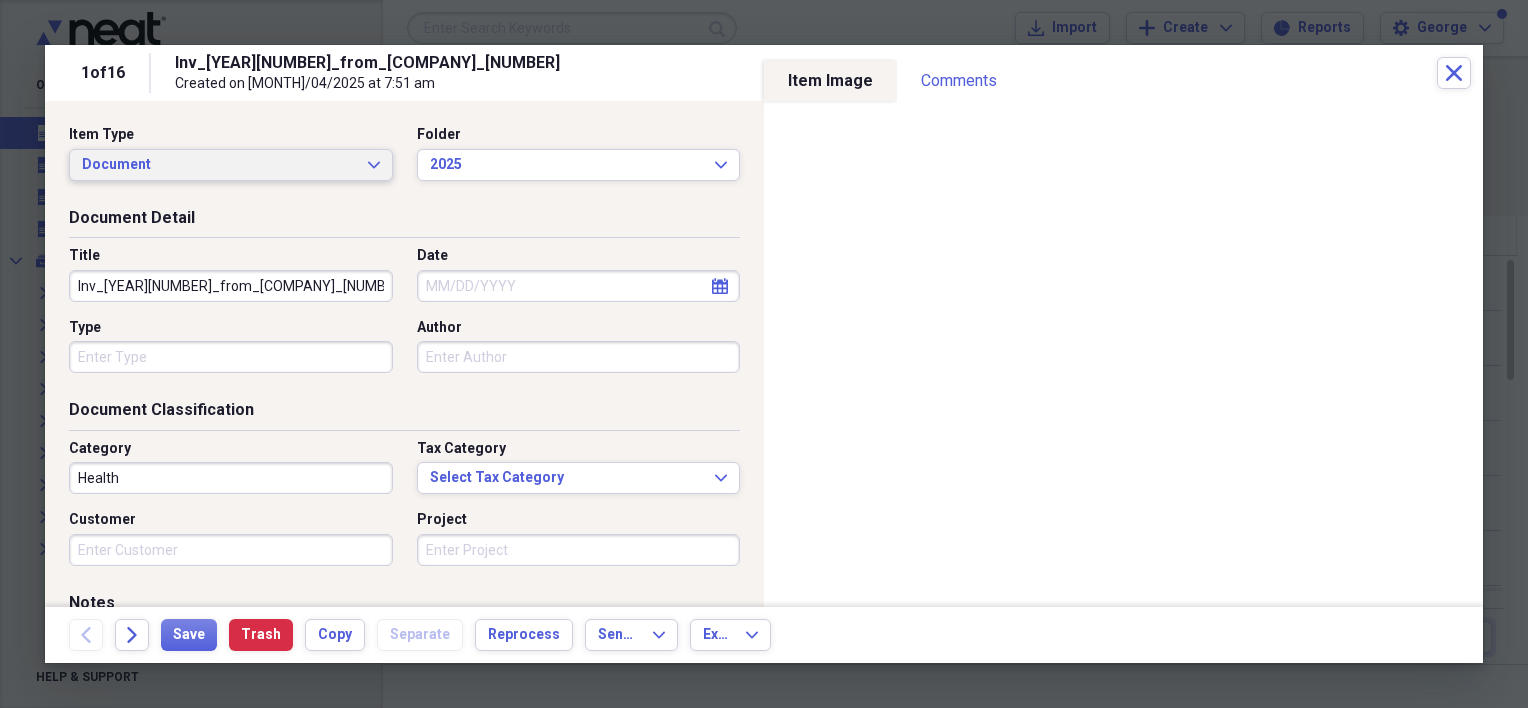 click on "Document" at bounding box center [219, 165] 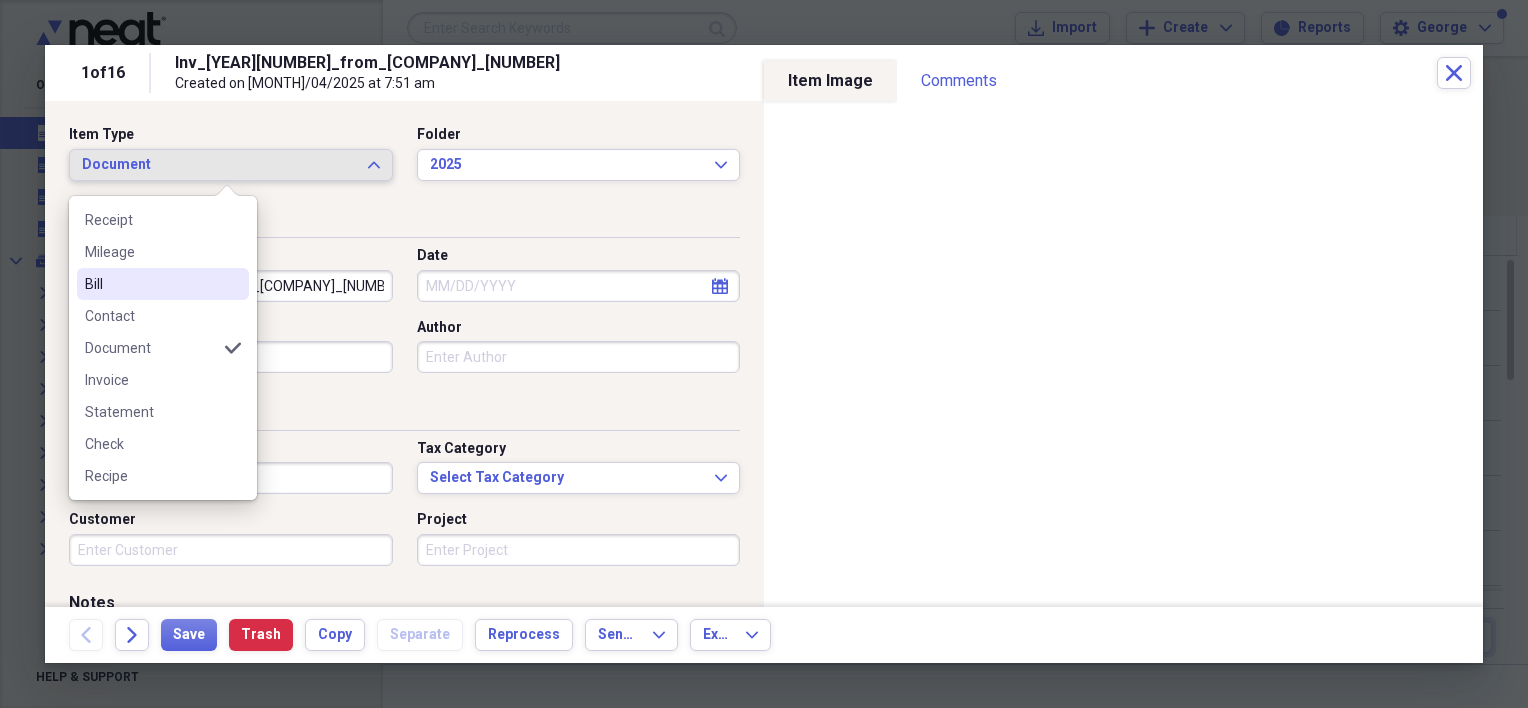 click on "Bill" at bounding box center [151, 284] 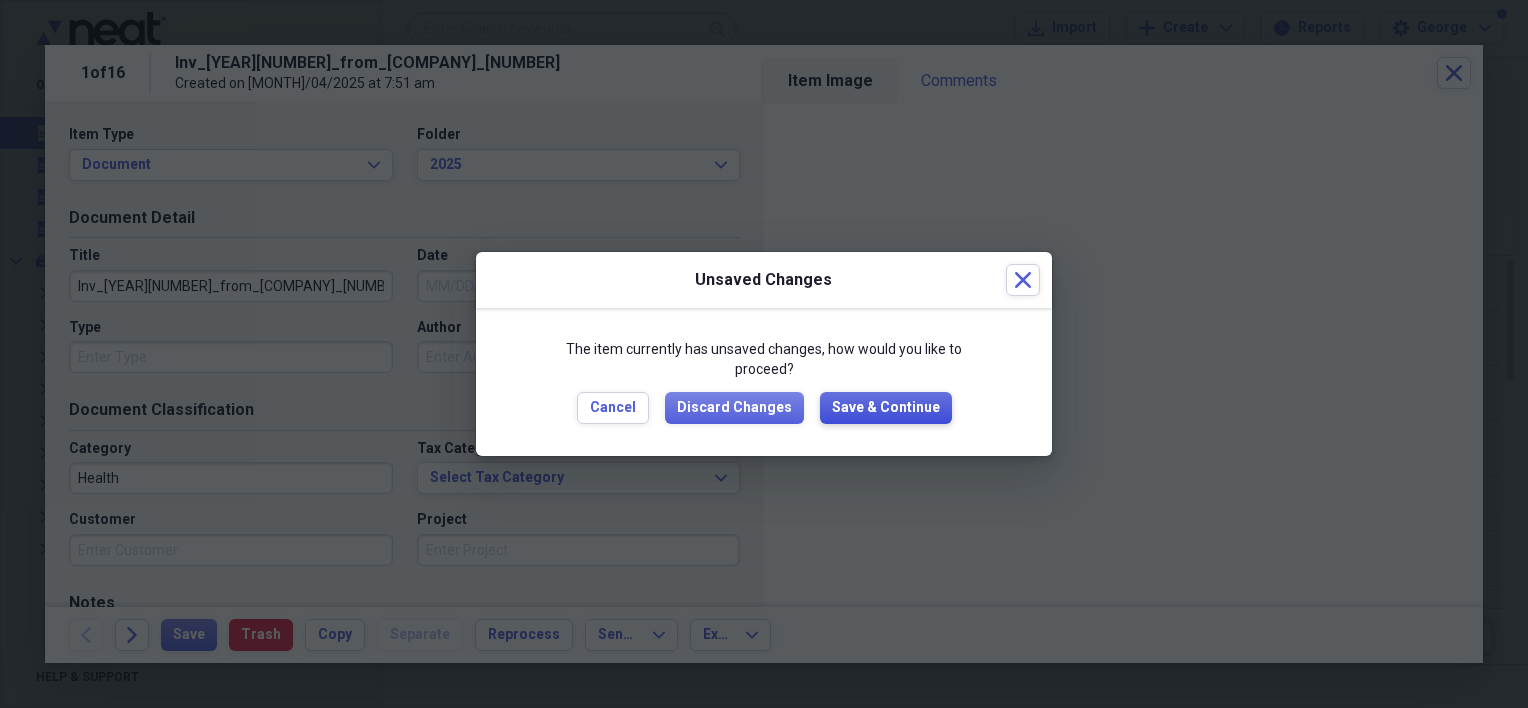 click on "Save & Continue" at bounding box center [886, 408] 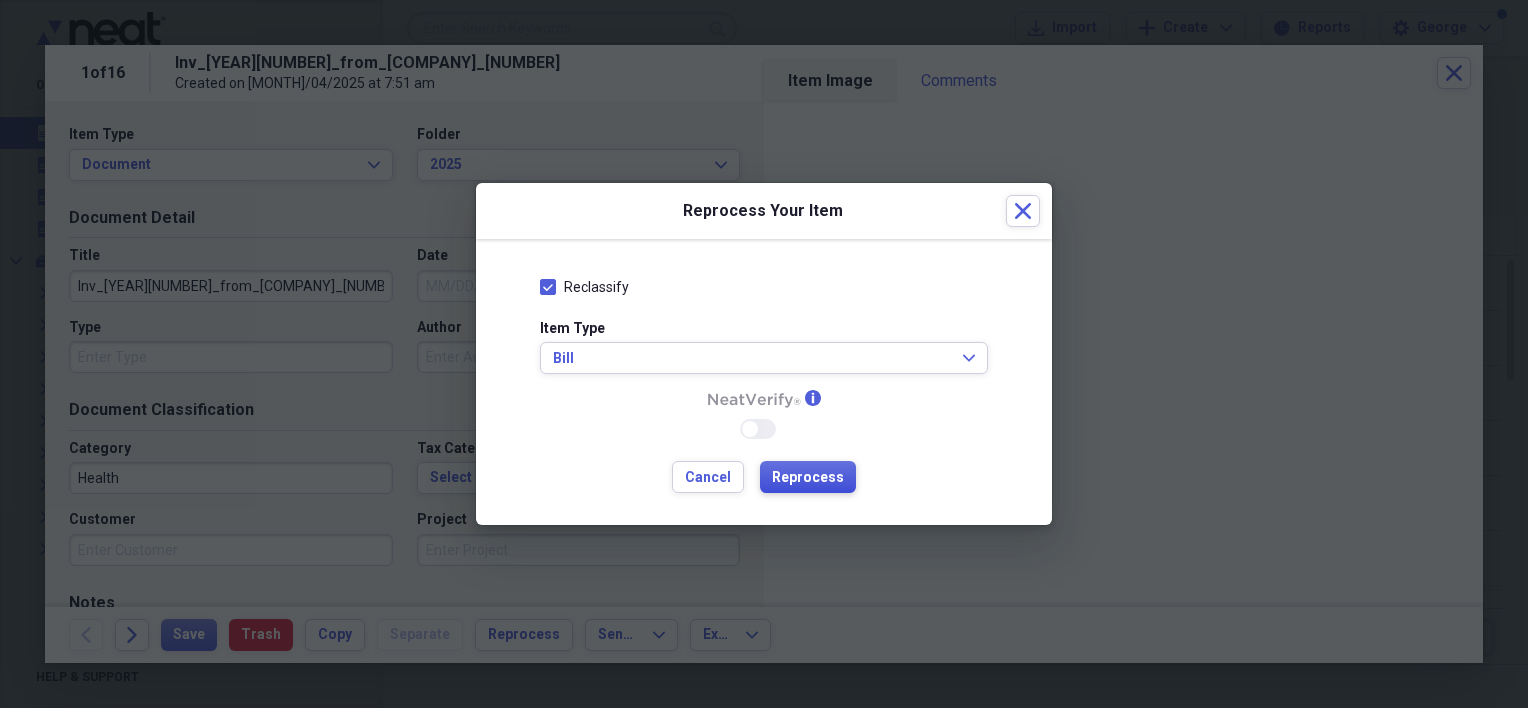 click on "Reprocess" at bounding box center [808, 478] 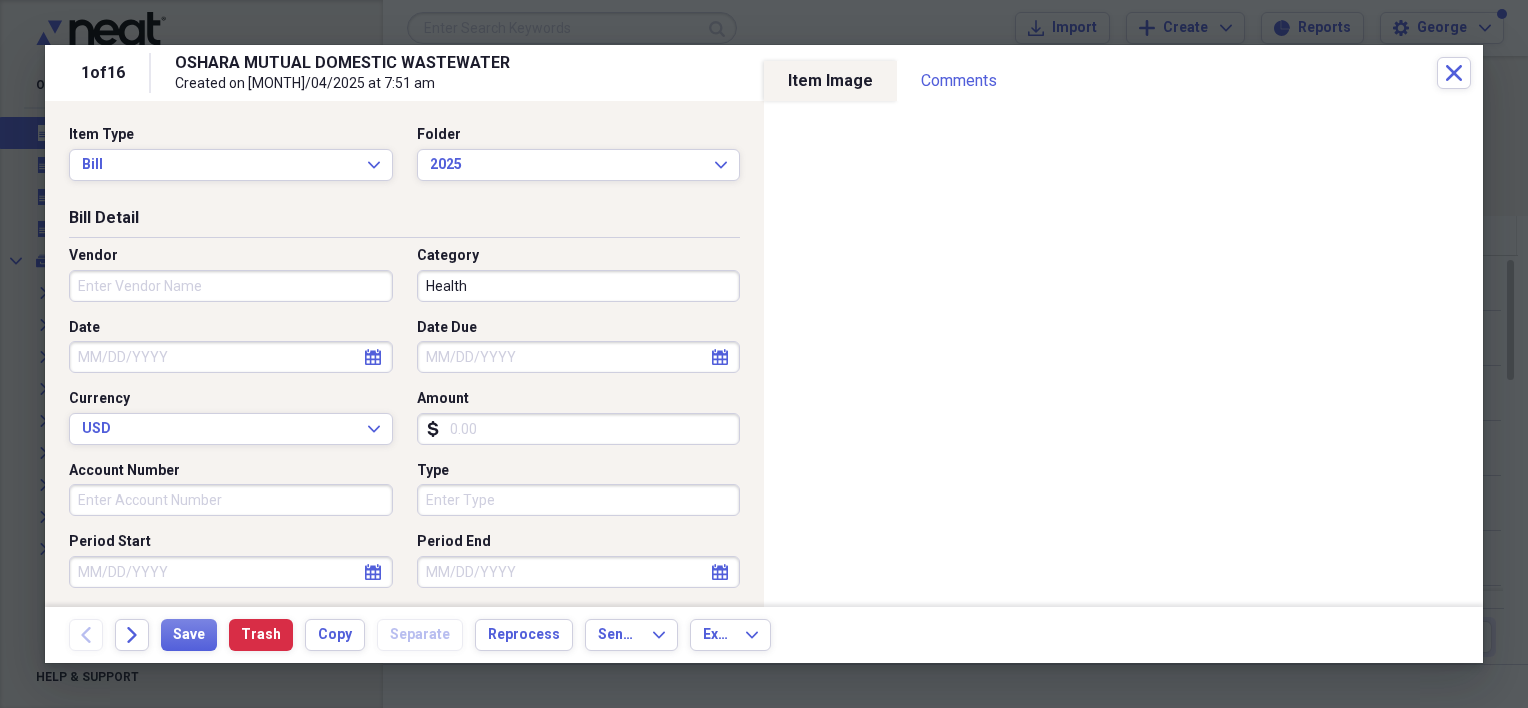 type on "OSHARA MUTUAL DOMESTIC WASTEWATER" 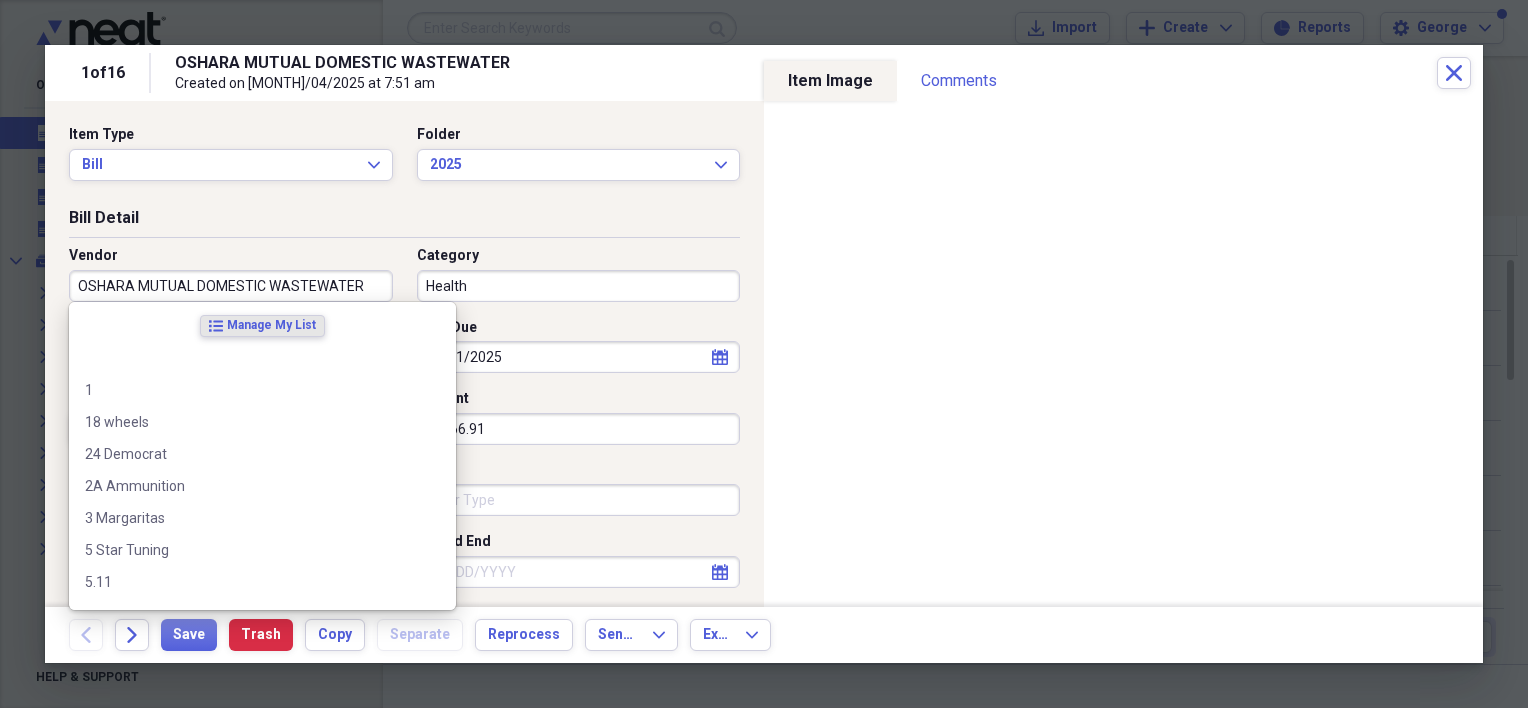 click on "OSHARA MUTUAL DOMESTIC WASTEWATER" at bounding box center [231, 286] 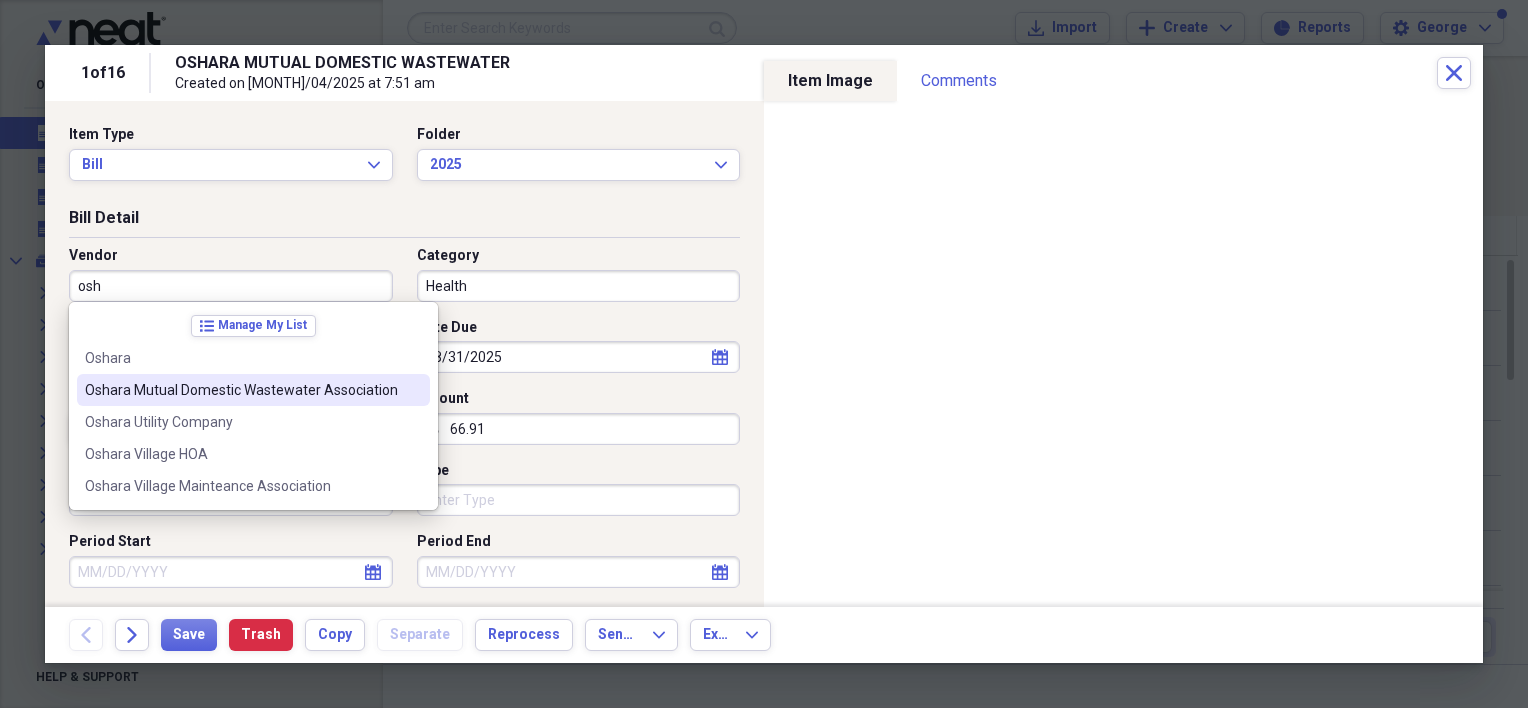 click on "Oshara Mutual Domestic Wastewater Association" at bounding box center [241, 390] 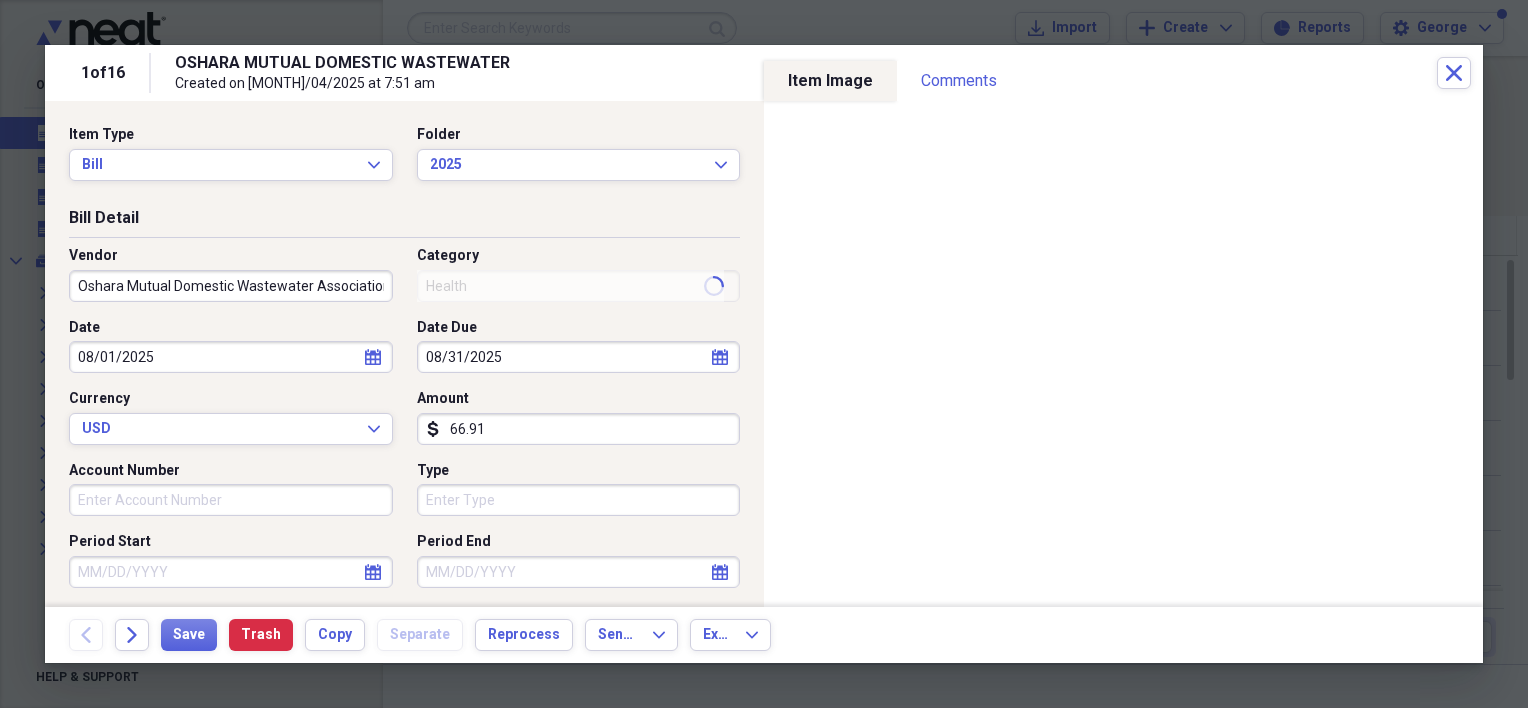 type on "Utilities" 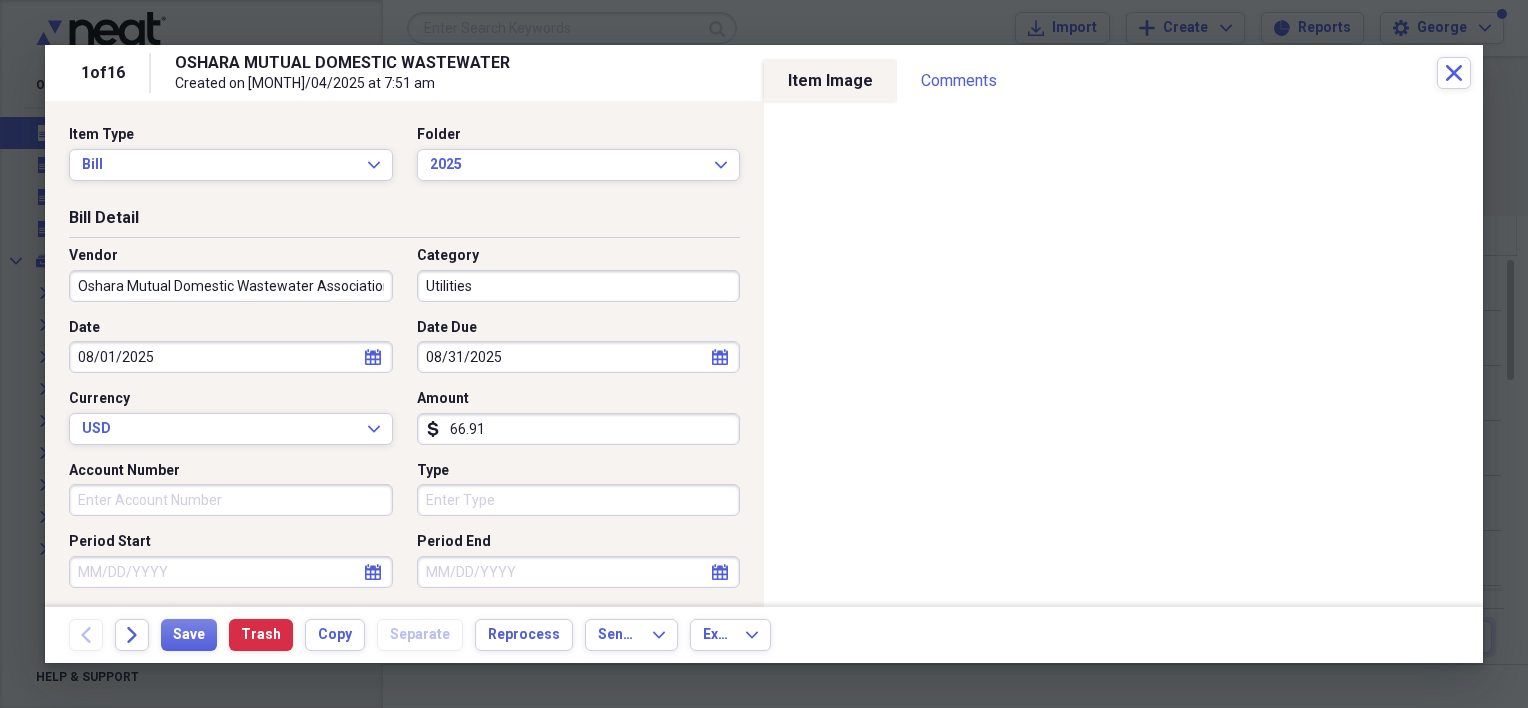 select on "7" 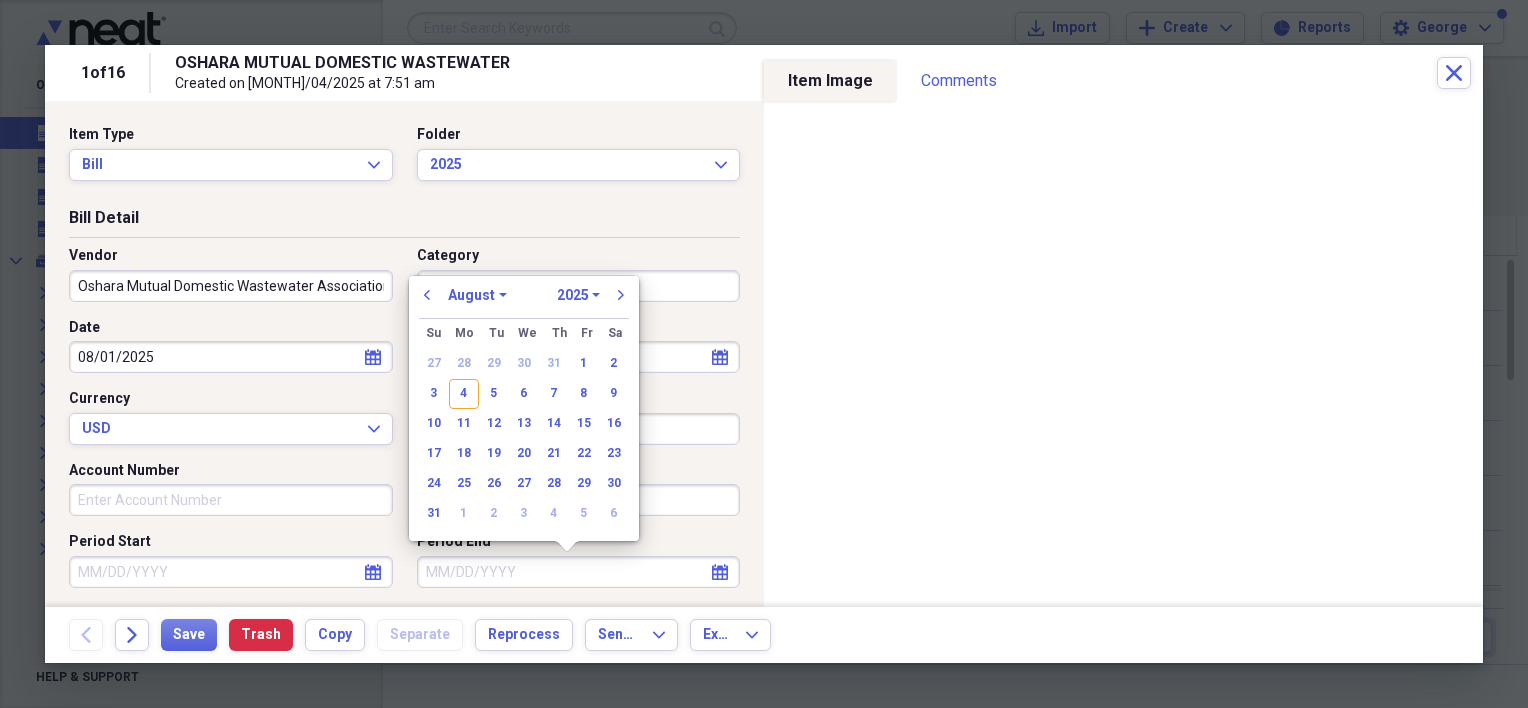 click on "Period End" at bounding box center [579, 572] 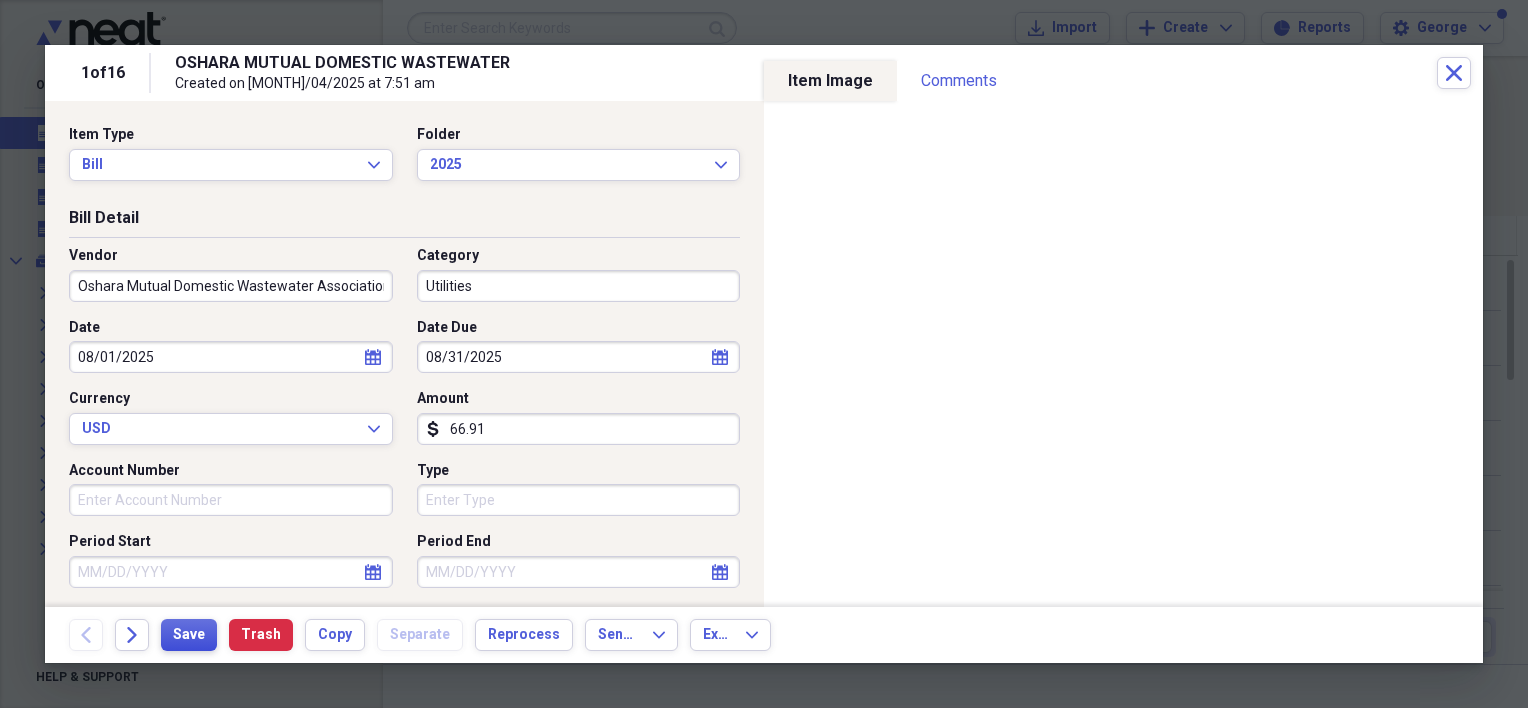 click on "Save" at bounding box center (189, 635) 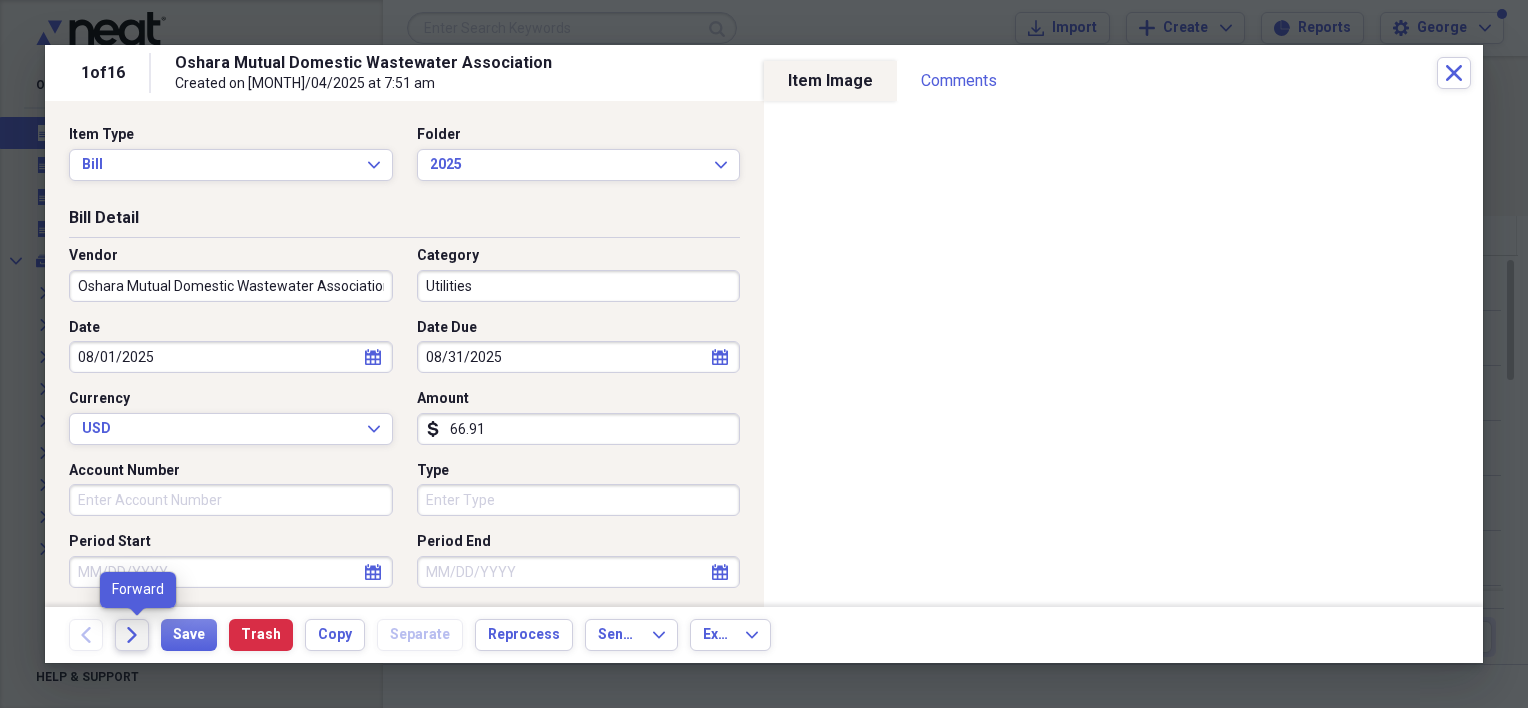 click on "Forward" at bounding box center (132, 635) 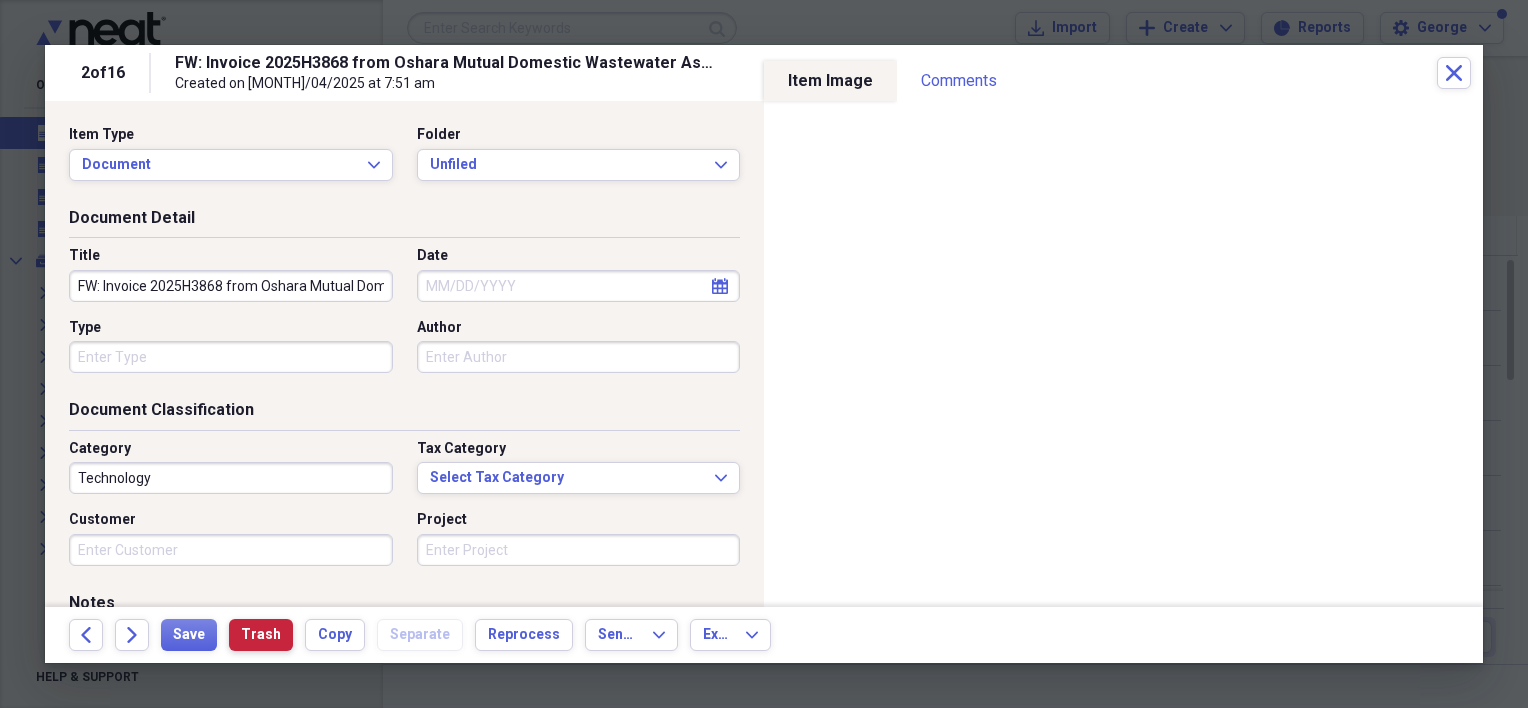 click on "Trash" at bounding box center (261, 635) 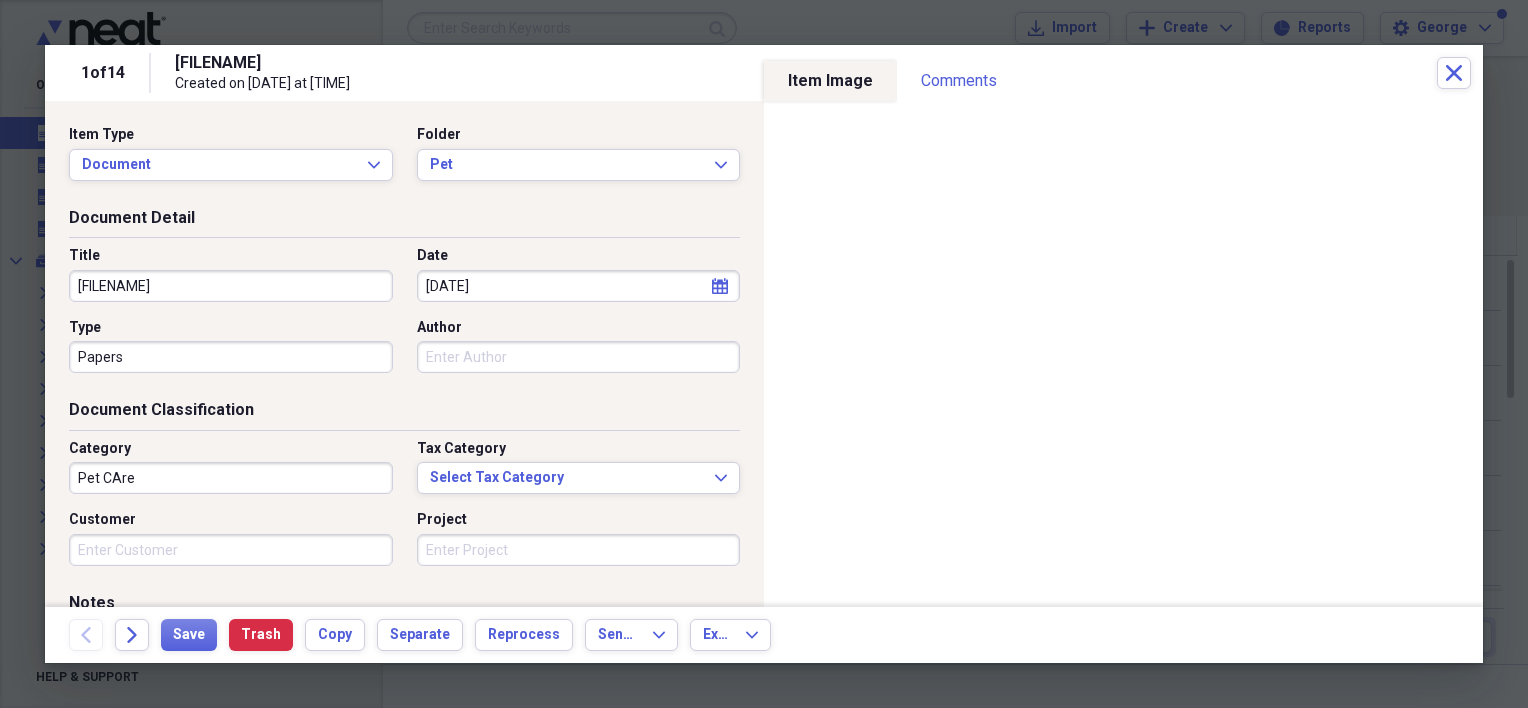 drag, startPoint x: 232, startPoint y: 288, endPoint x: 52, endPoint y: 284, distance: 180.04443 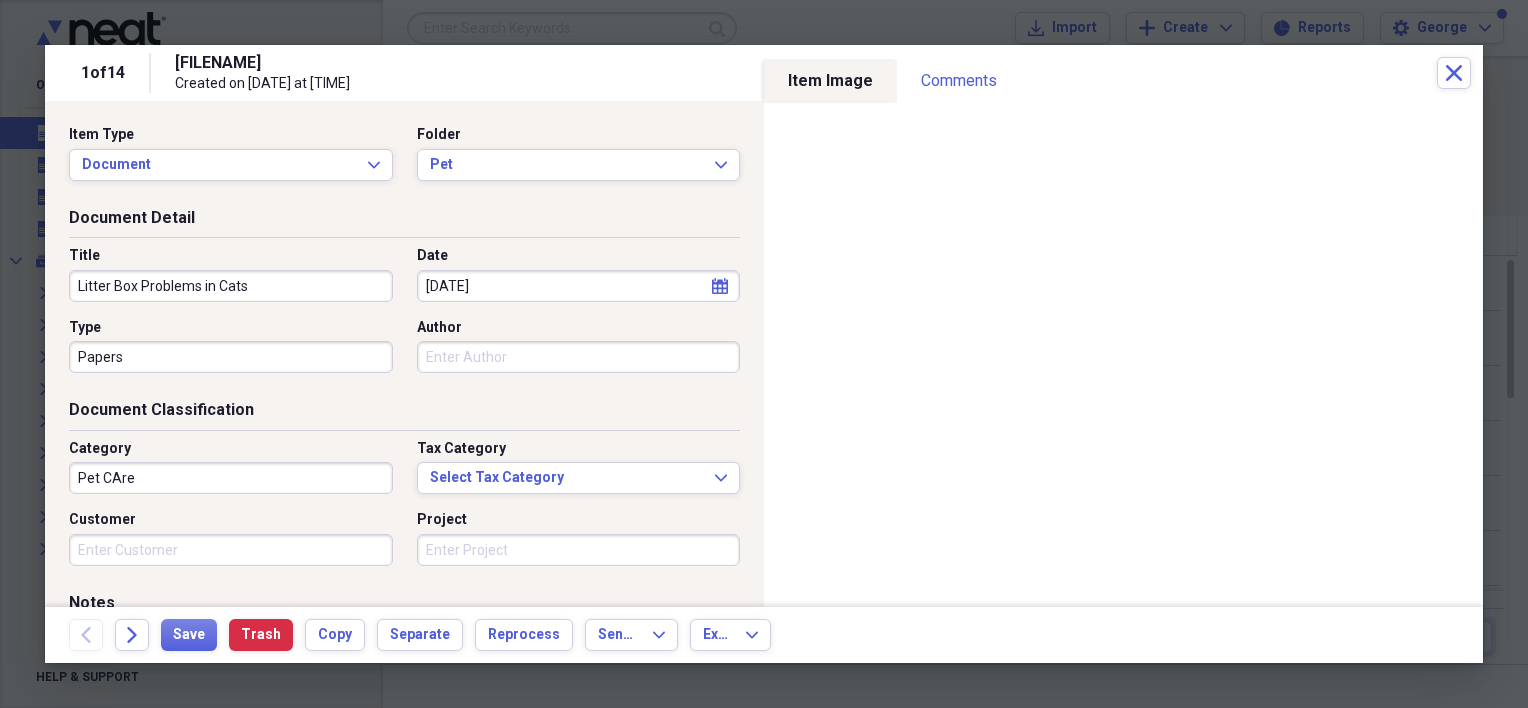 type on "Litter Box Problems in Cats" 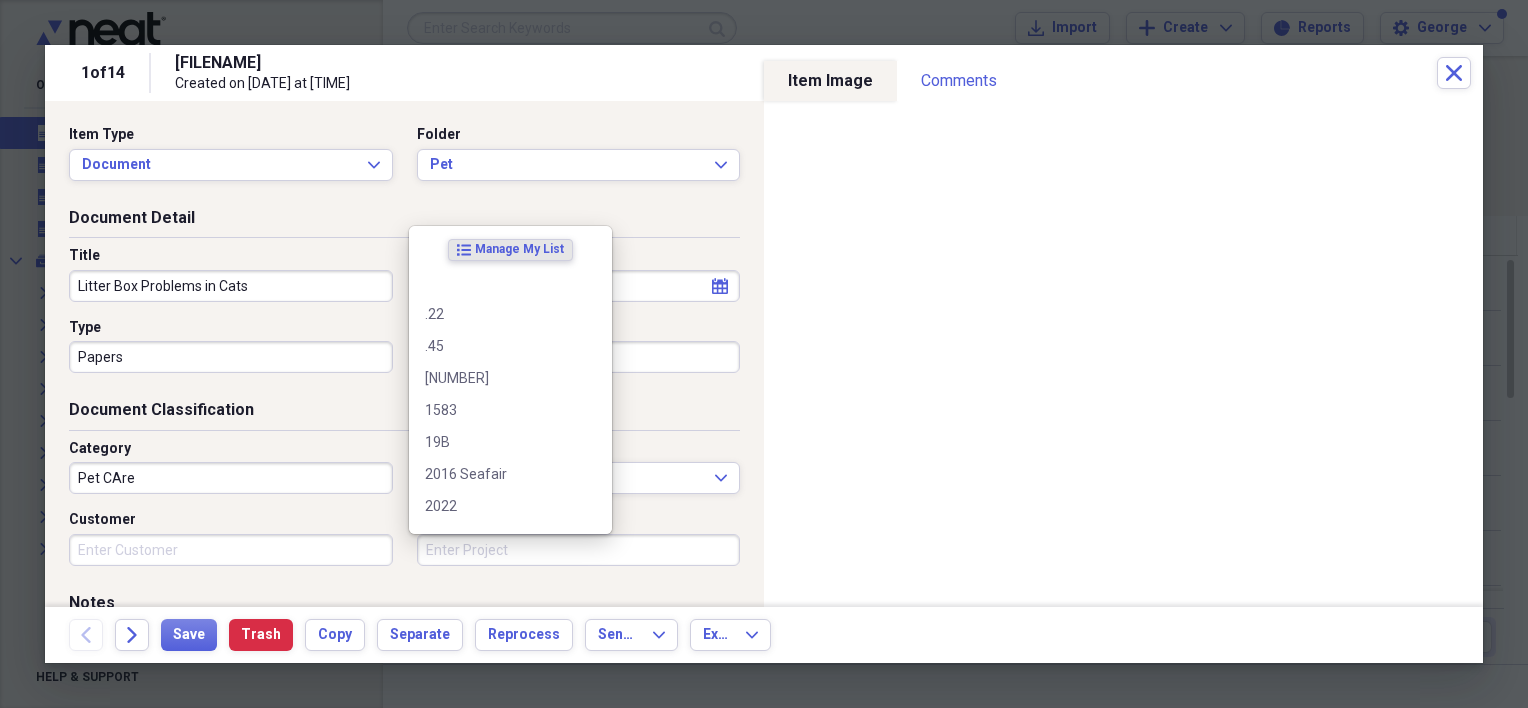 click on "Project" at bounding box center [579, 550] 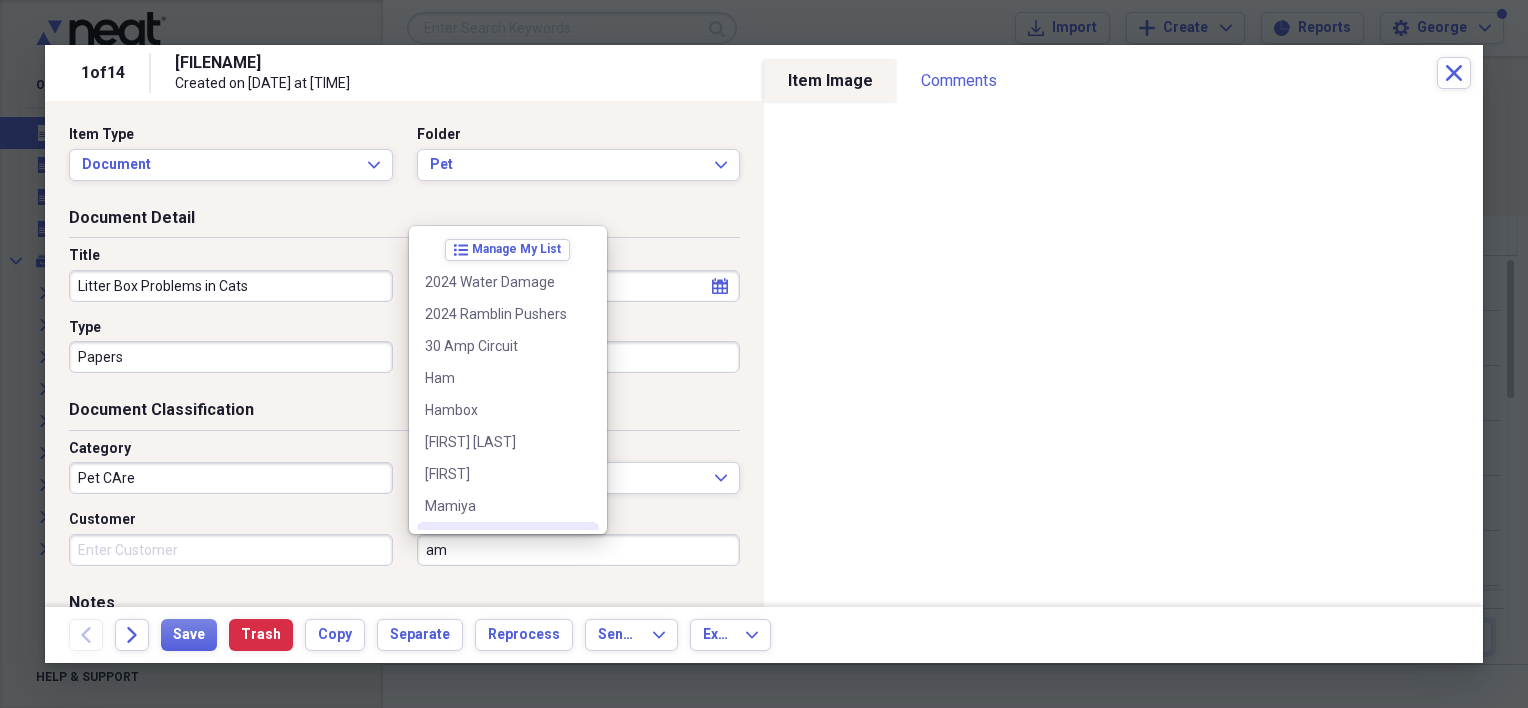 type on "ama" 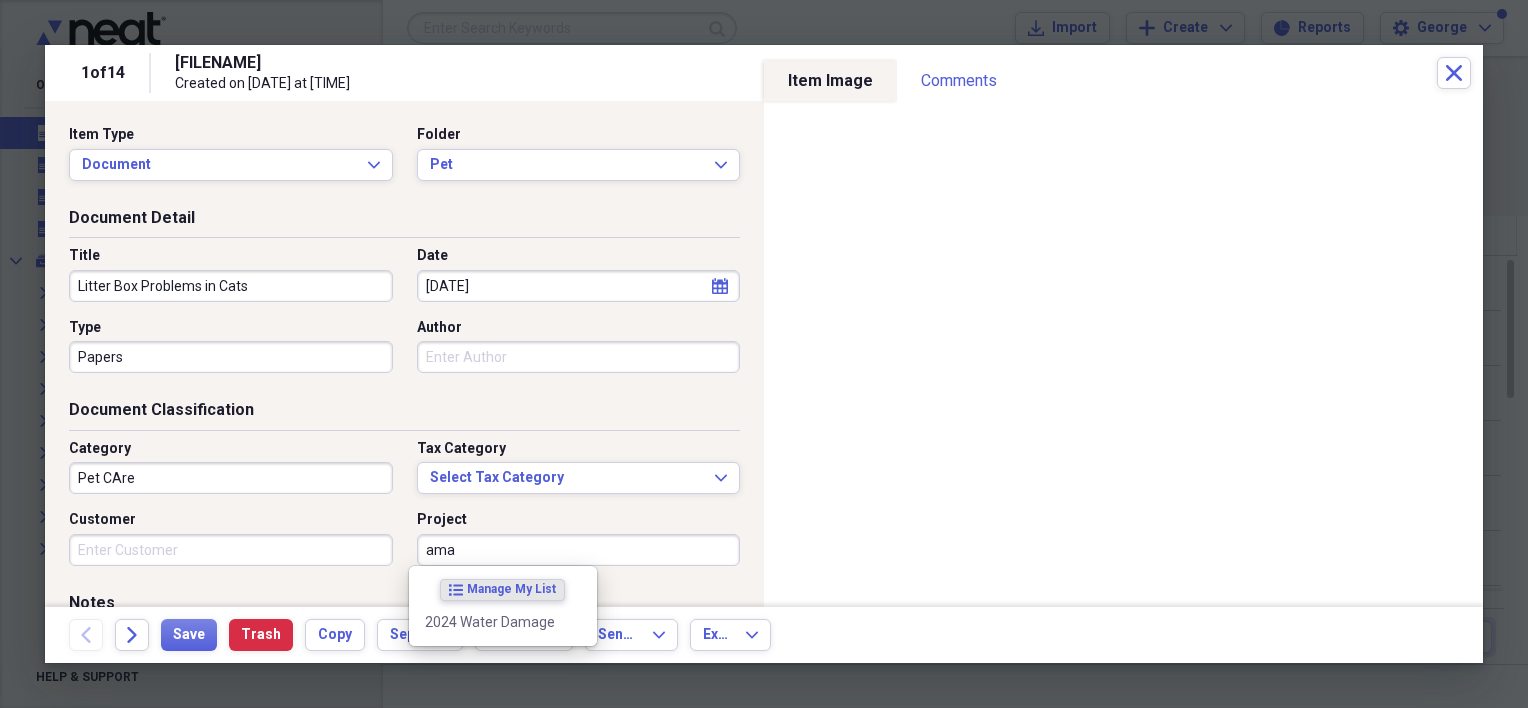 drag, startPoint x: 465, startPoint y: 551, endPoint x: 401, endPoint y: 552, distance: 64.00781 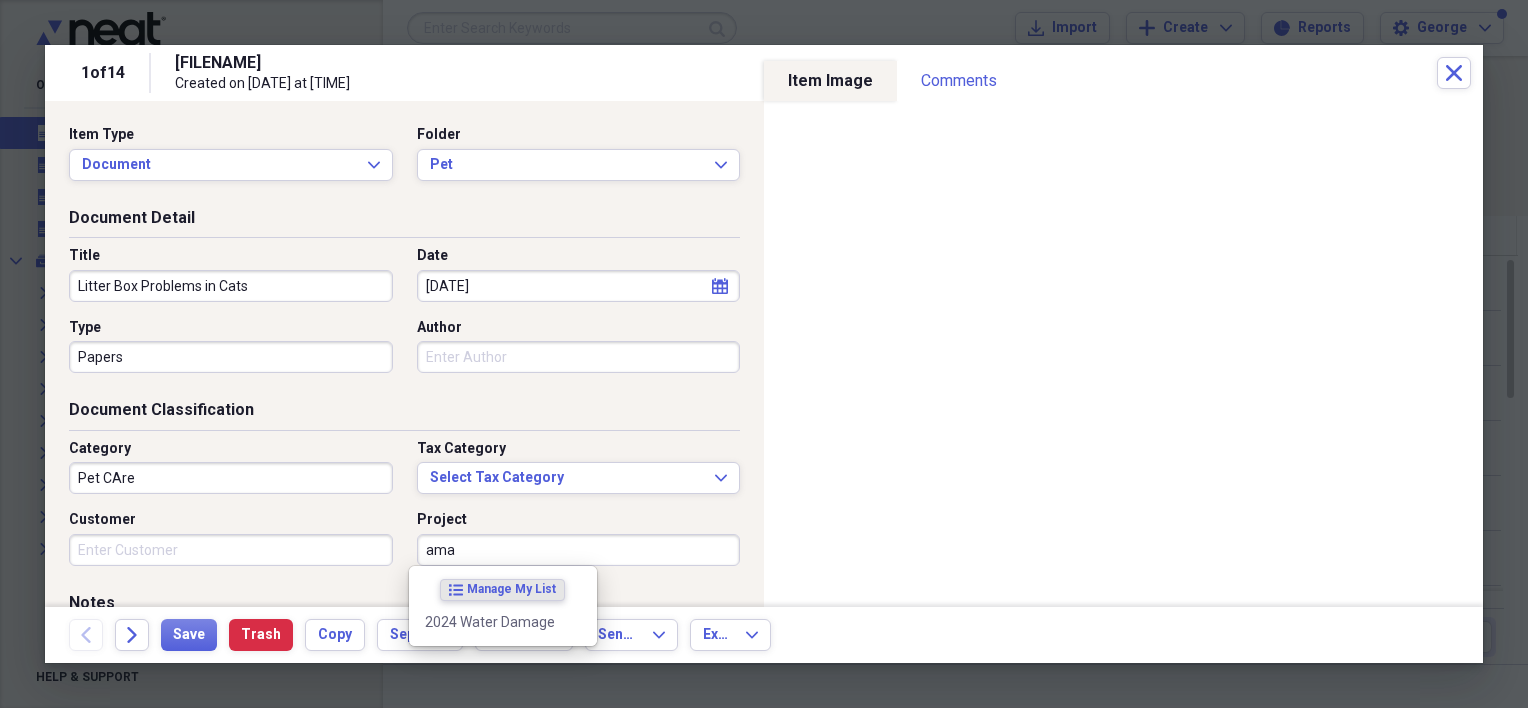 type 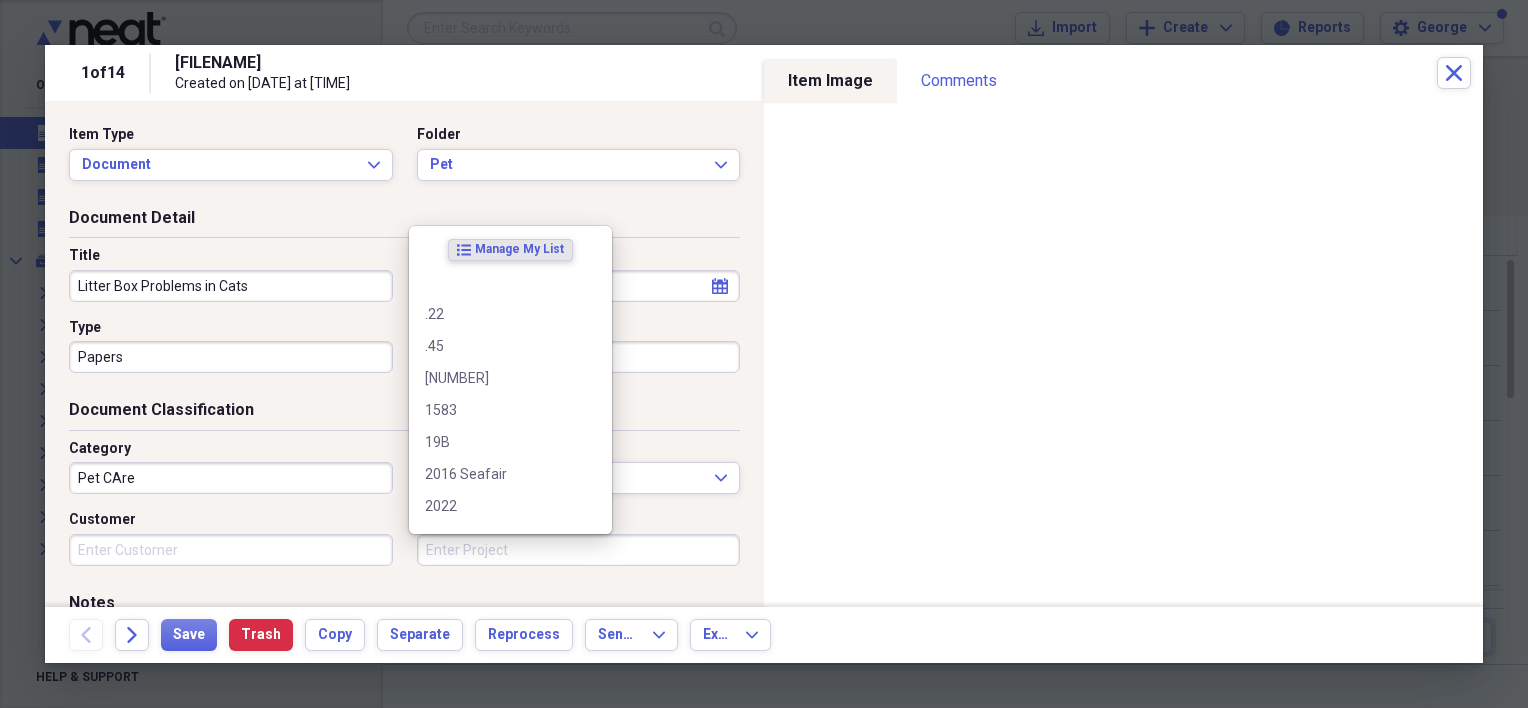 click on "Document Classification" at bounding box center [404, 414] 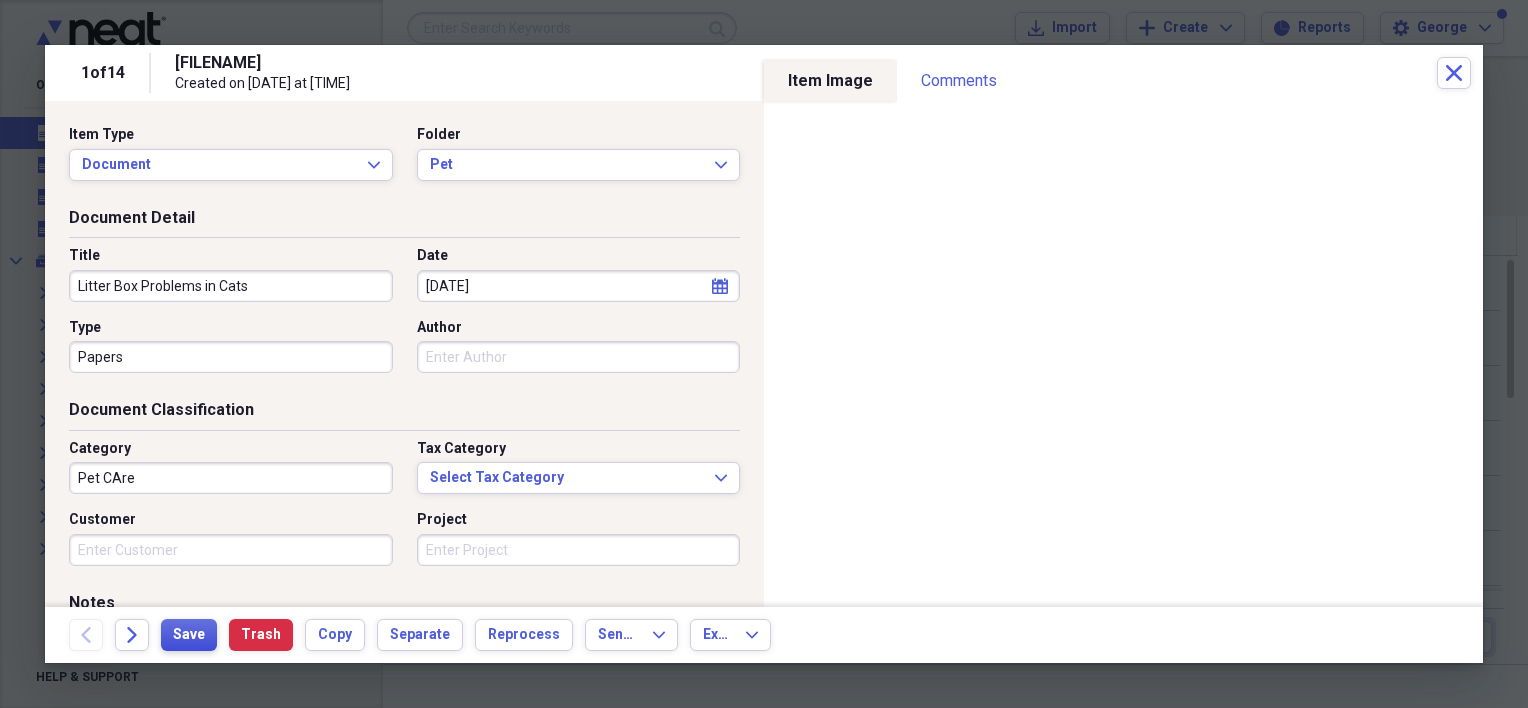 click on "Save" at bounding box center (189, 635) 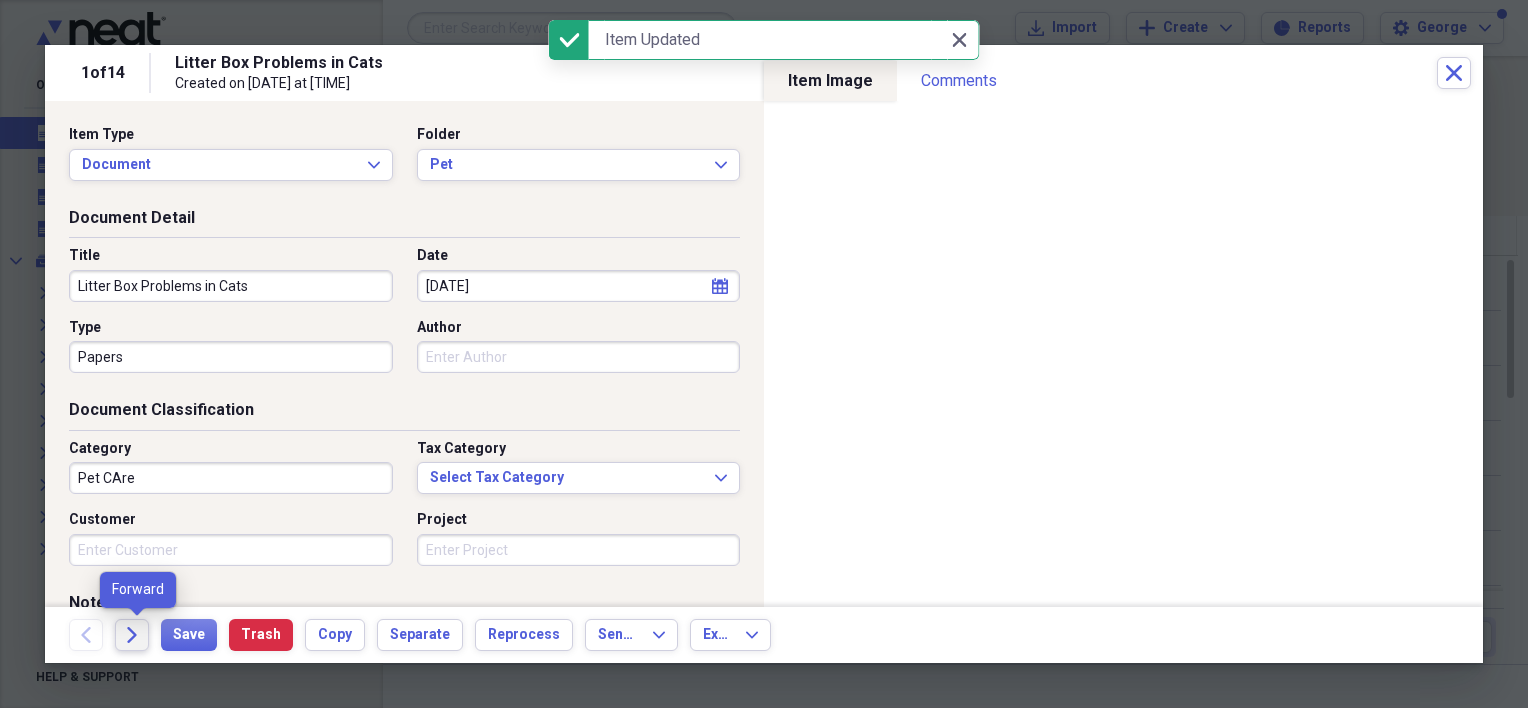 click on "Forward" 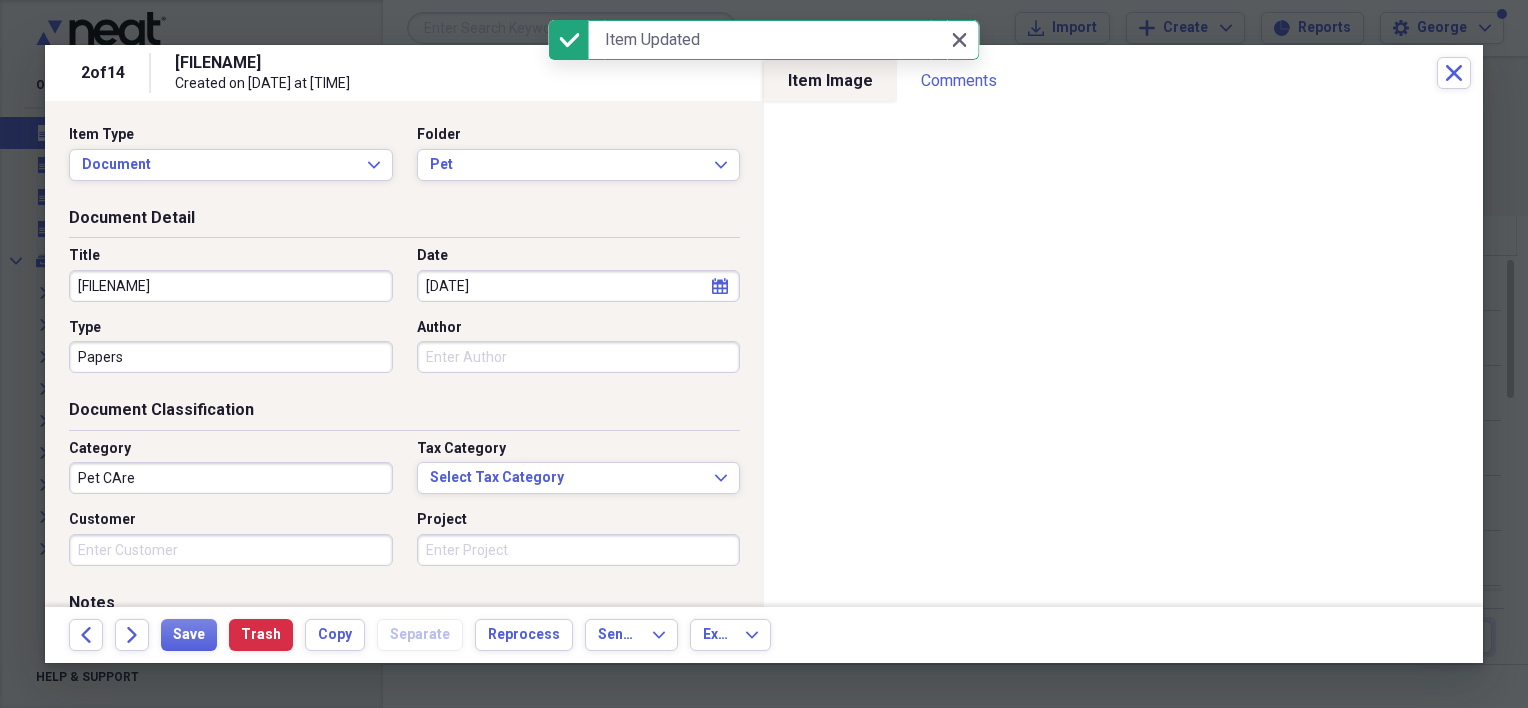 drag, startPoint x: 296, startPoint y: 288, endPoint x: 98, endPoint y: 292, distance: 198.0404 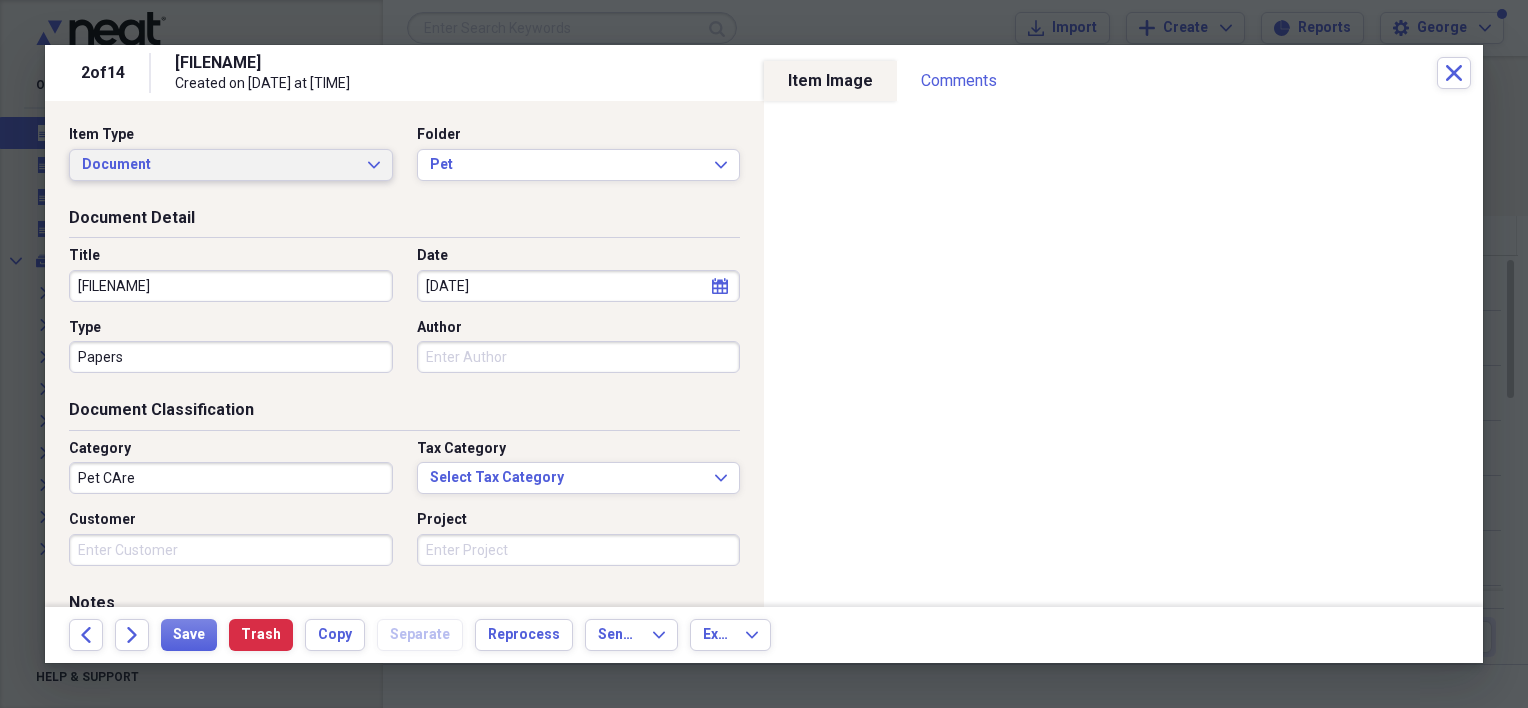 click on "Document" at bounding box center [219, 165] 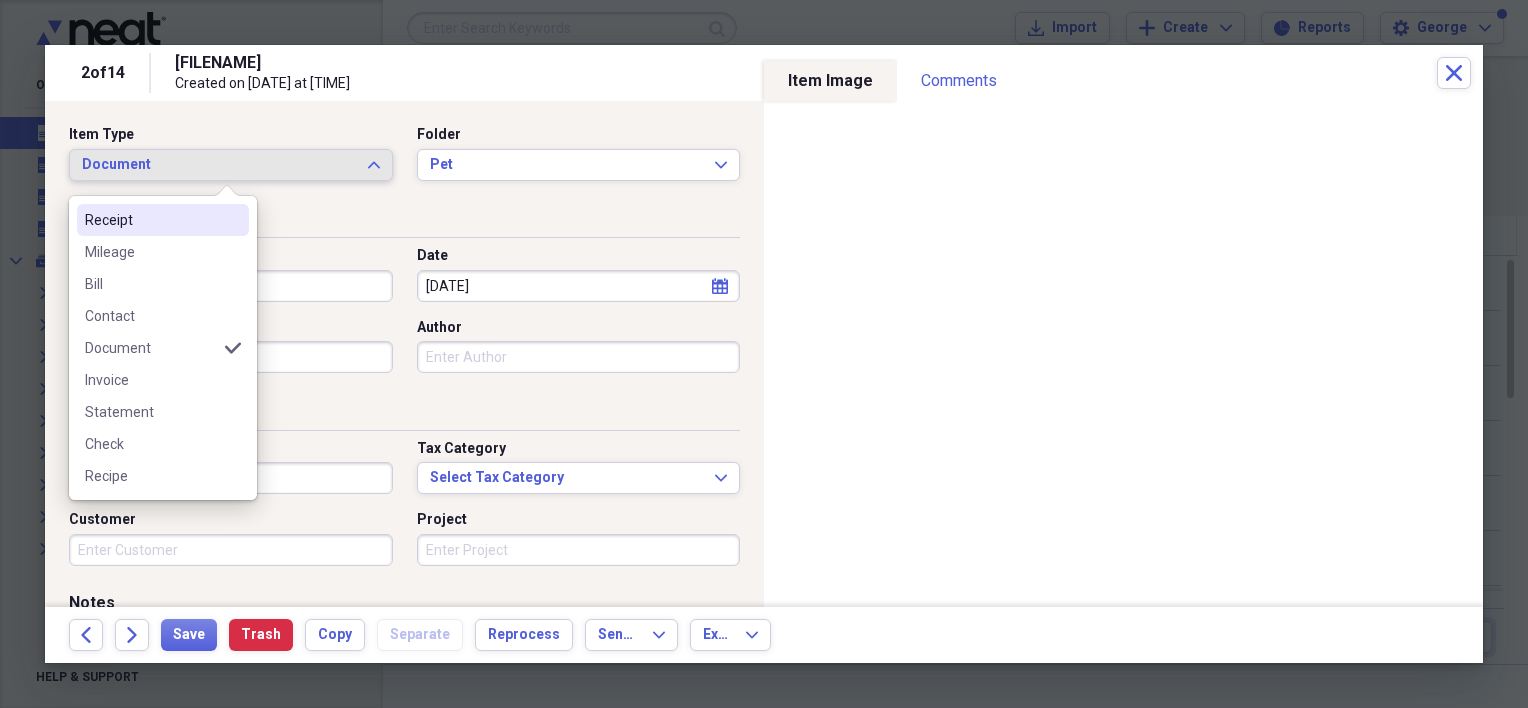 click on "Receipt" at bounding box center [163, 220] 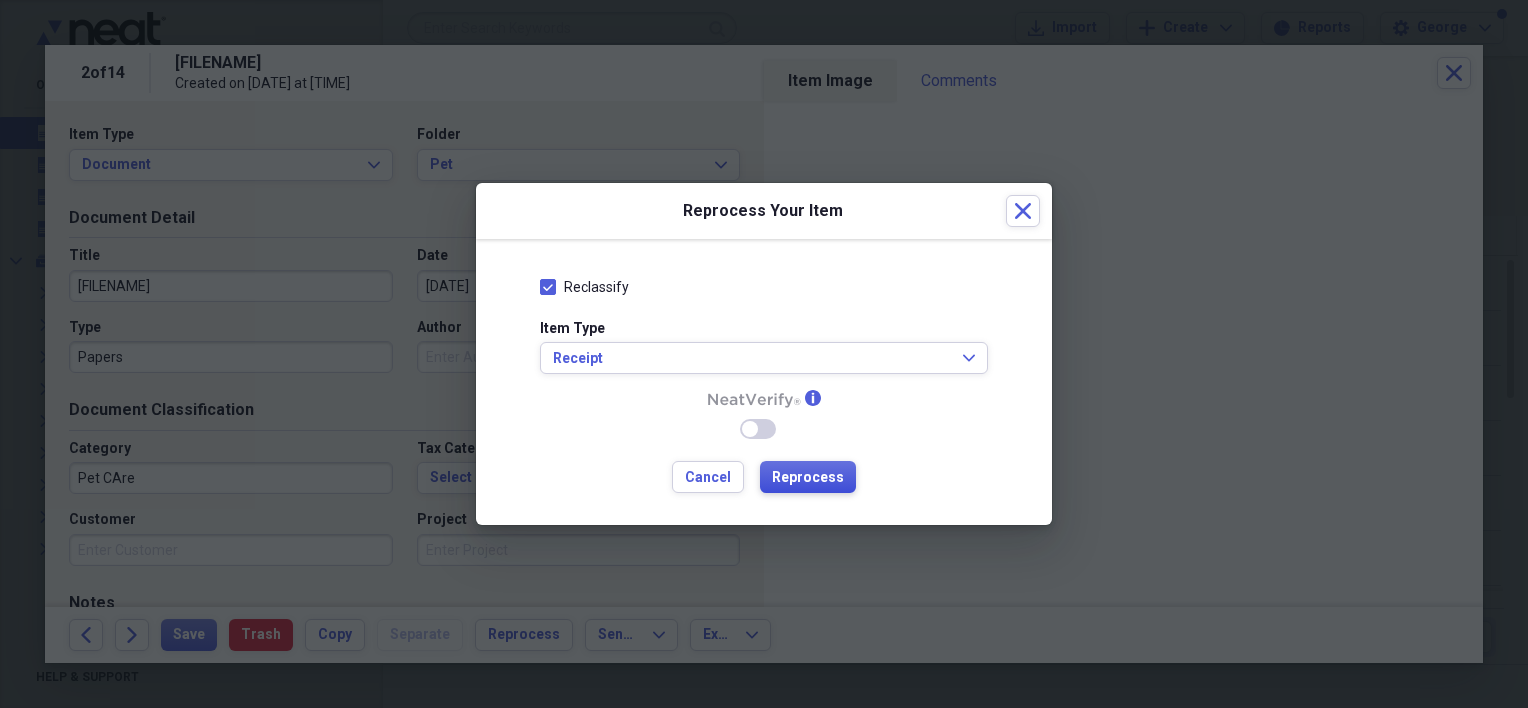 click on "Reprocess" at bounding box center [808, 478] 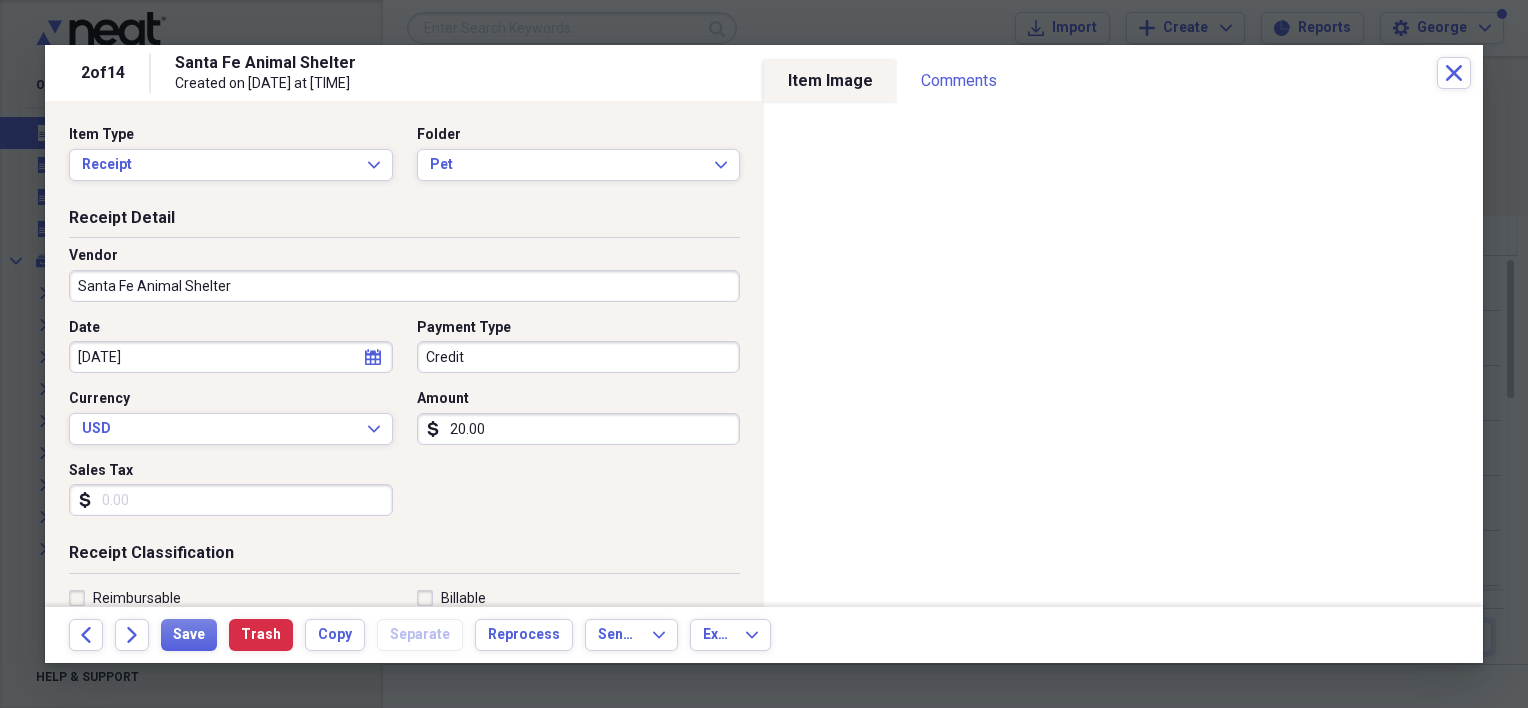type on "Santa Fe Animal Shelter" 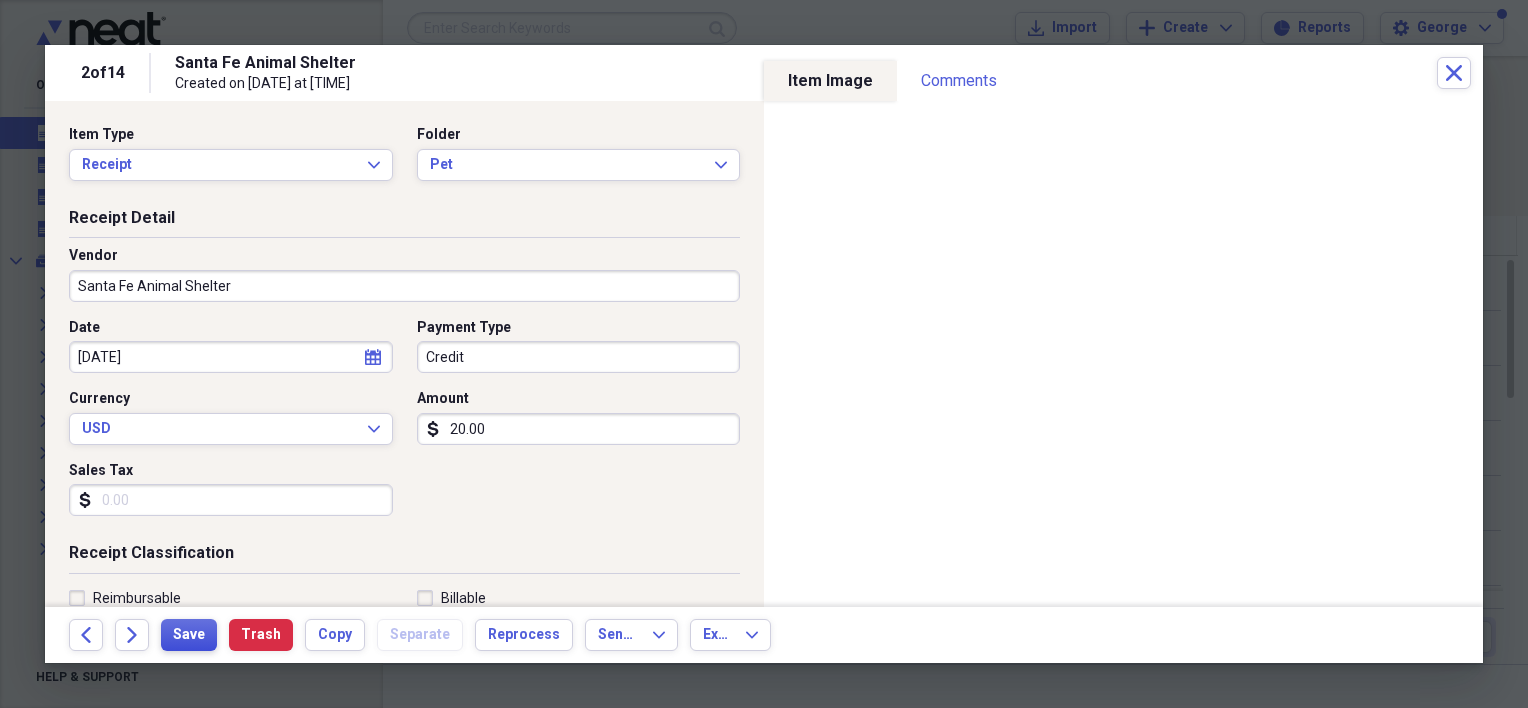 click on "Save" at bounding box center (189, 635) 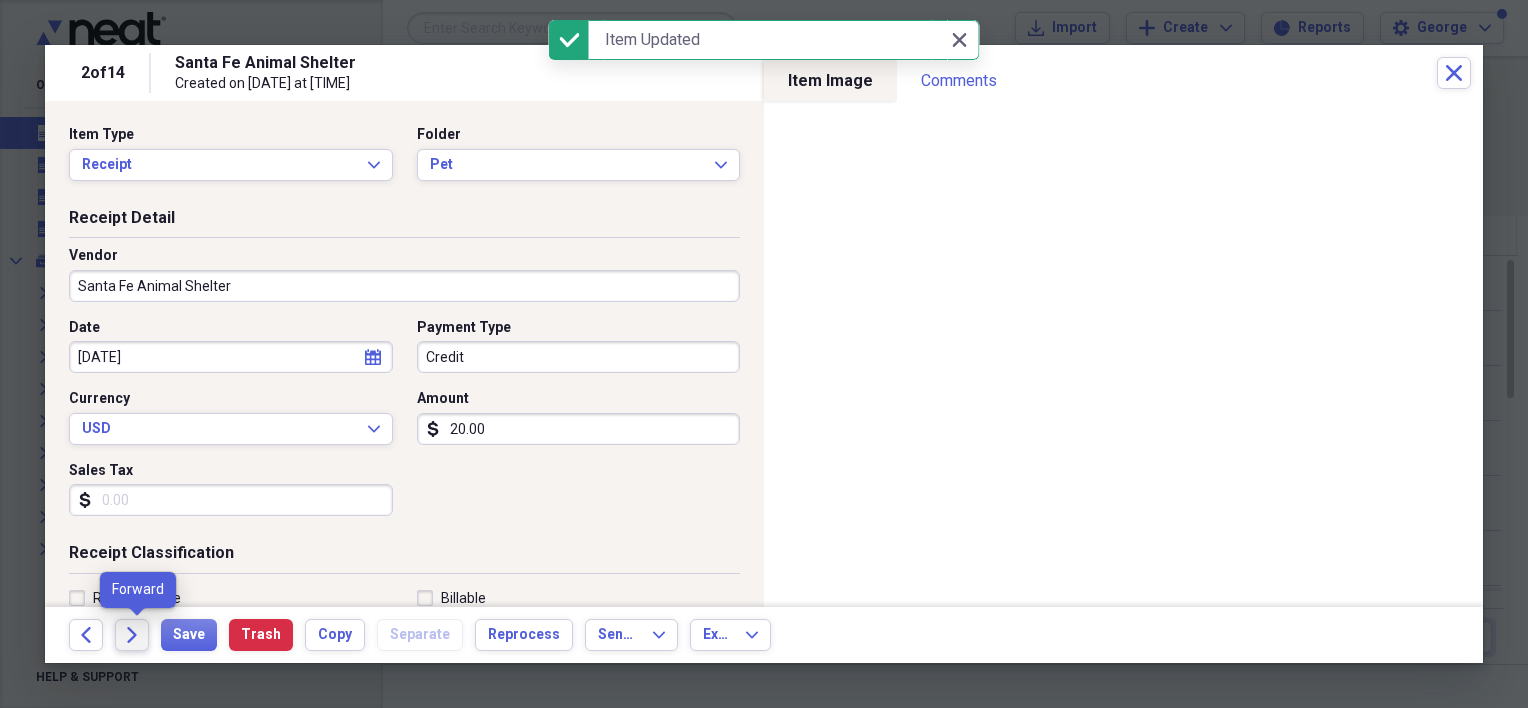click 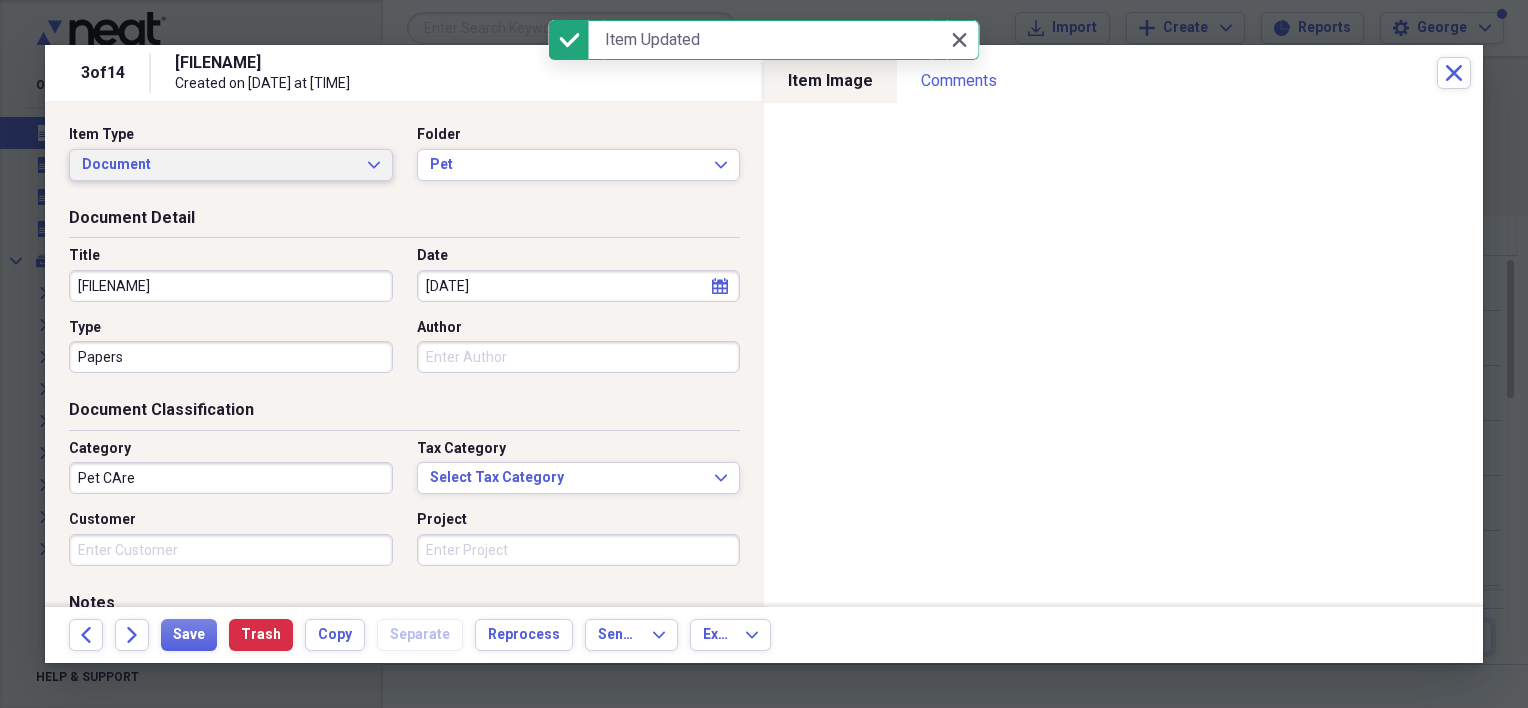 click on "Document" at bounding box center [219, 165] 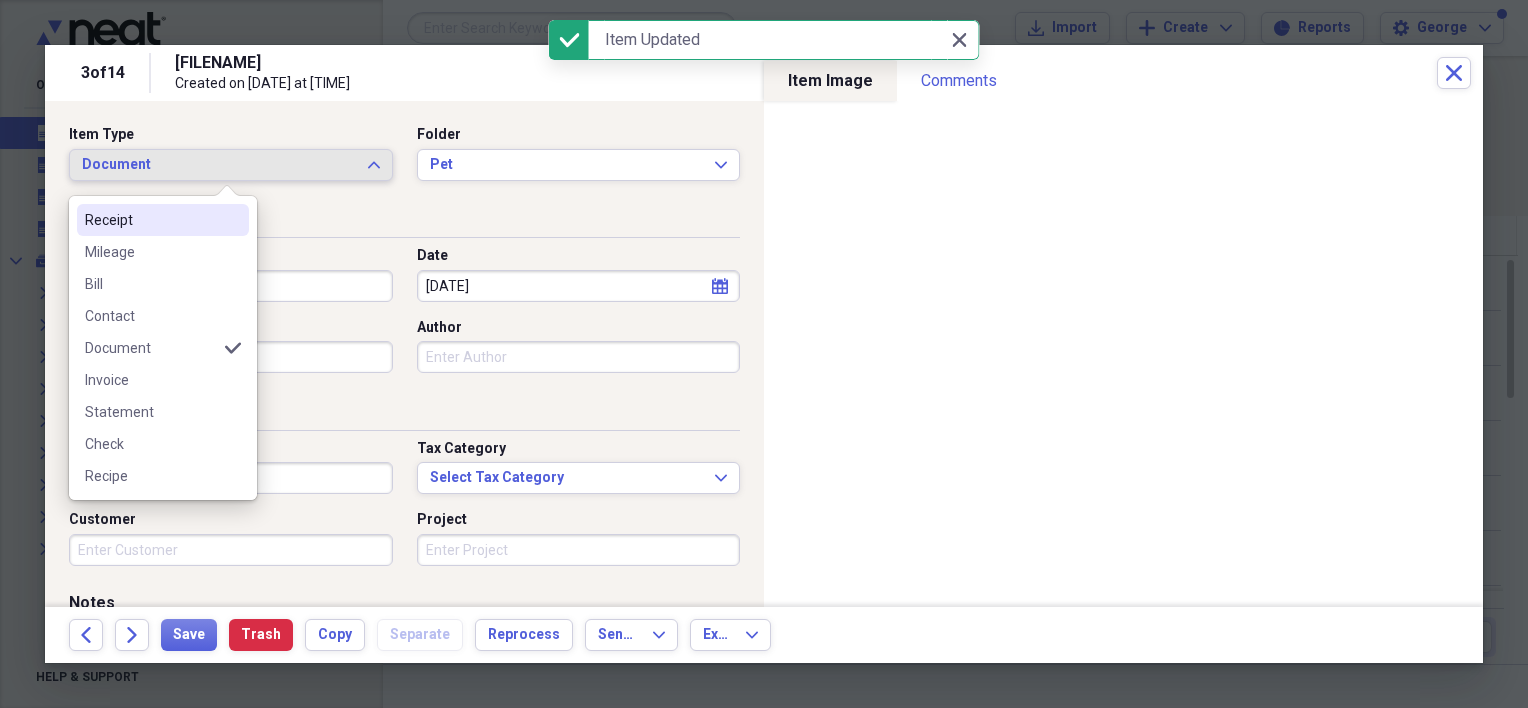 click on "Receipt" at bounding box center (151, 220) 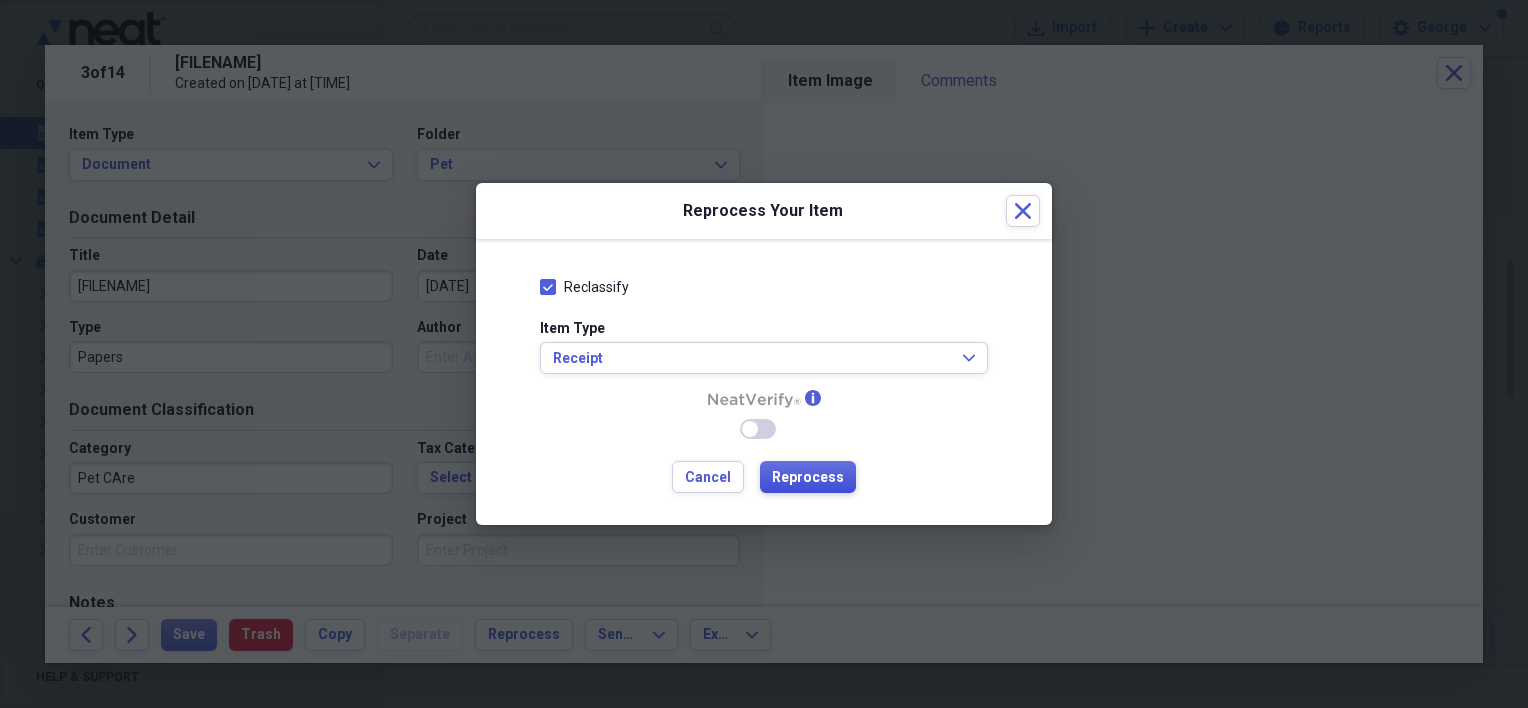 click on "Reprocess" at bounding box center (808, 478) 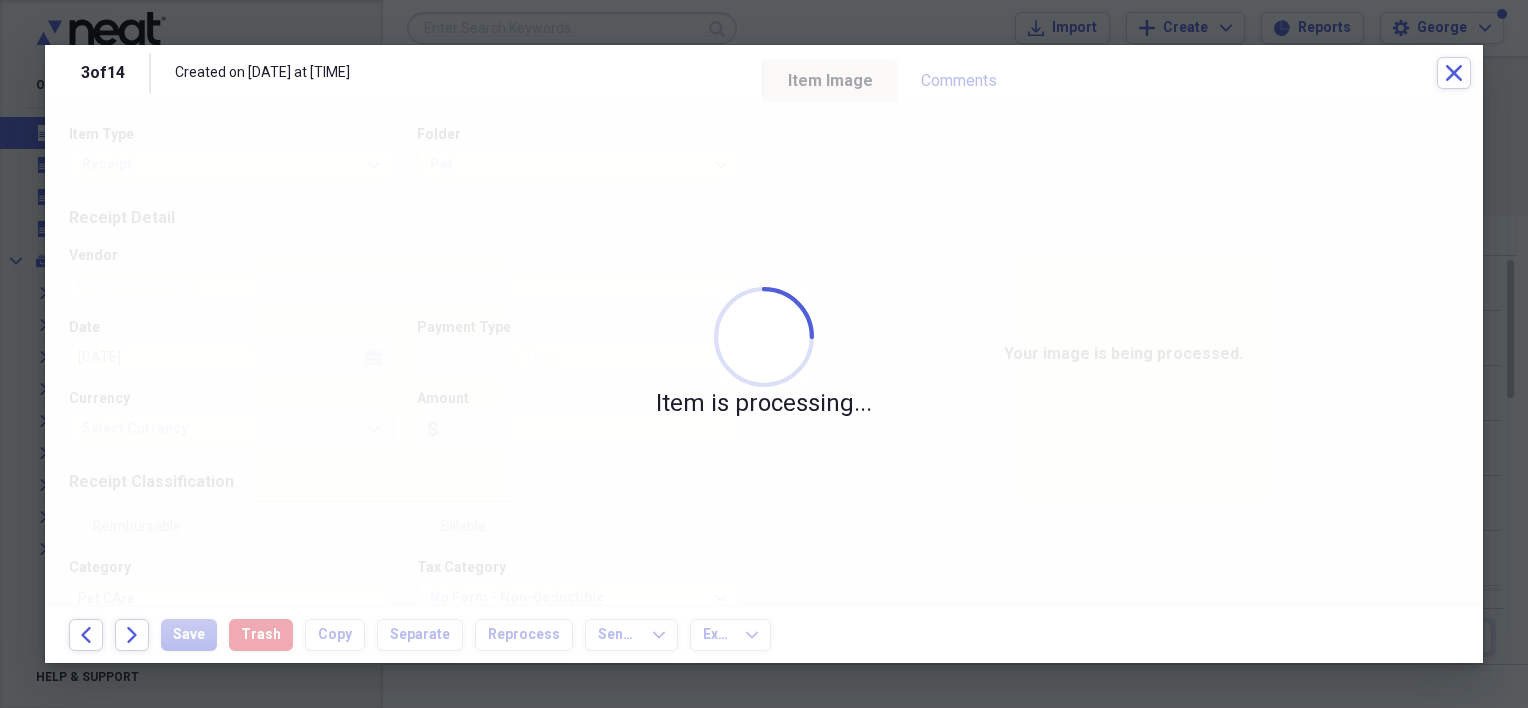 type on "[NAME] Eddy Thaw Animal Hospital" 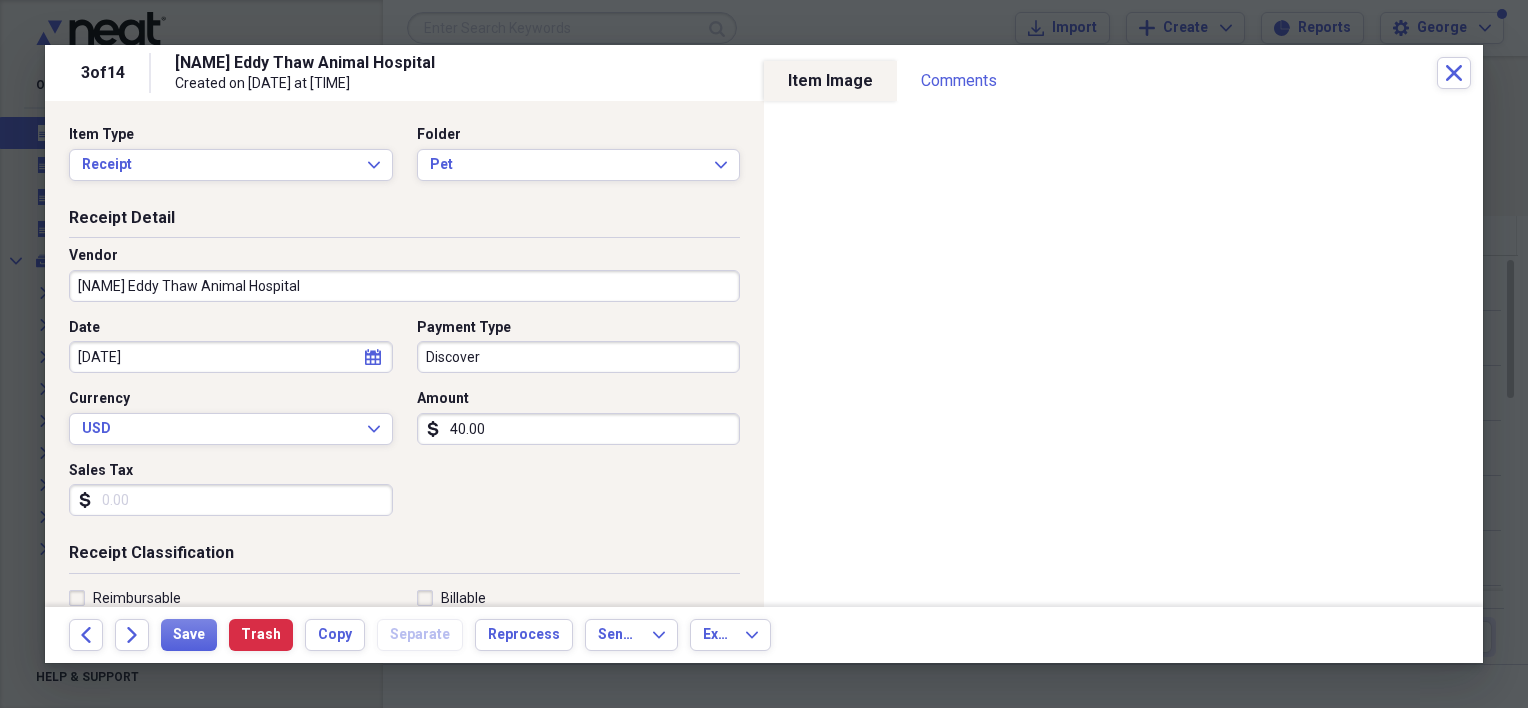 select on "1" 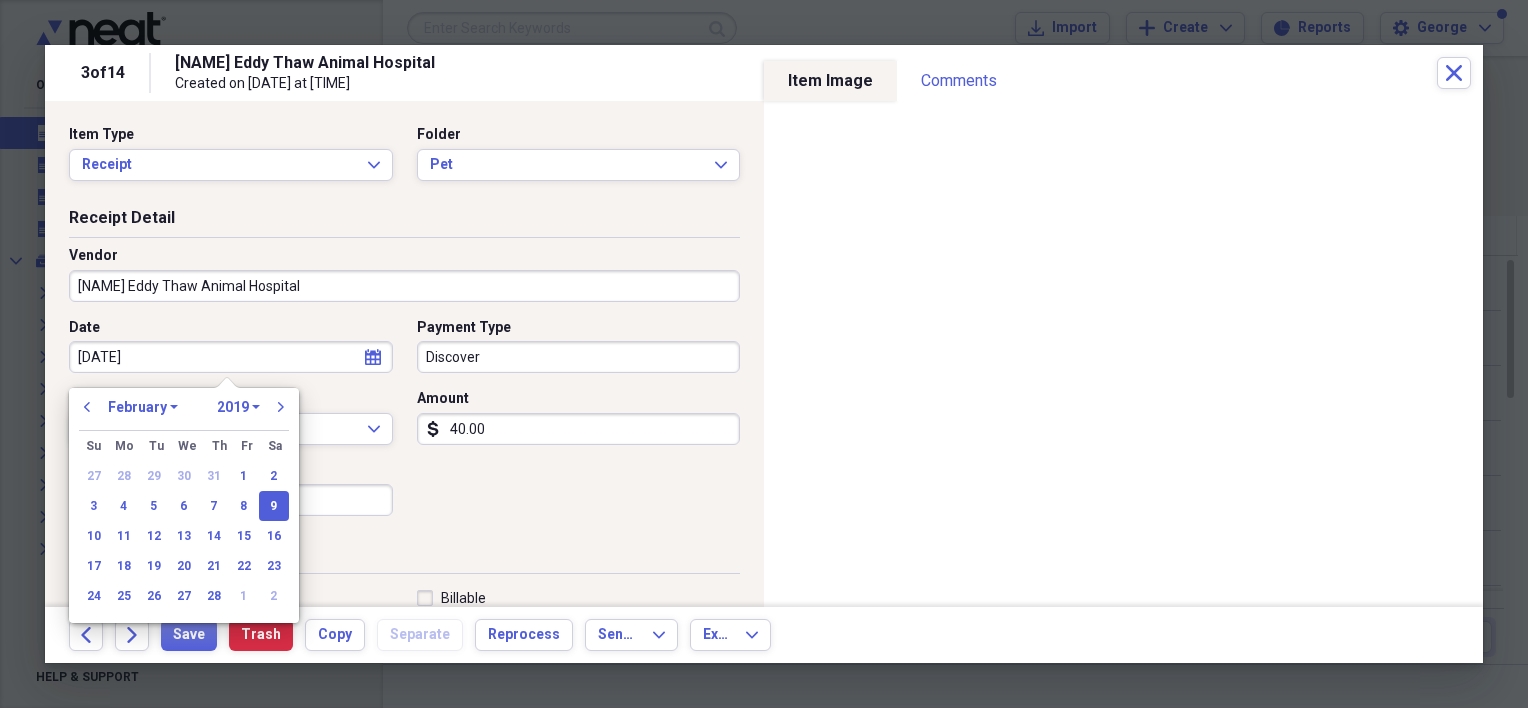 click on "[DATE]" at bounding box center [231, 357] 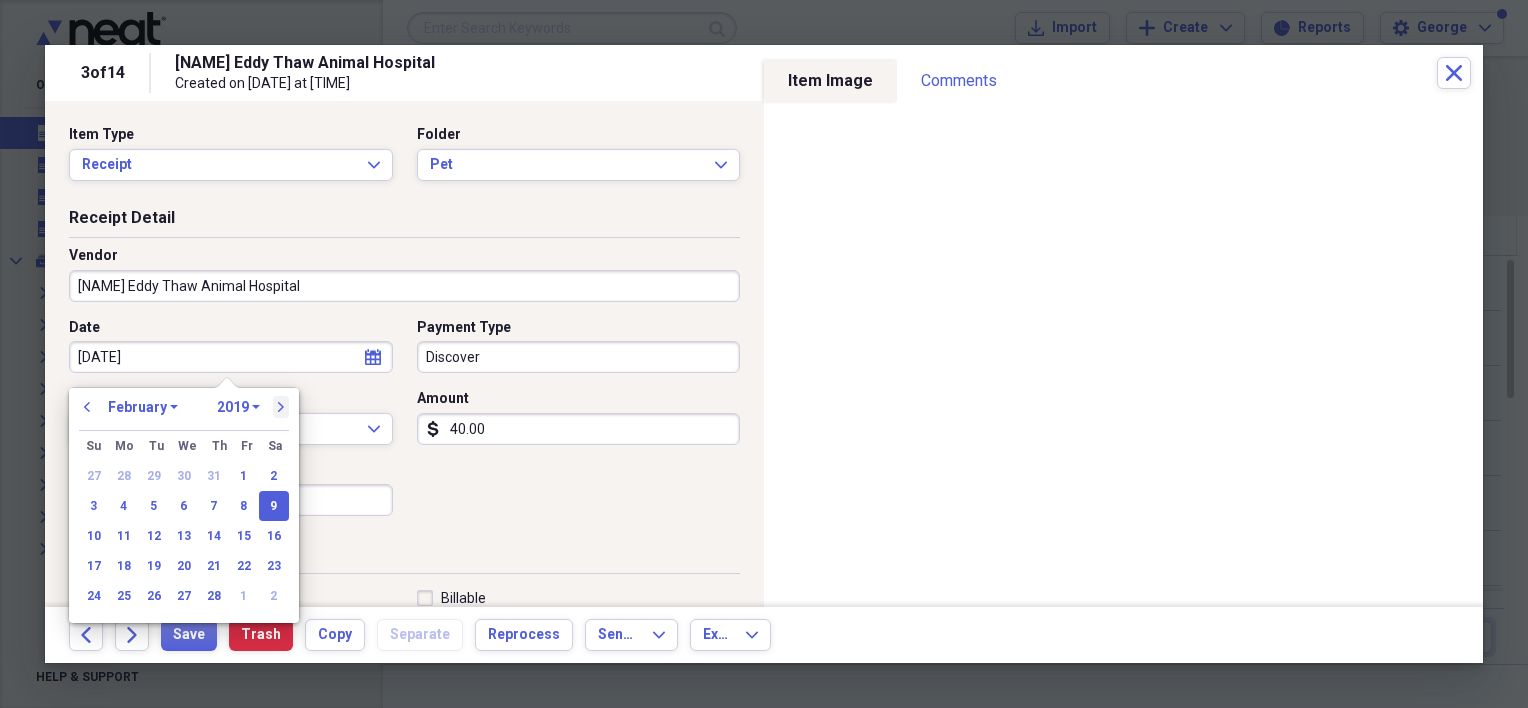 click on "next" at bounding box center (281, 407) 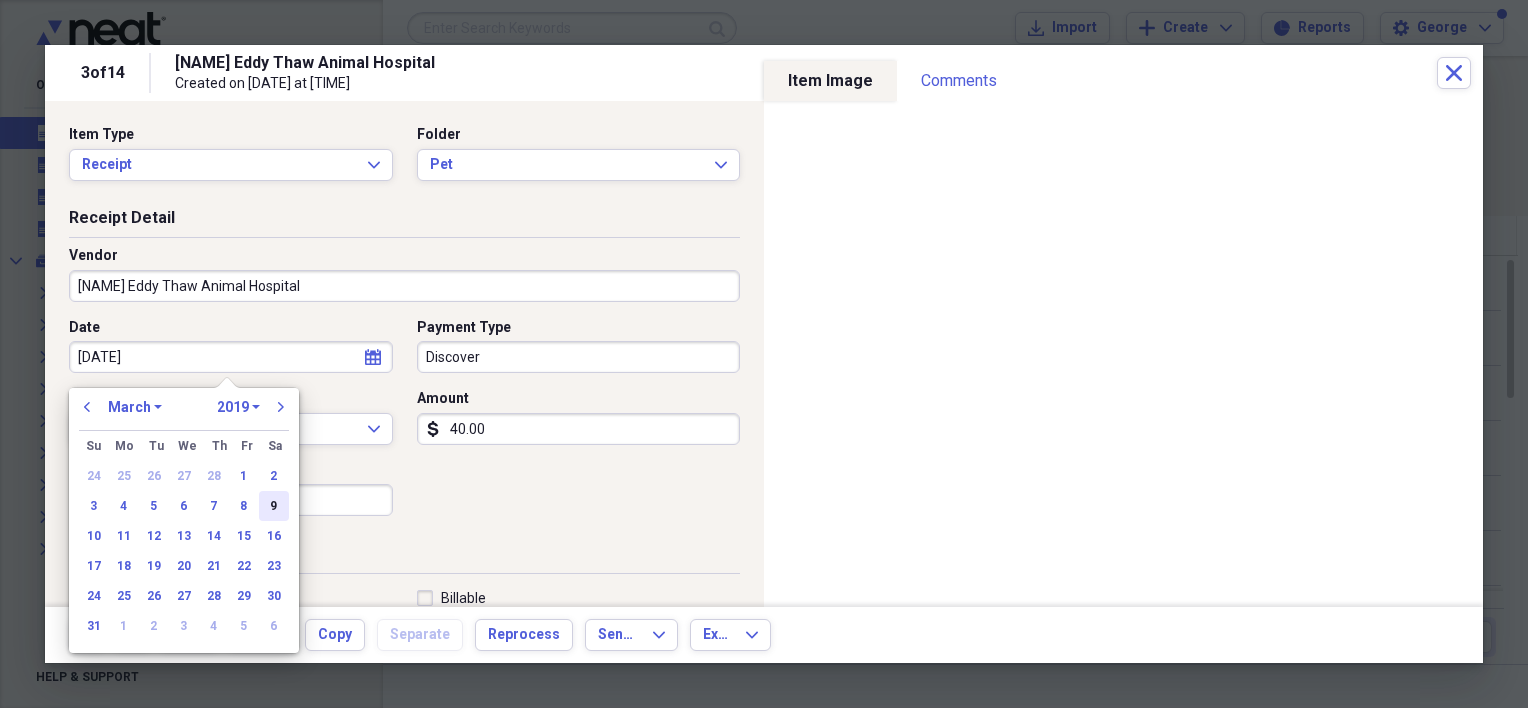 click on "9" at bounding box center (274, 506) 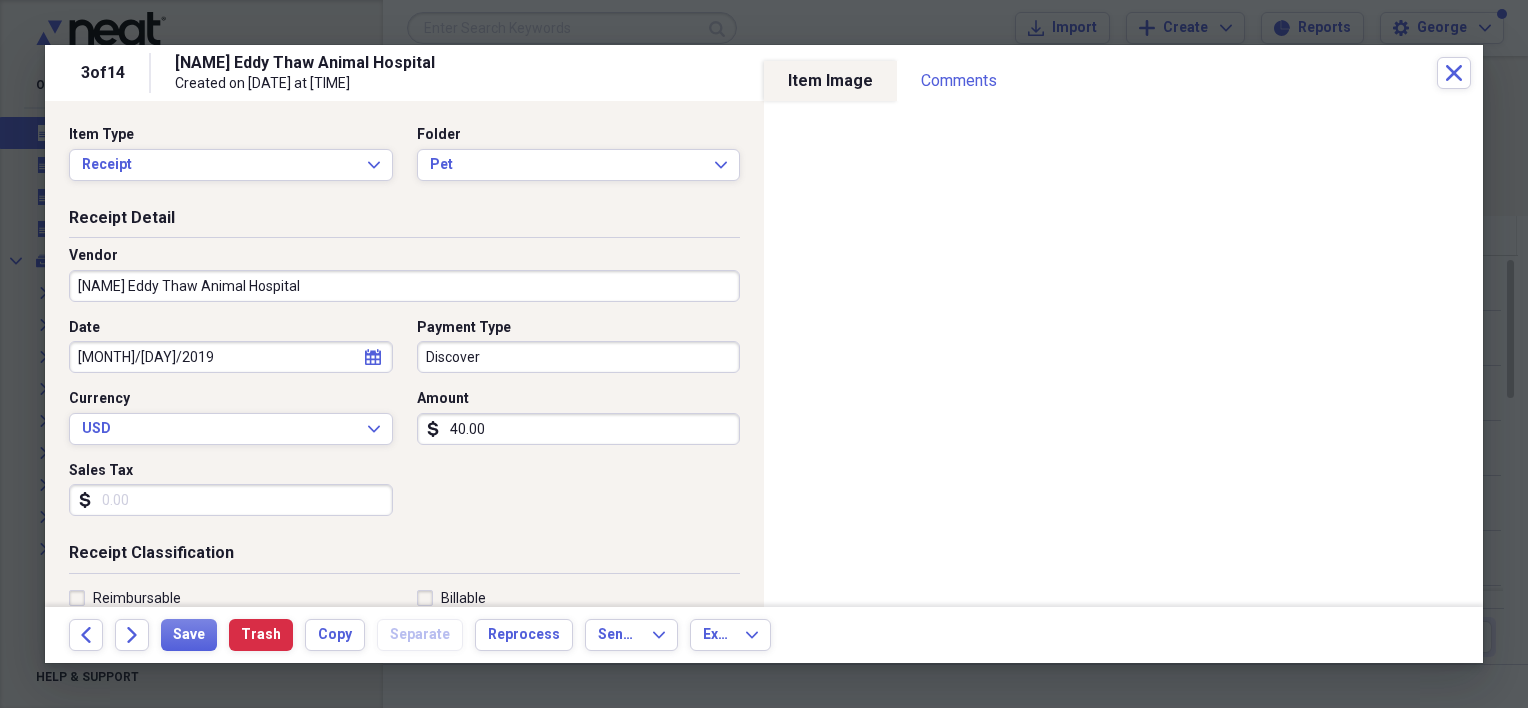 scroll, scrollTop: 200, scrollLeft: 0, axis: vertical 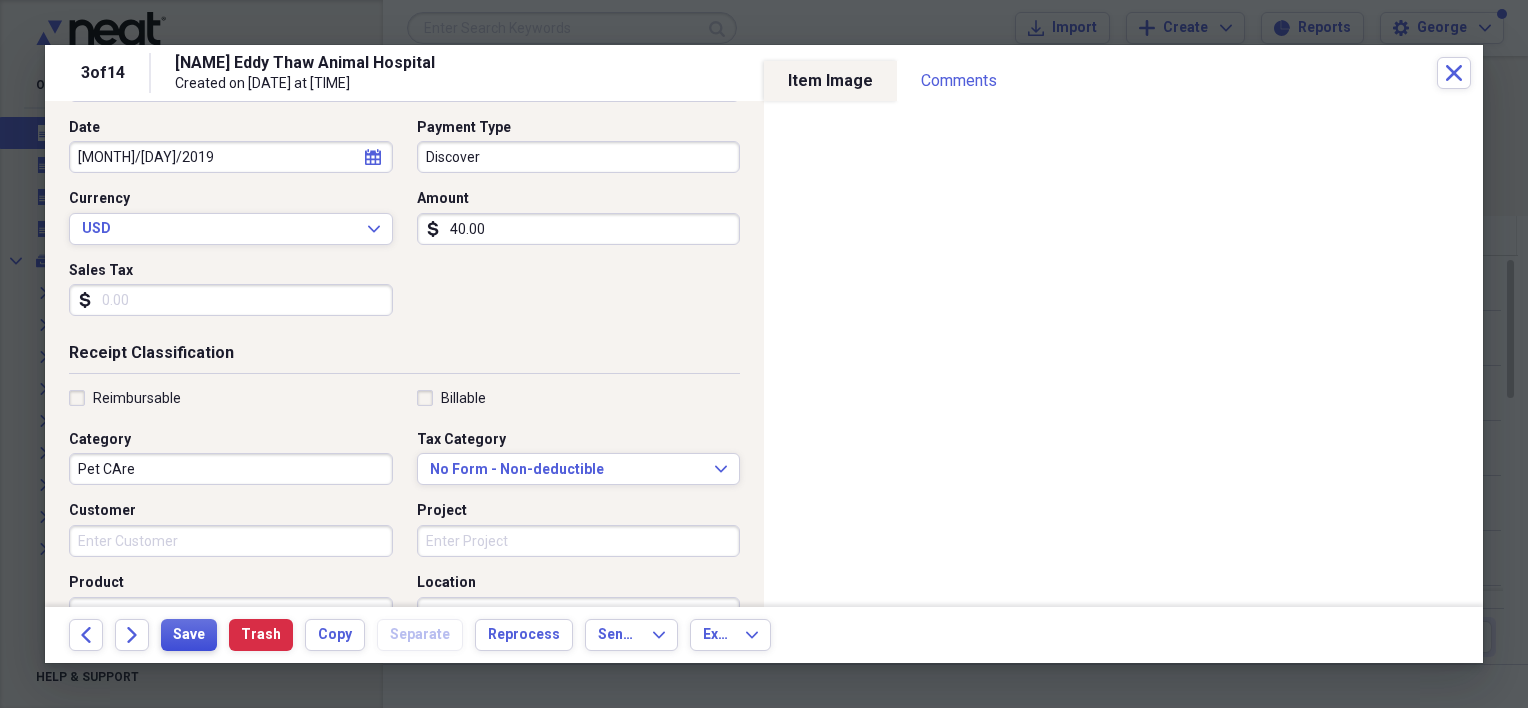 click on "Save" at bounding box center [189, 635] 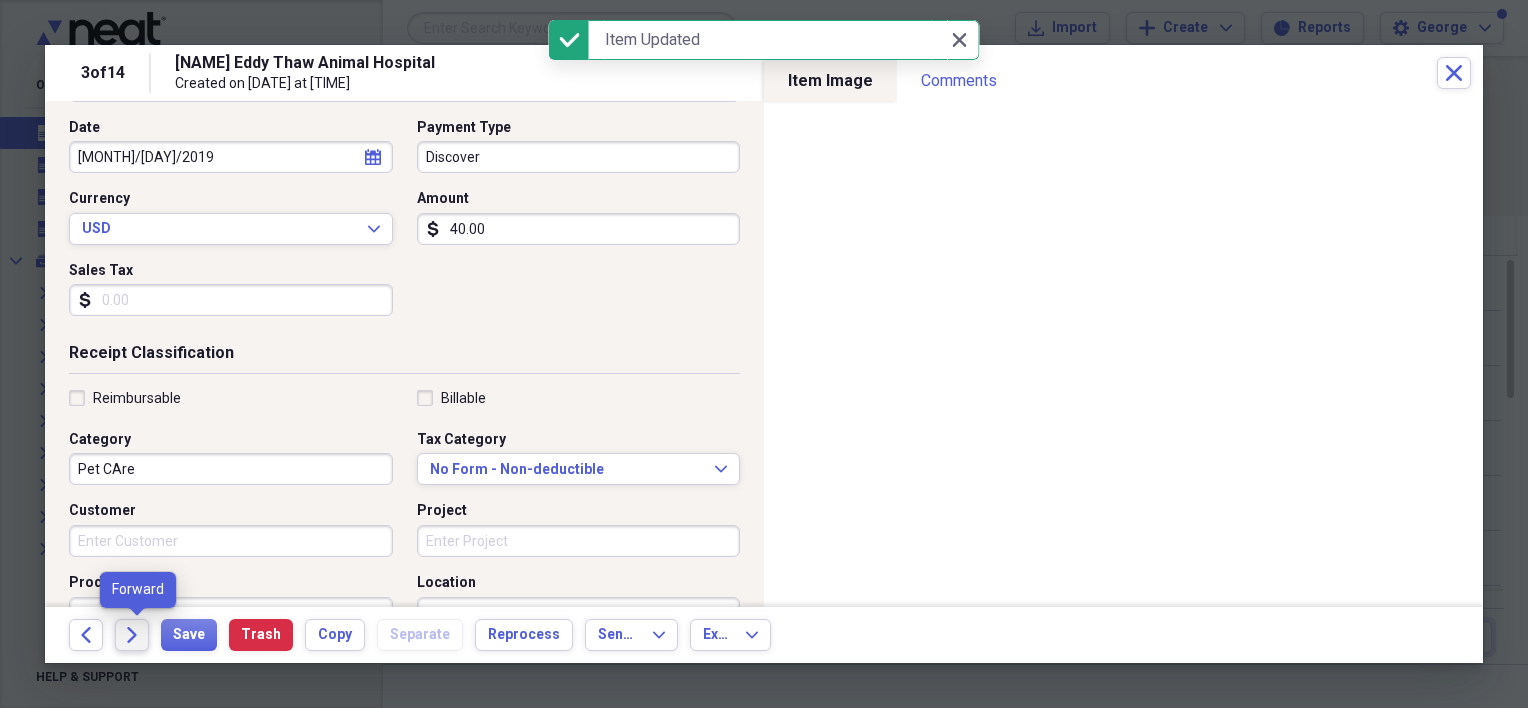click on "Forward" 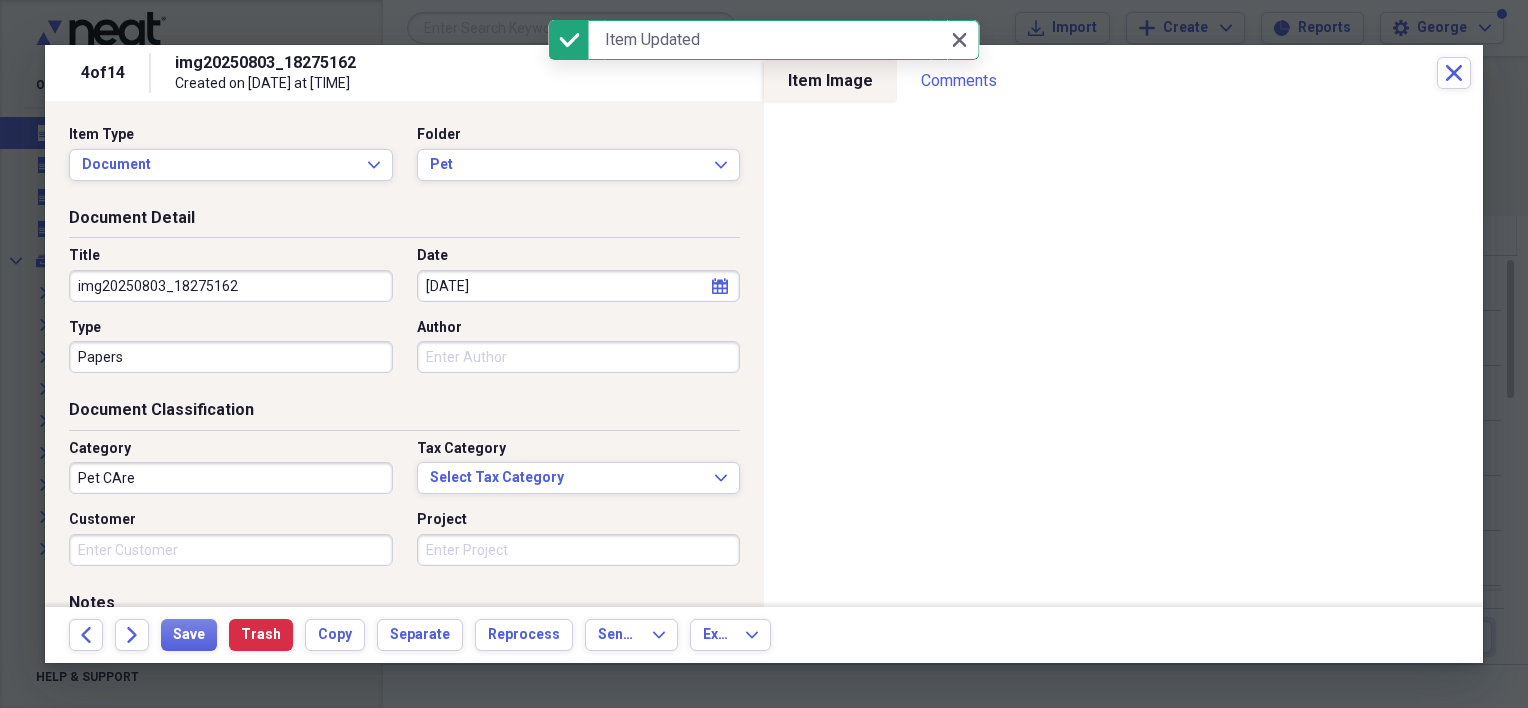 drag, startPoint x: 243, startPoint y: 285, endPoint x: 46, endPoint y: 281, distance: 197.0406 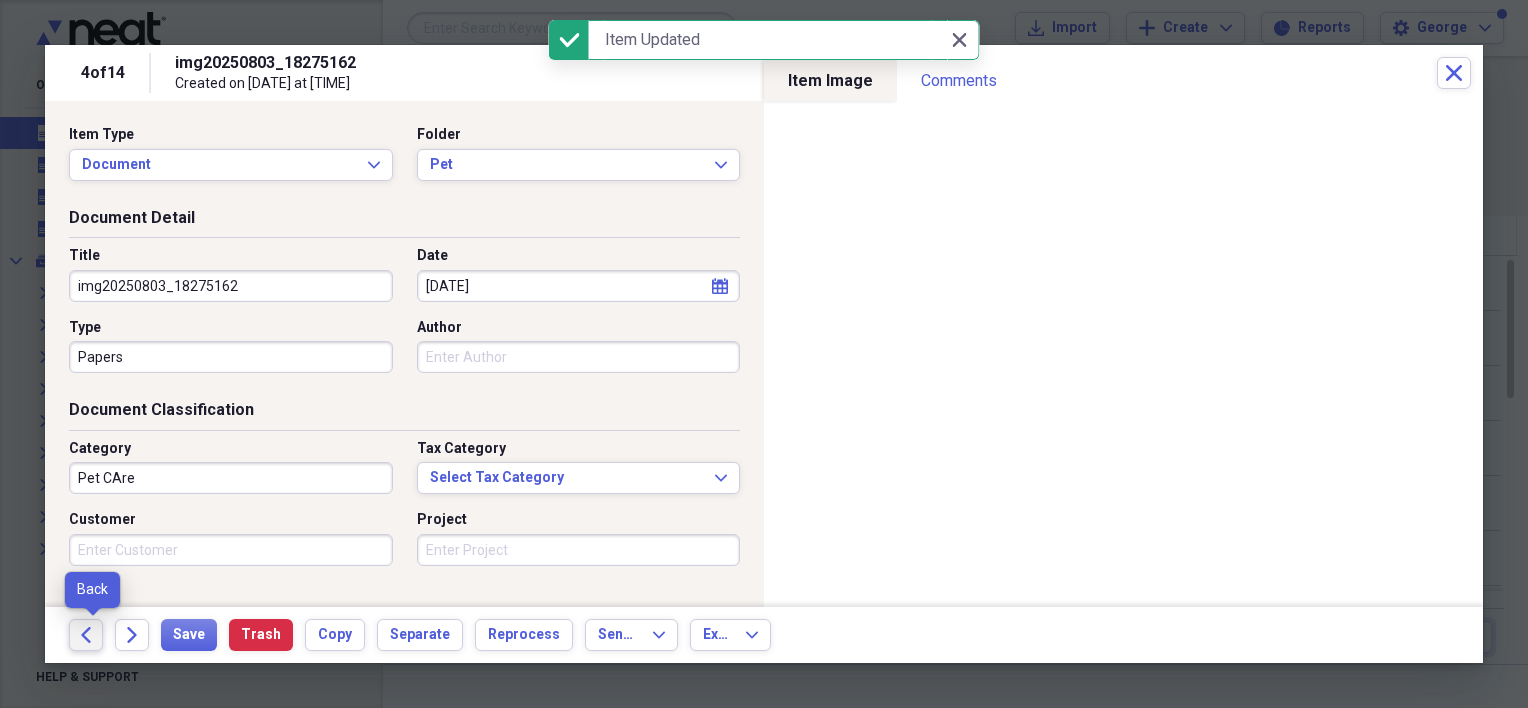 click on "Back" 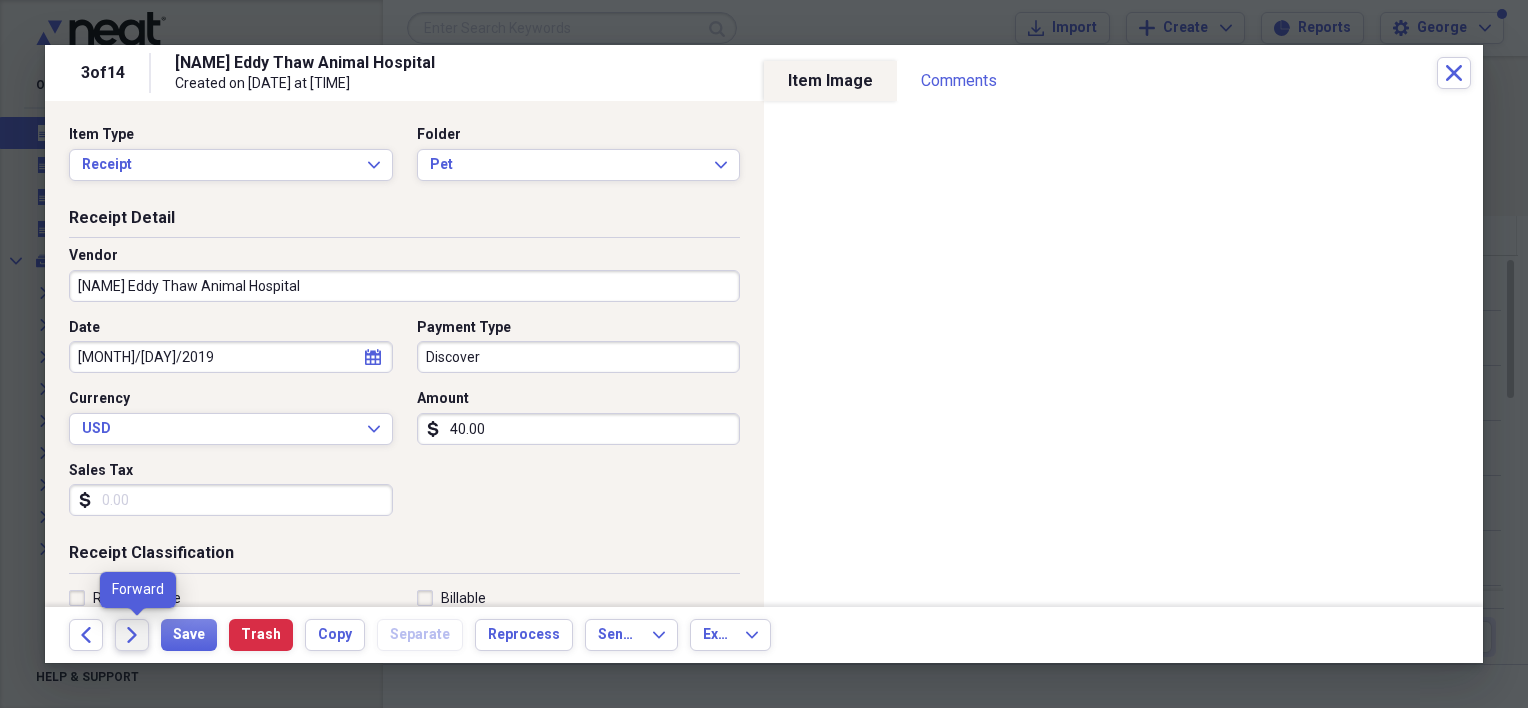 click on "Forward" at bounding box center (132, 635) 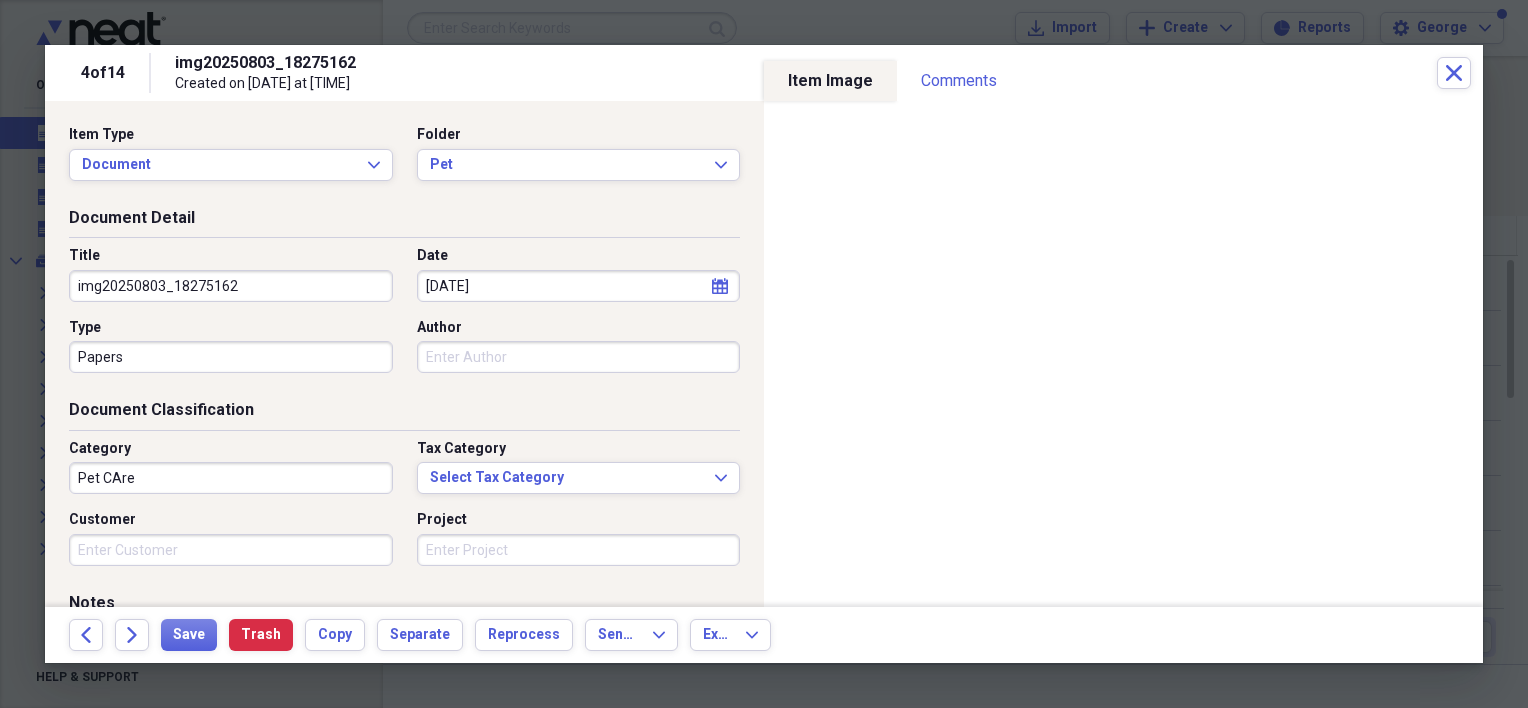drag, startPoint x: 260, startPoint y: 290, endPoint x: 19, endPoint y: 289, distance: 241.00208 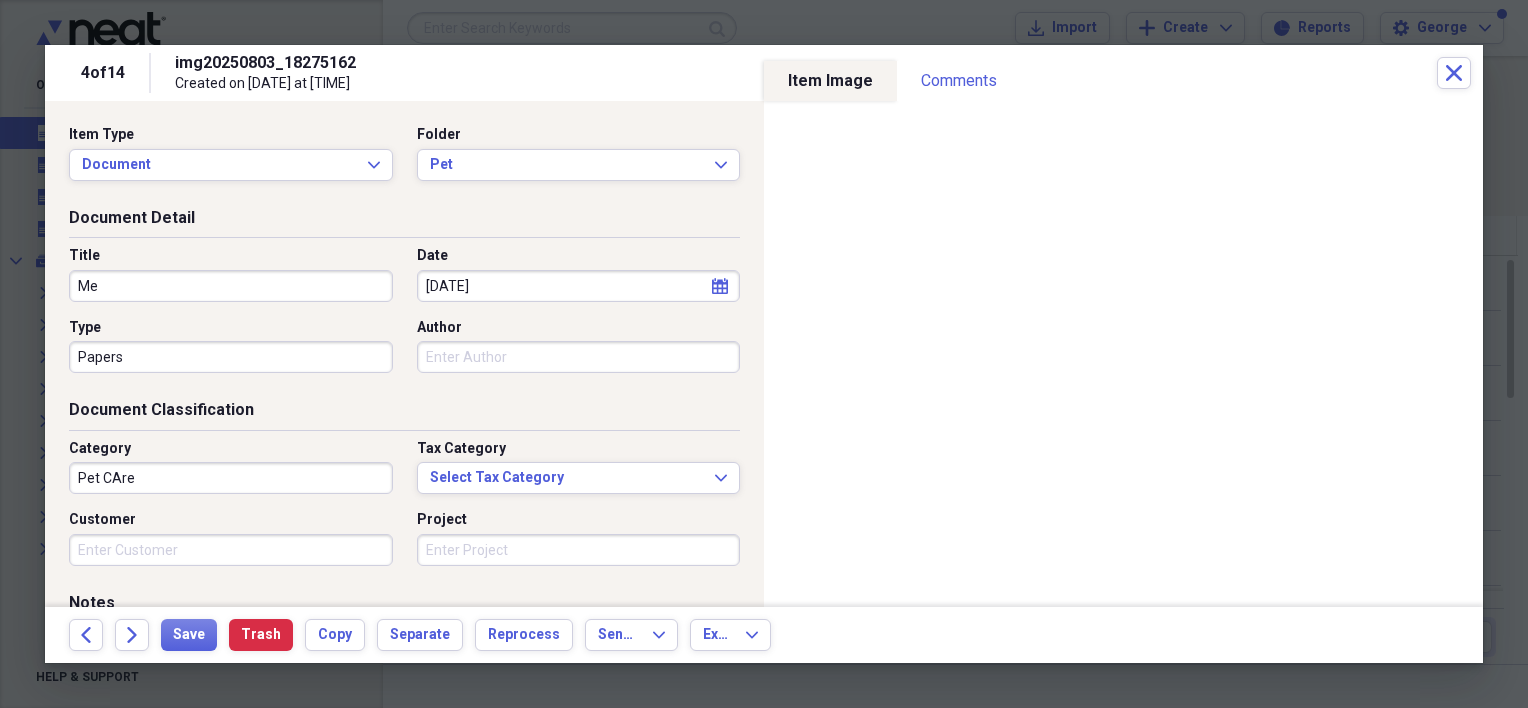 type on "M" 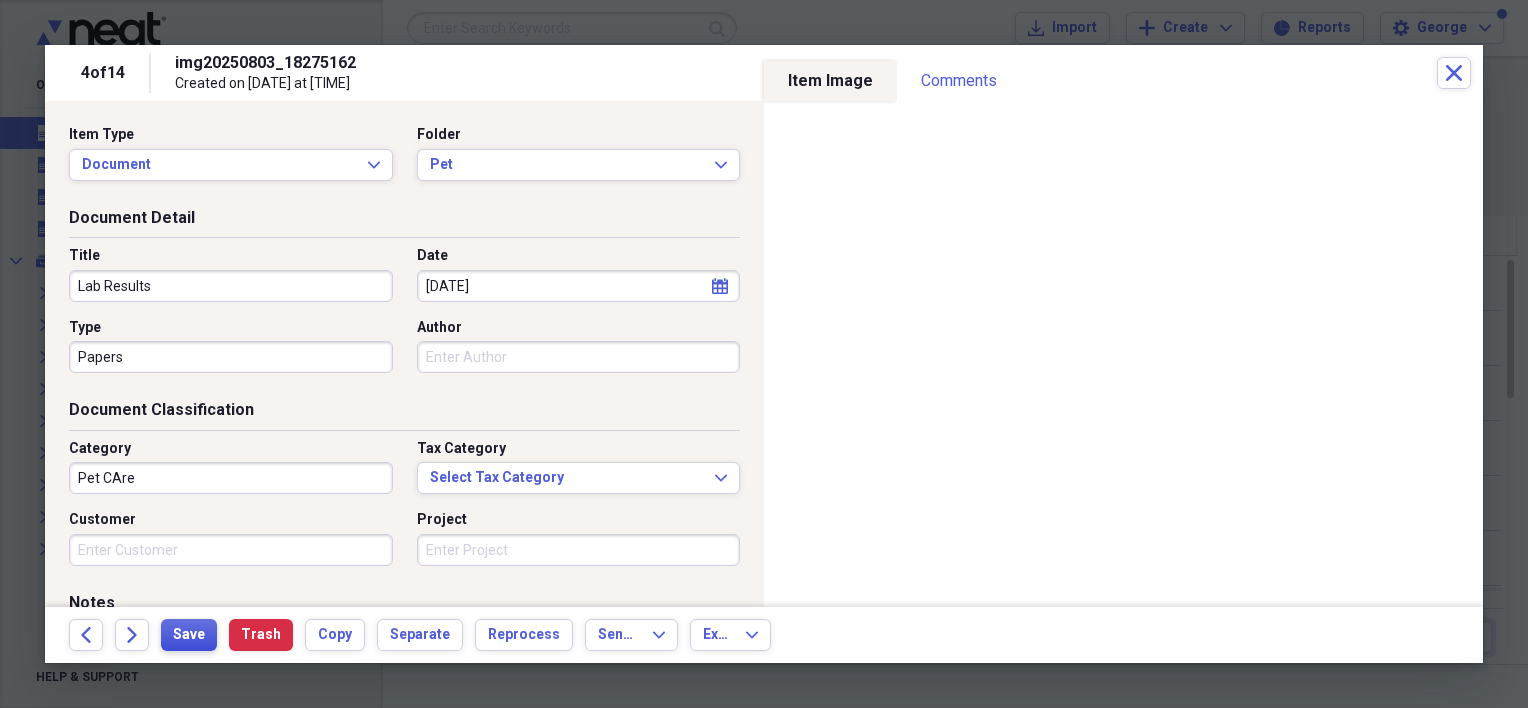 type on "Lab Results" 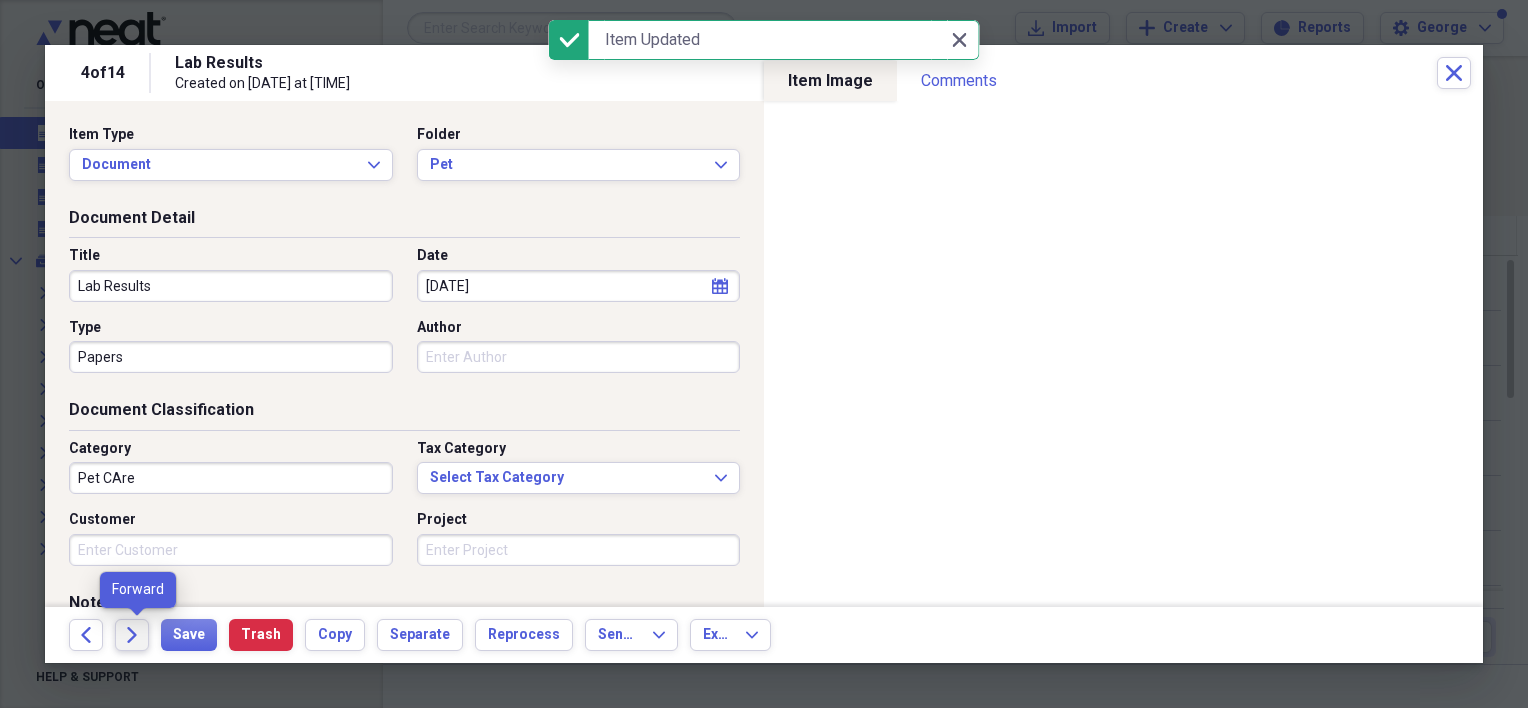 click on "Forward" 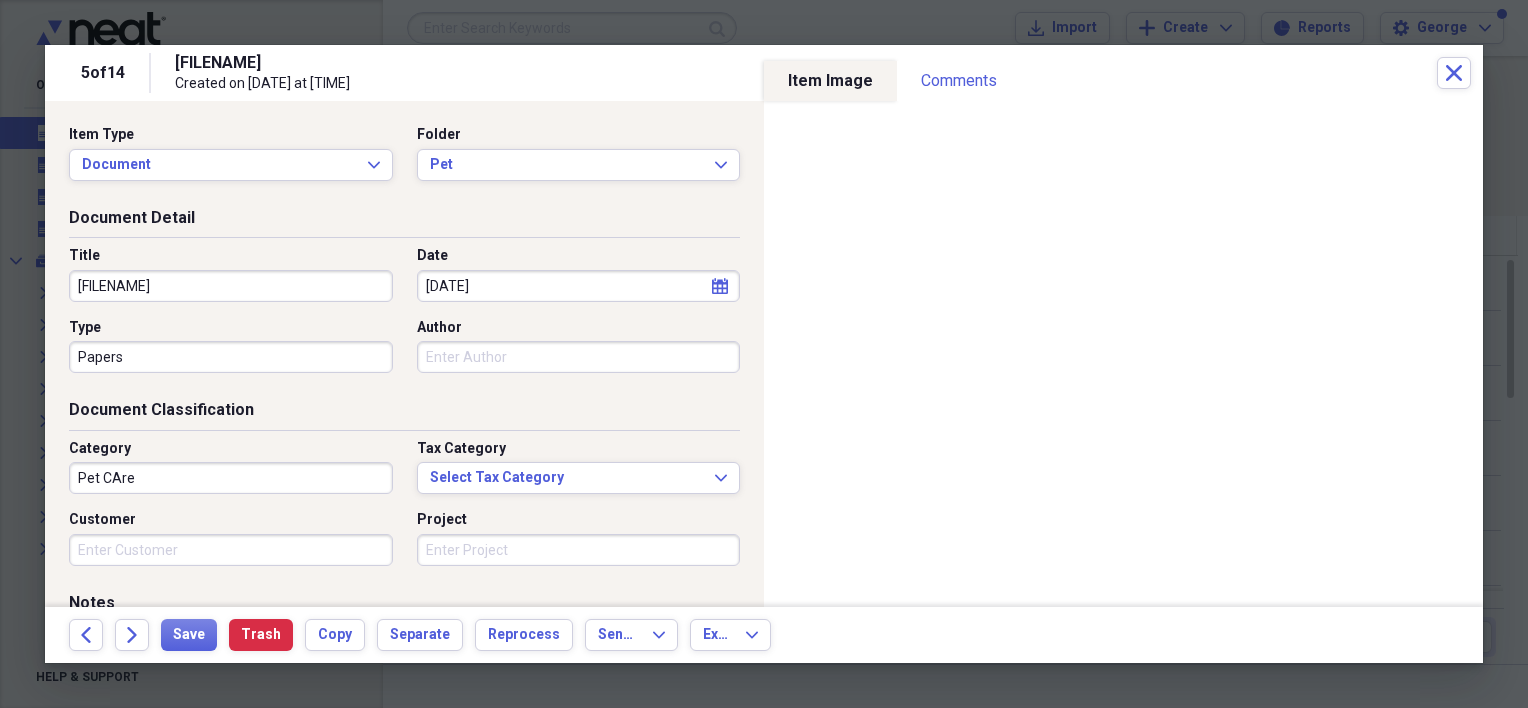 drag, startPoint x: 209, startPoint y: 284, endPoint x: 40, endPoint y: 284, distance: 169 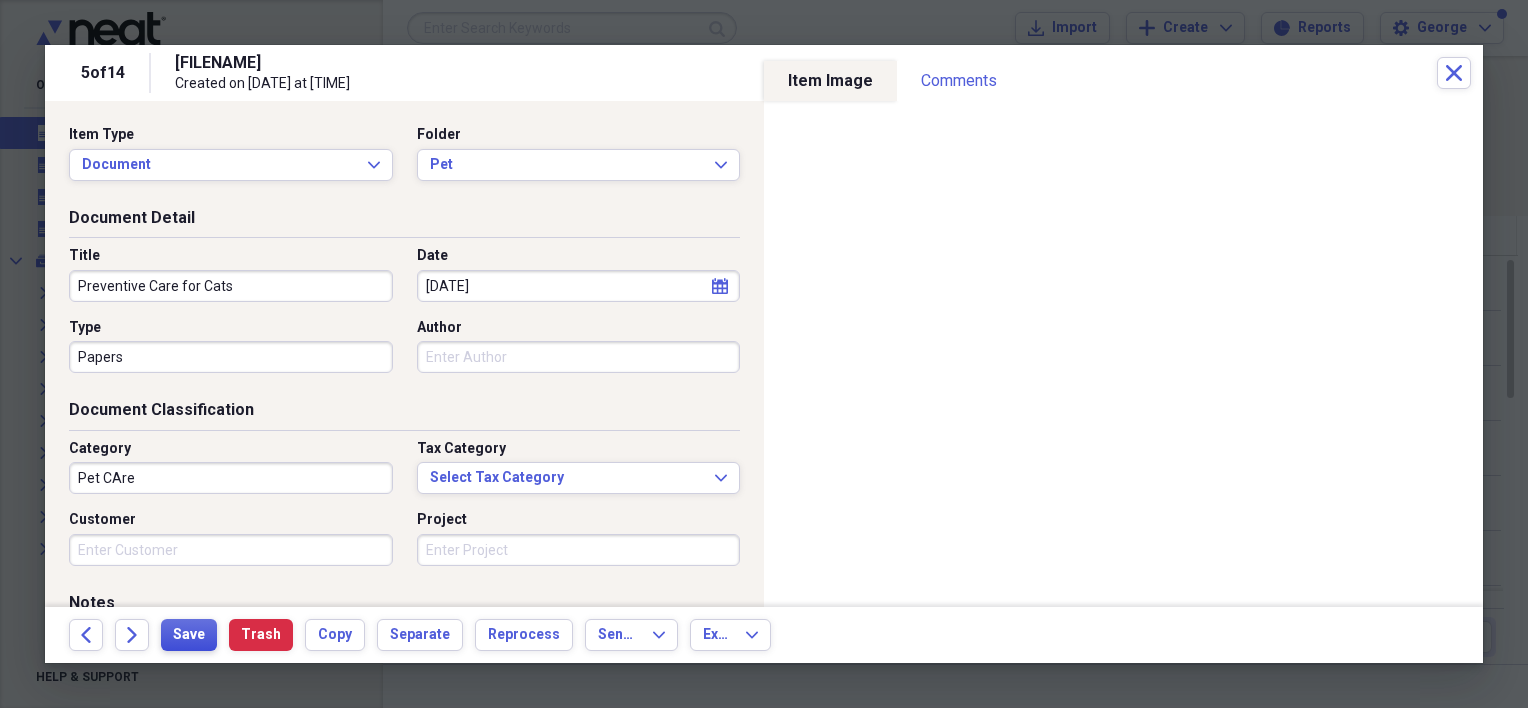 type on "Preventive Care for Cats" 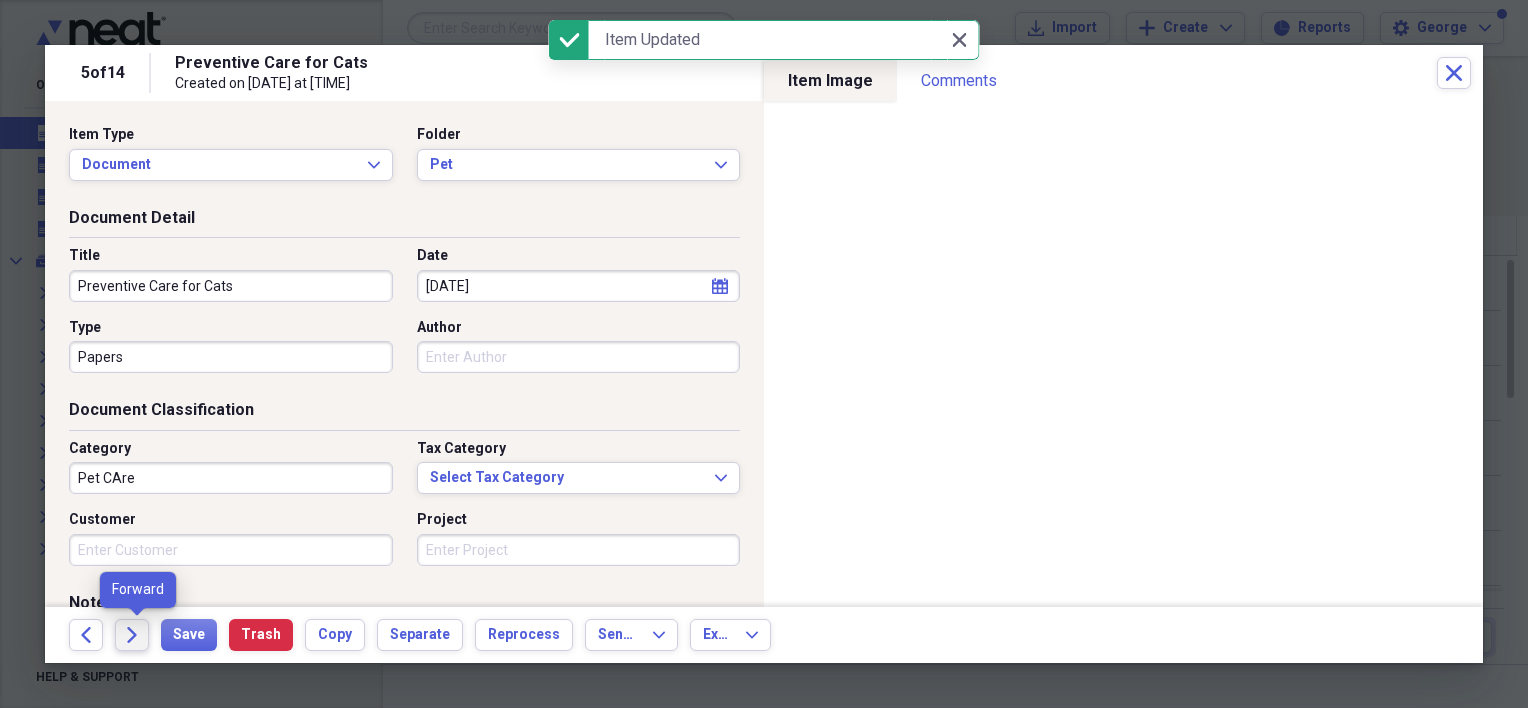 click on "Forward" 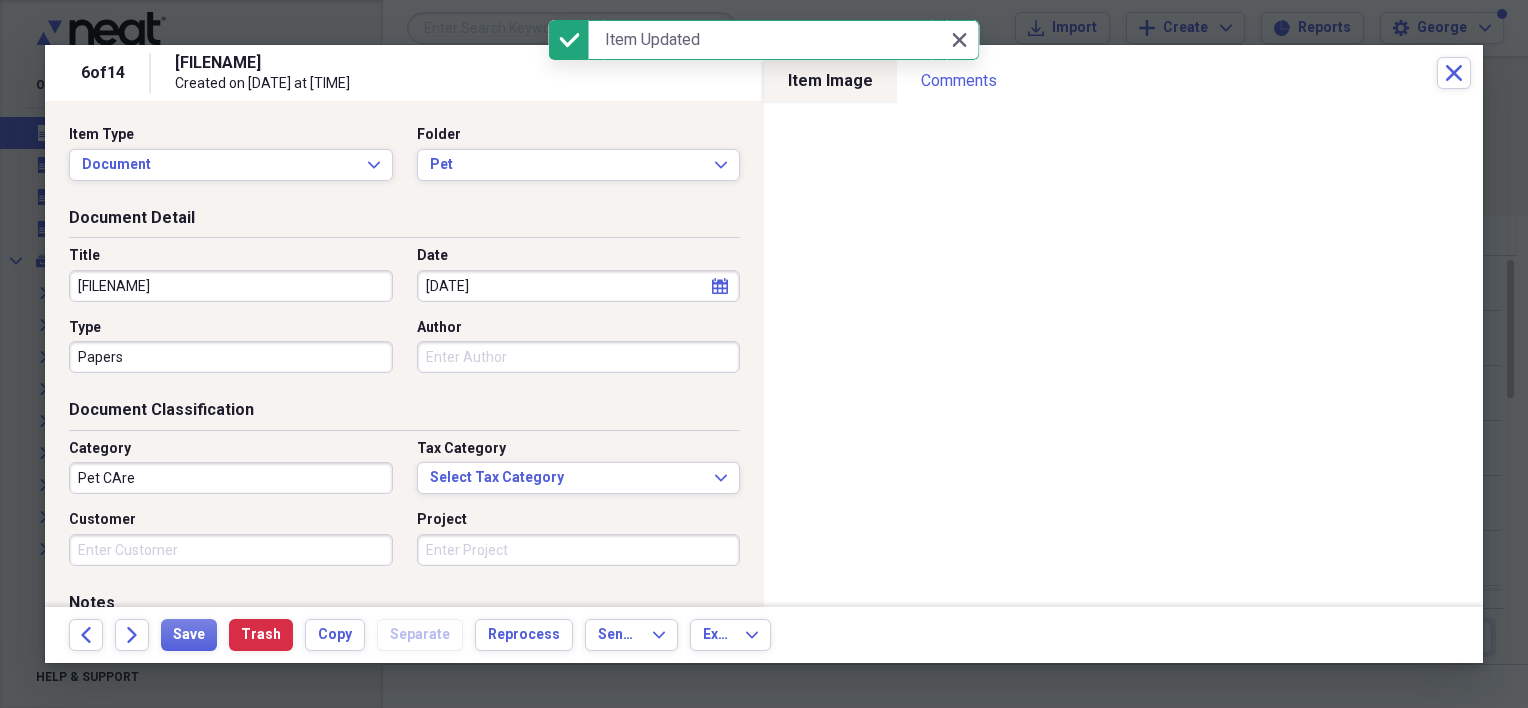 drag, startPoint x: 244, startPoint y: 281, endPoint x: 1, endPoint y: 289, distance: 243.13165 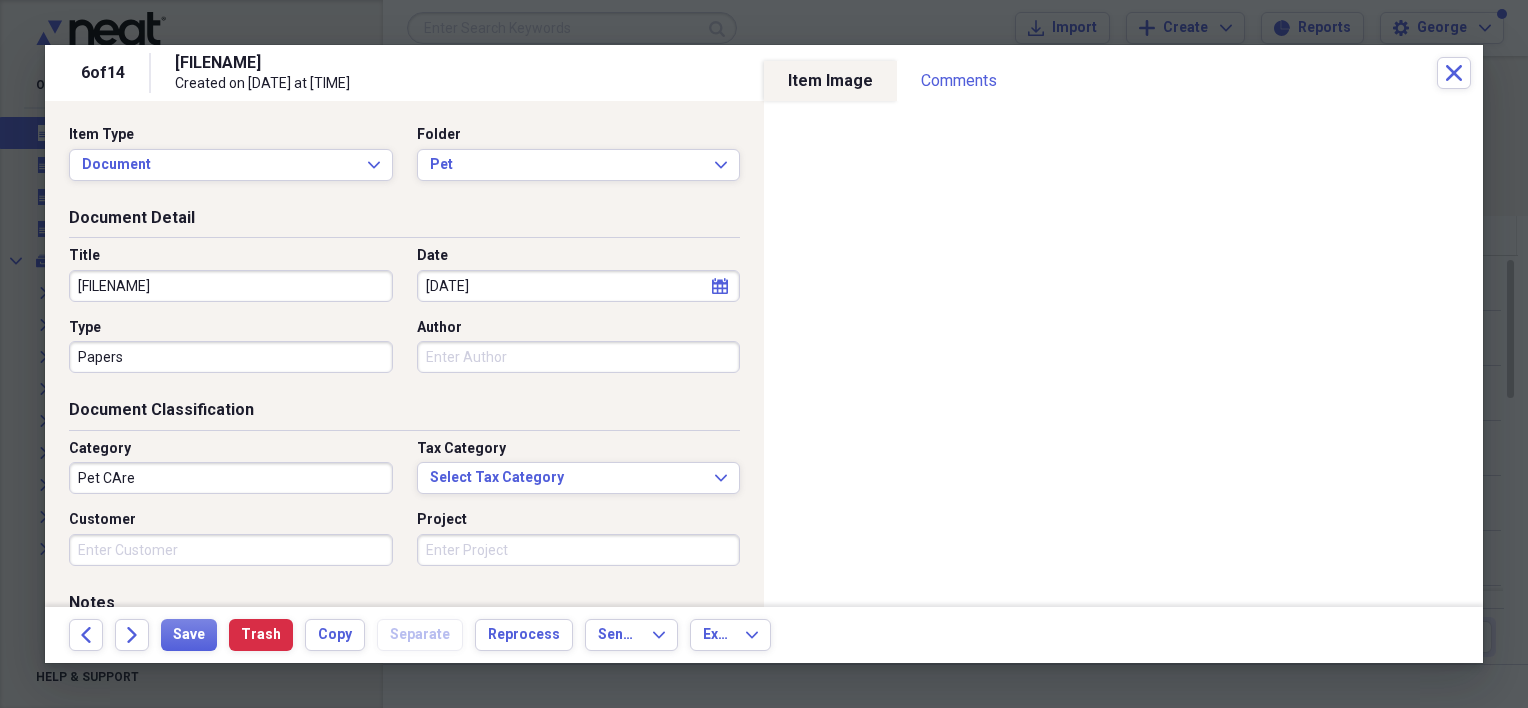 click on "[DATE]" at bounding box center (579, 286) 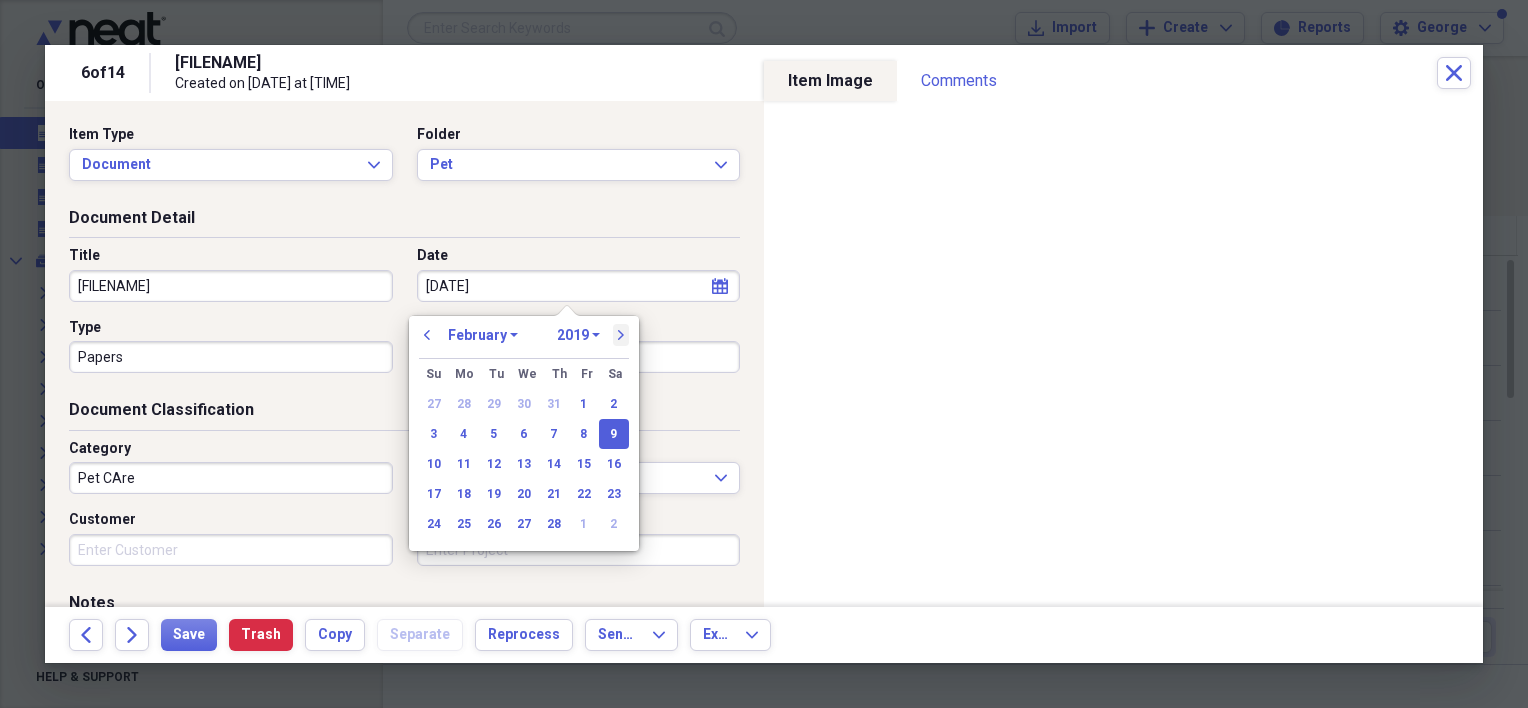 click on "next" at bounding box center [621, 335] 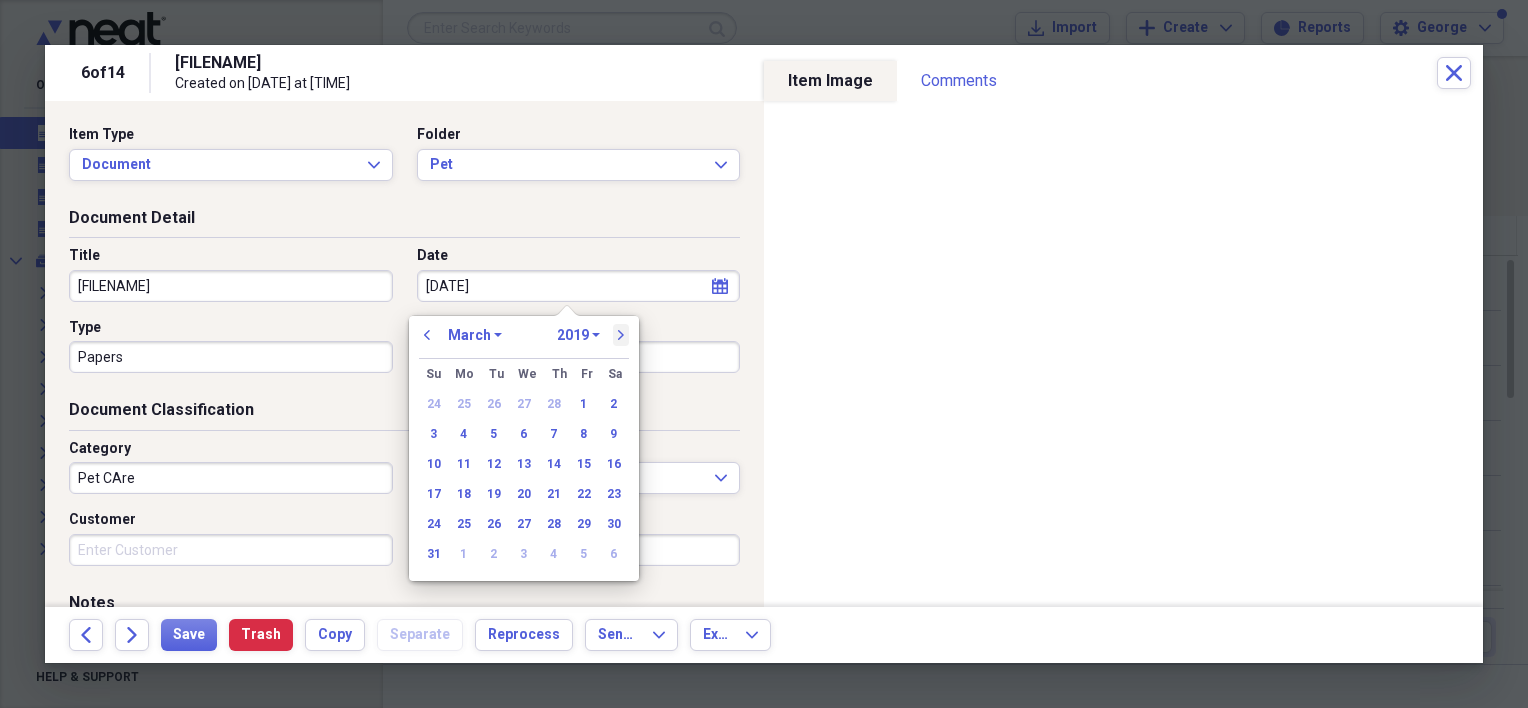 click on "next" at bounding box center (621, 335) 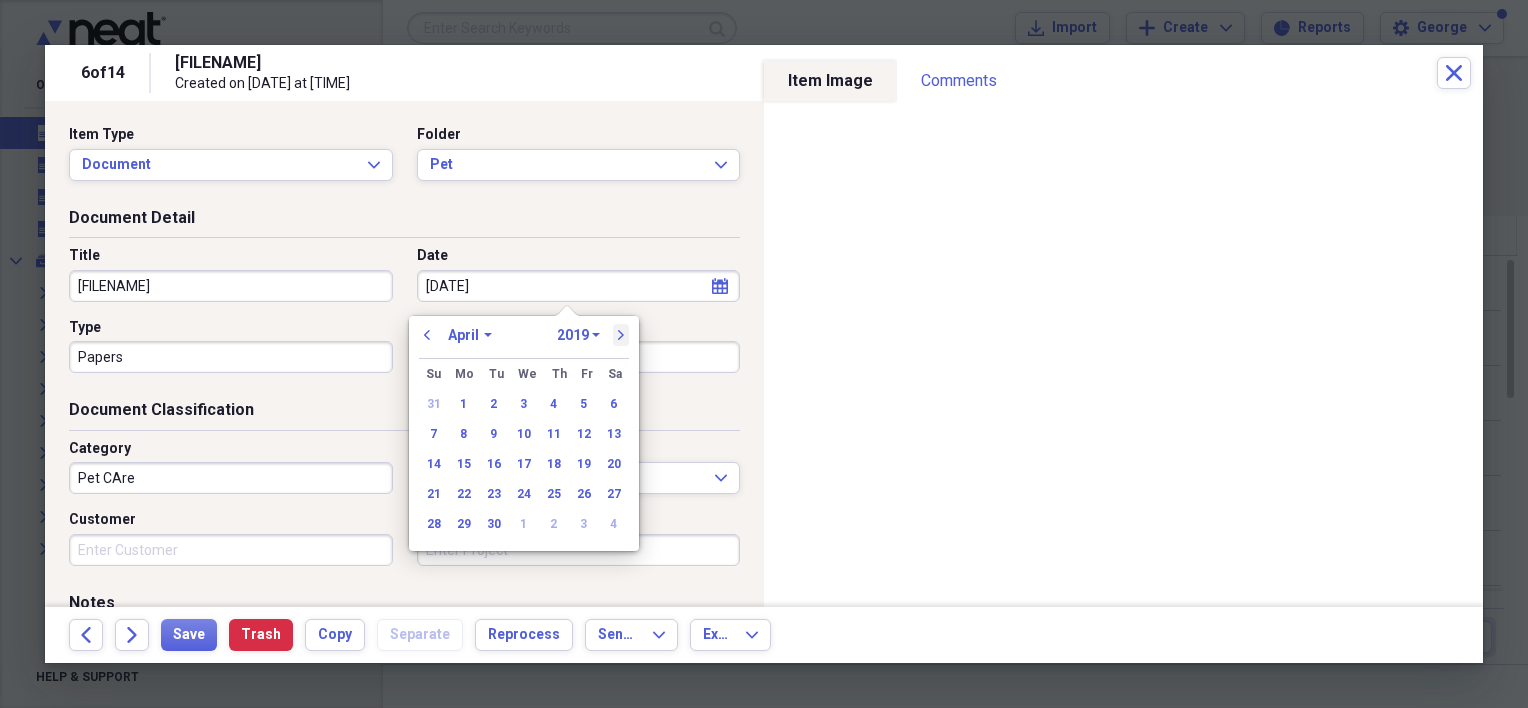 click on "next" at bounding box center [621, 335] 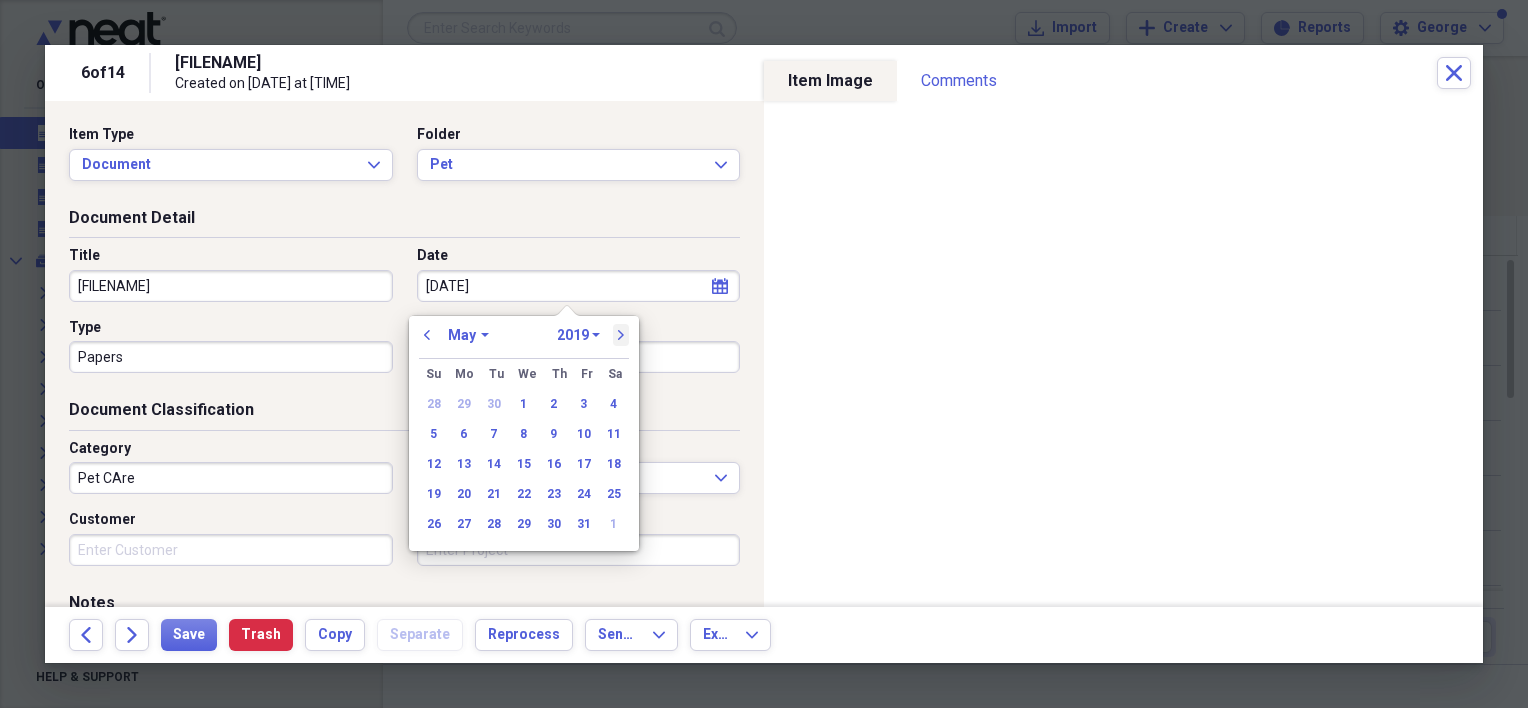 click on "next" at bounding box center (621, 335) 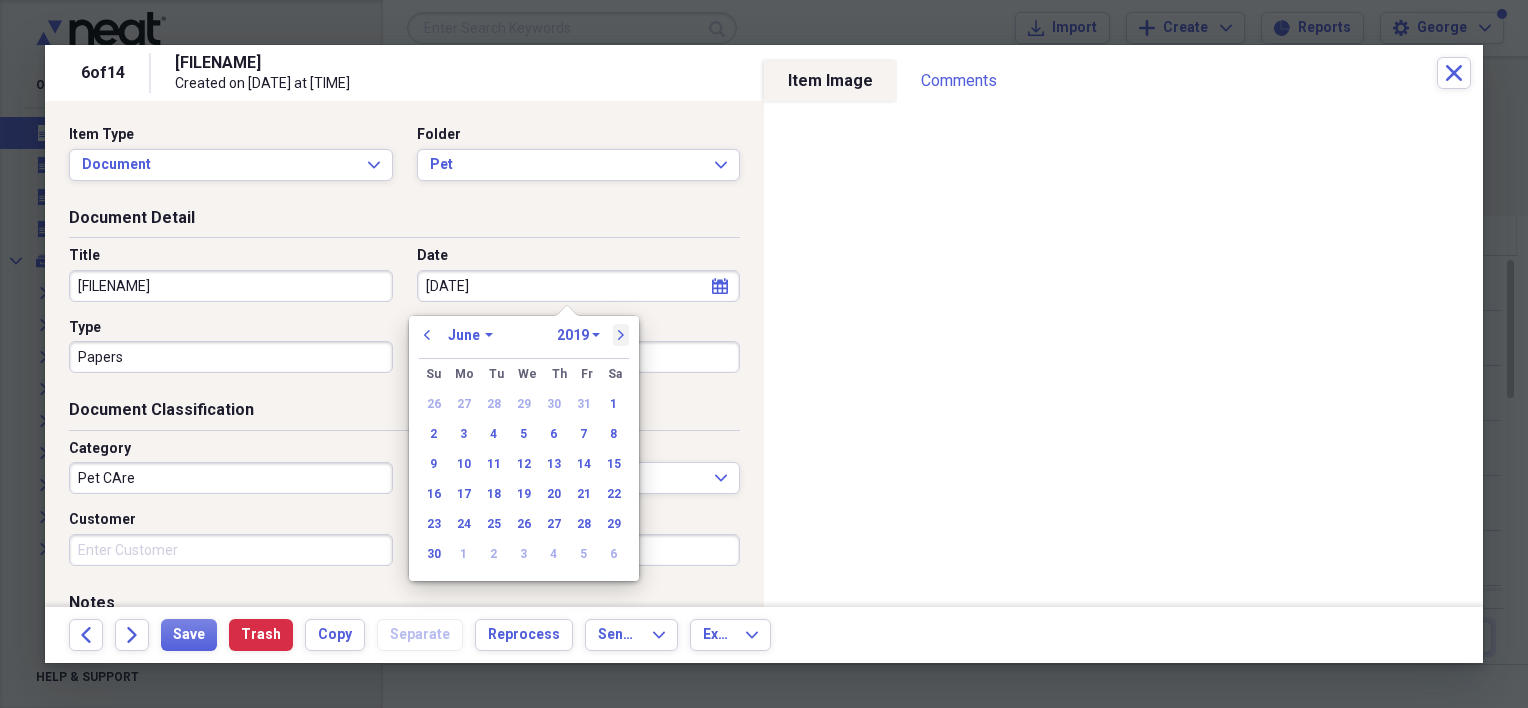 click on "next" at bounding box center [621, 335] 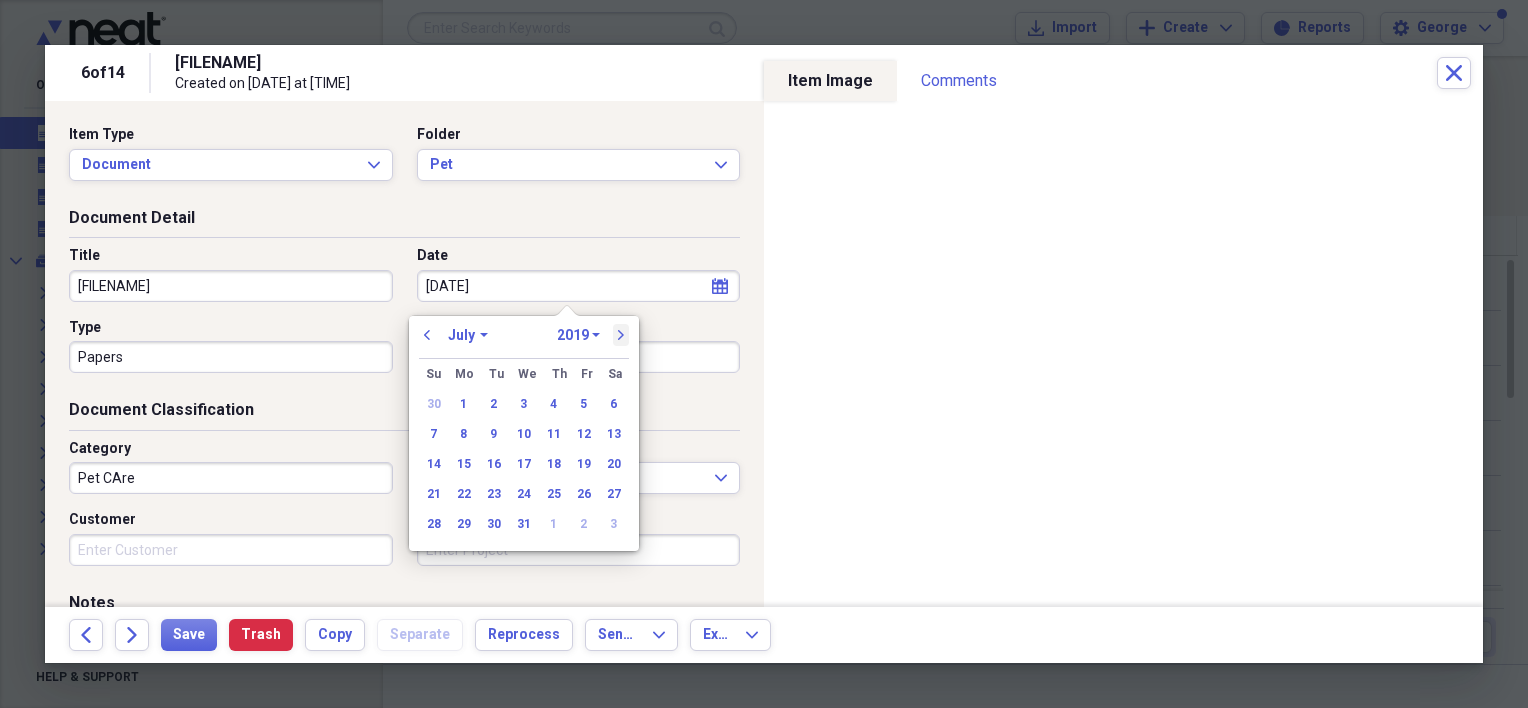 click on "next" at bounding box center [621, 335] 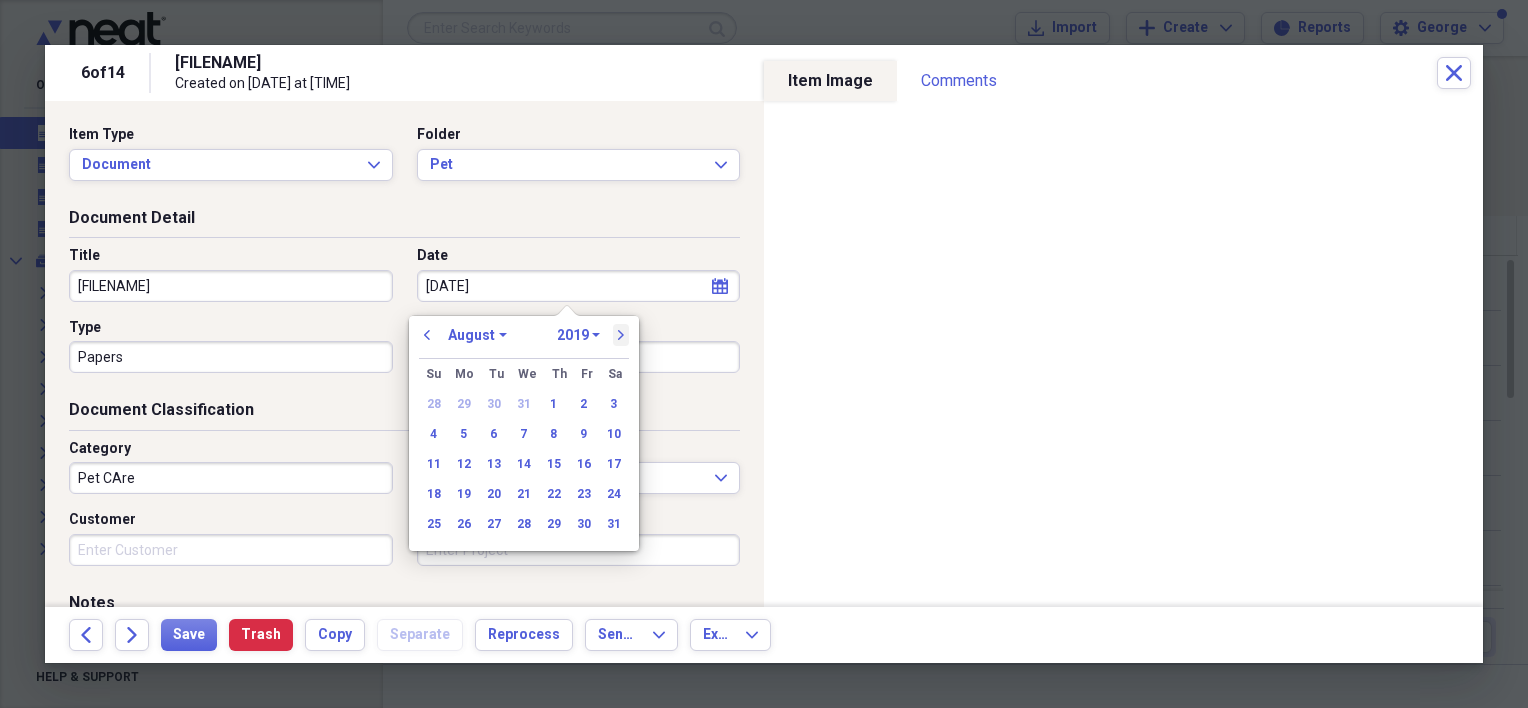 click on "next" at bounding box center (621, 335) 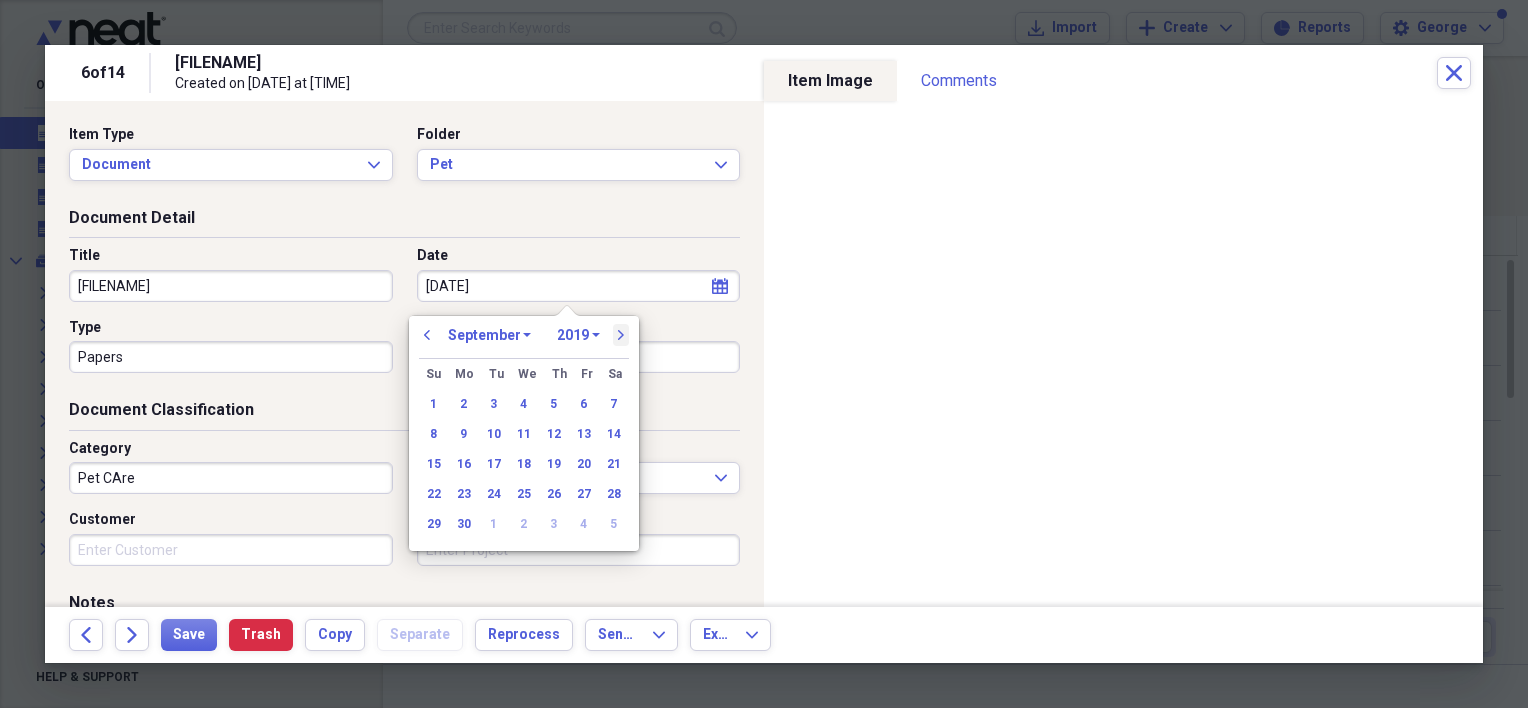 click on "next" at bounding box center (621, 335) 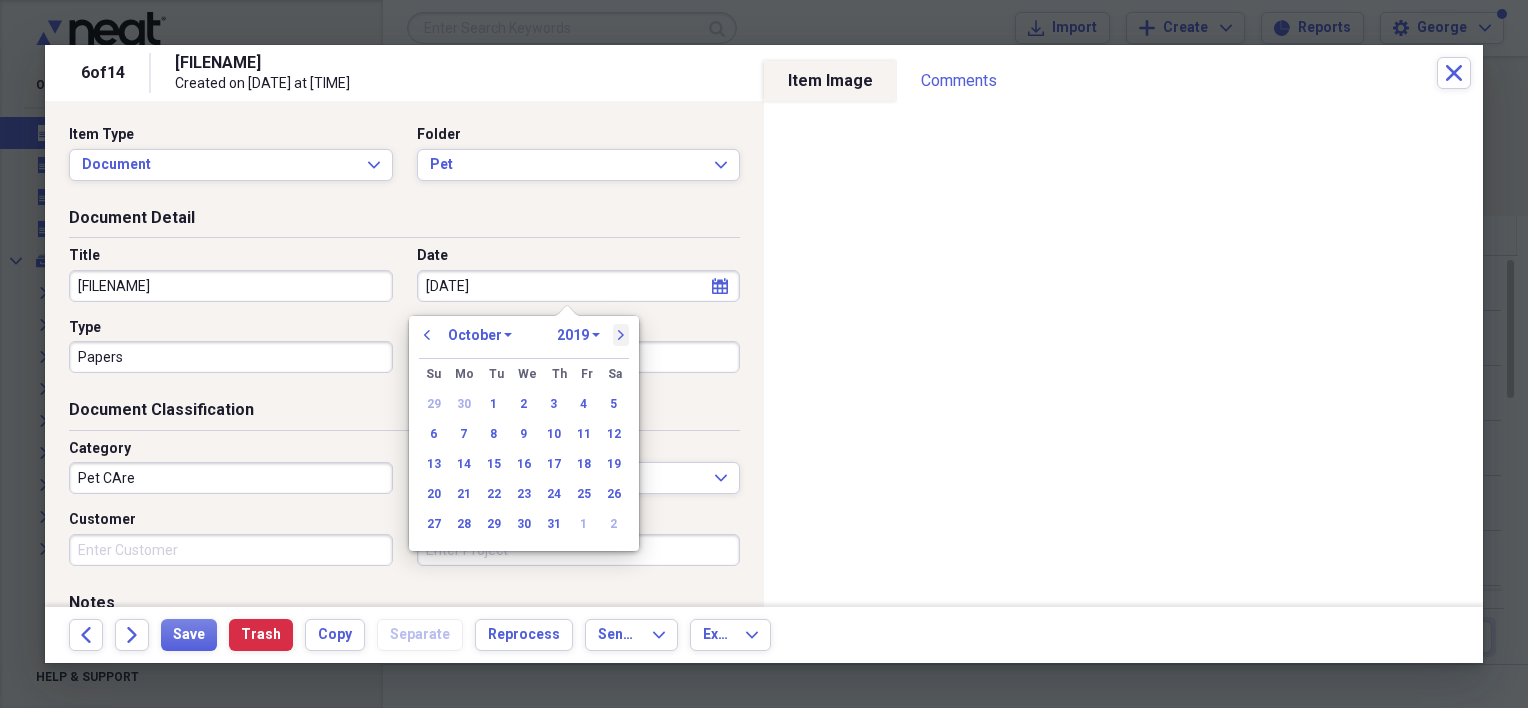click on "next" at bounding box center (621, 335) 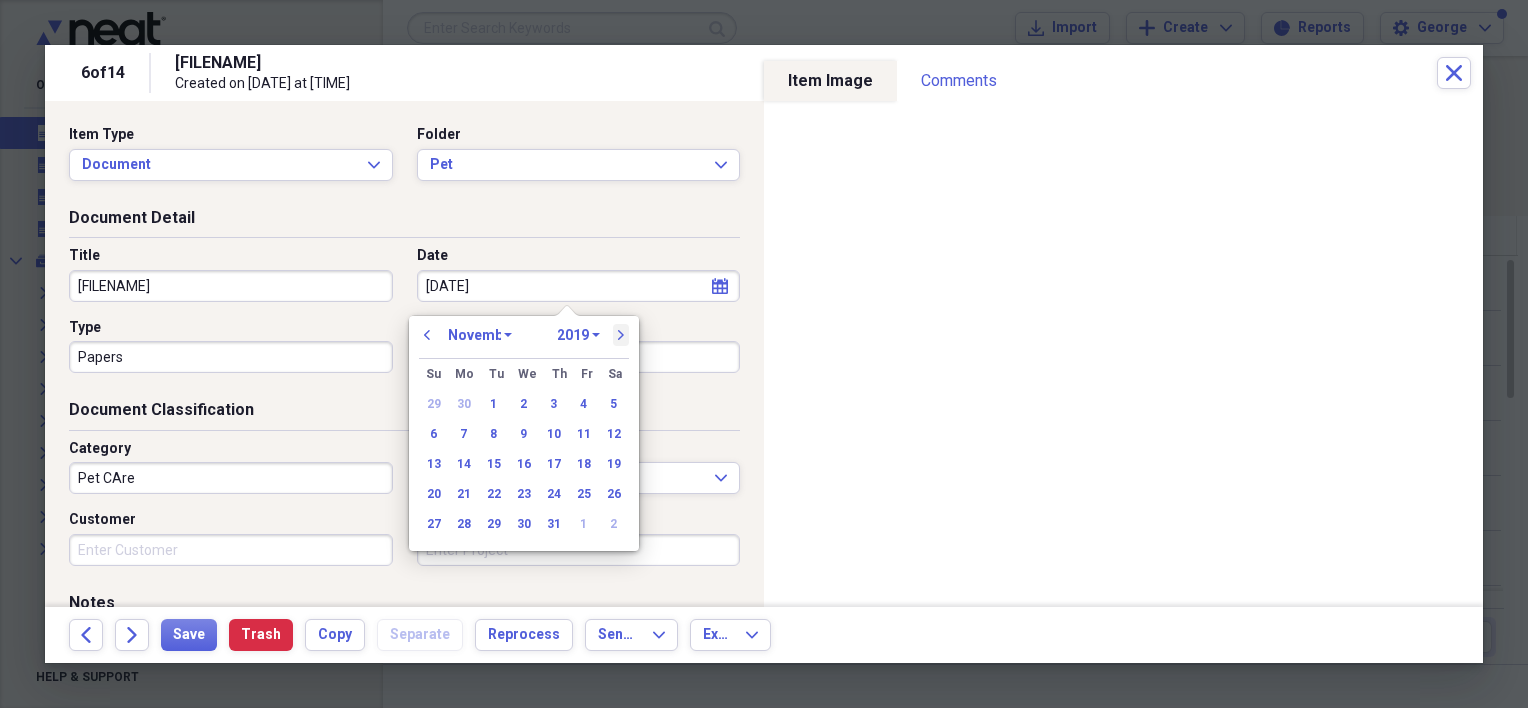 click on "next" at bounding box center (621, 335) 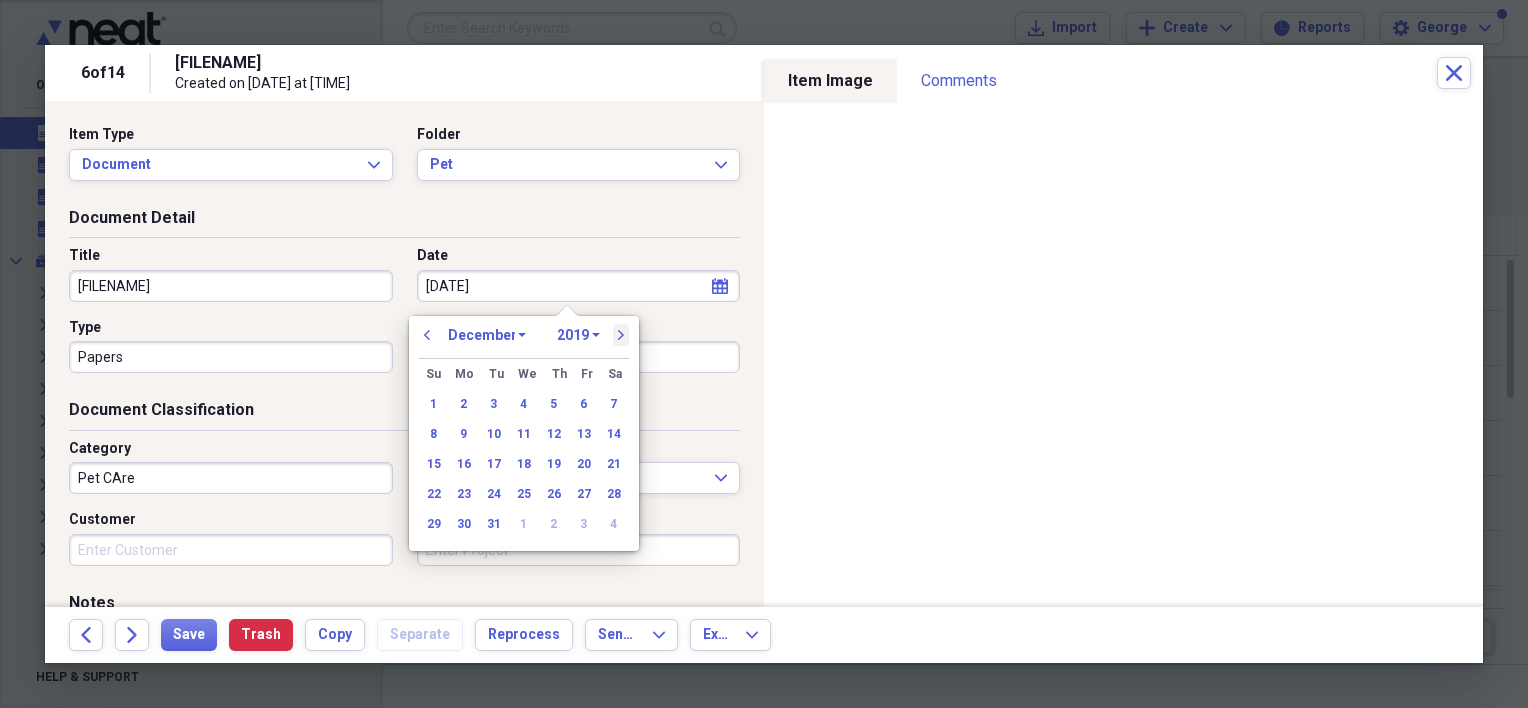 click on "next" at bounding box center (621, 335) 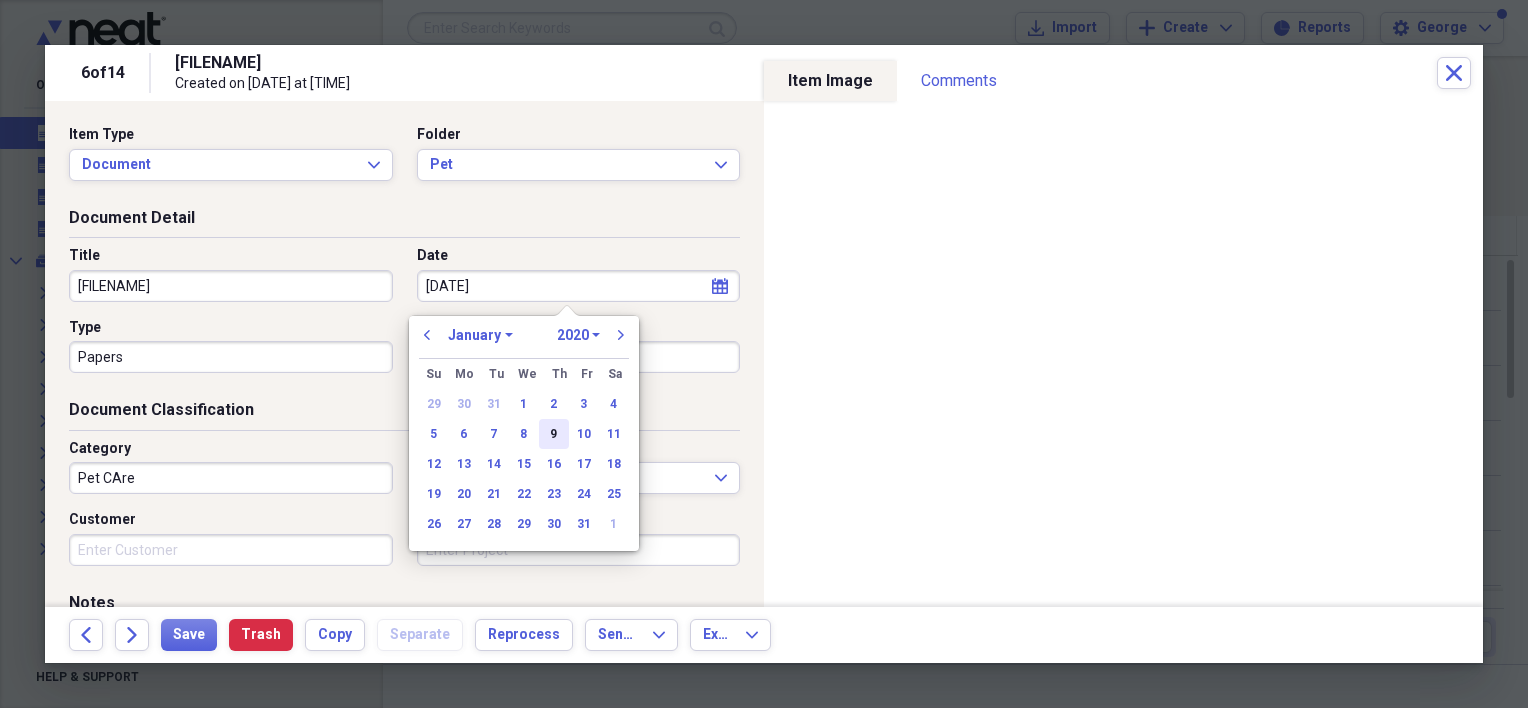 click on "9" at bounding box center [554, 434] 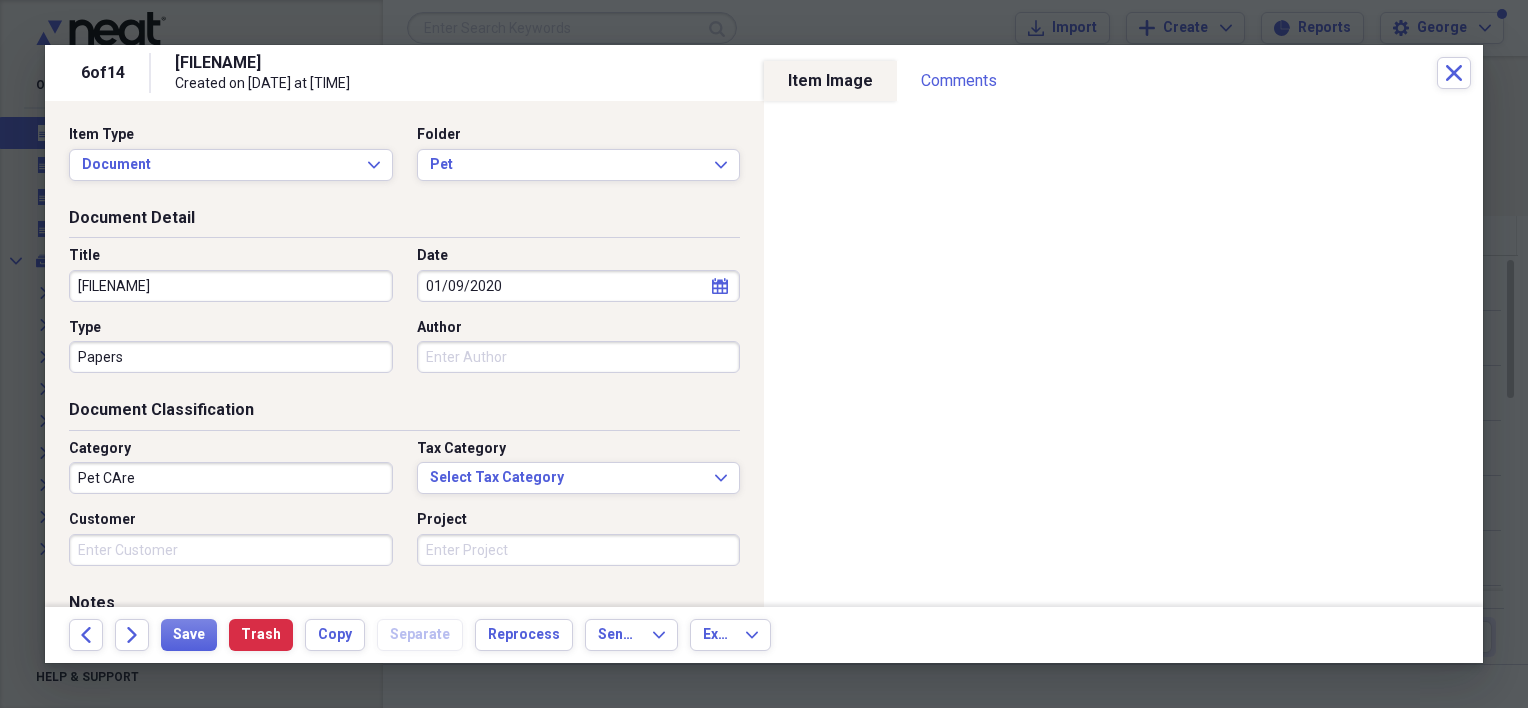 drag, startPoint x: 284, startPoint y: 296, endPoint x: 25, endPoint y: 288, distance: 259.12354 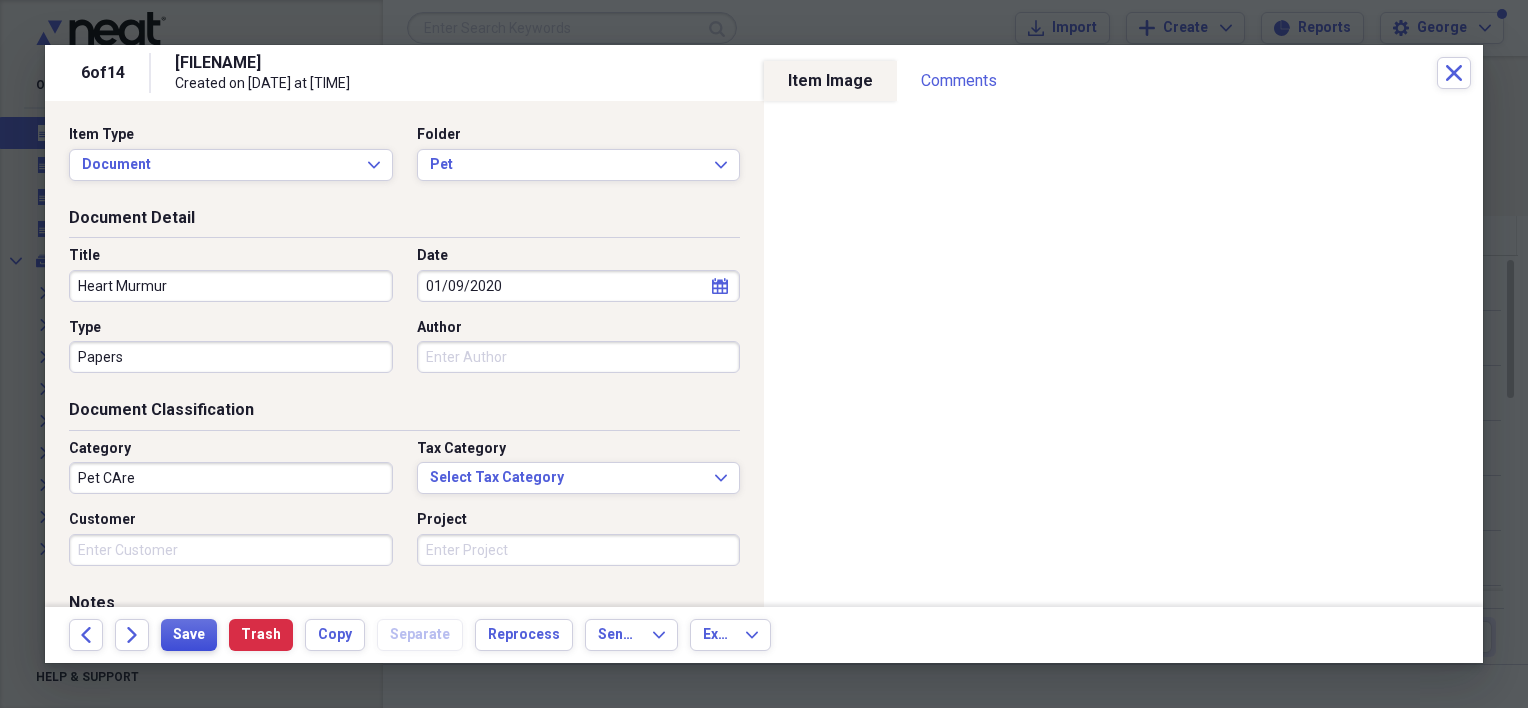 type on "Heart Murmur" 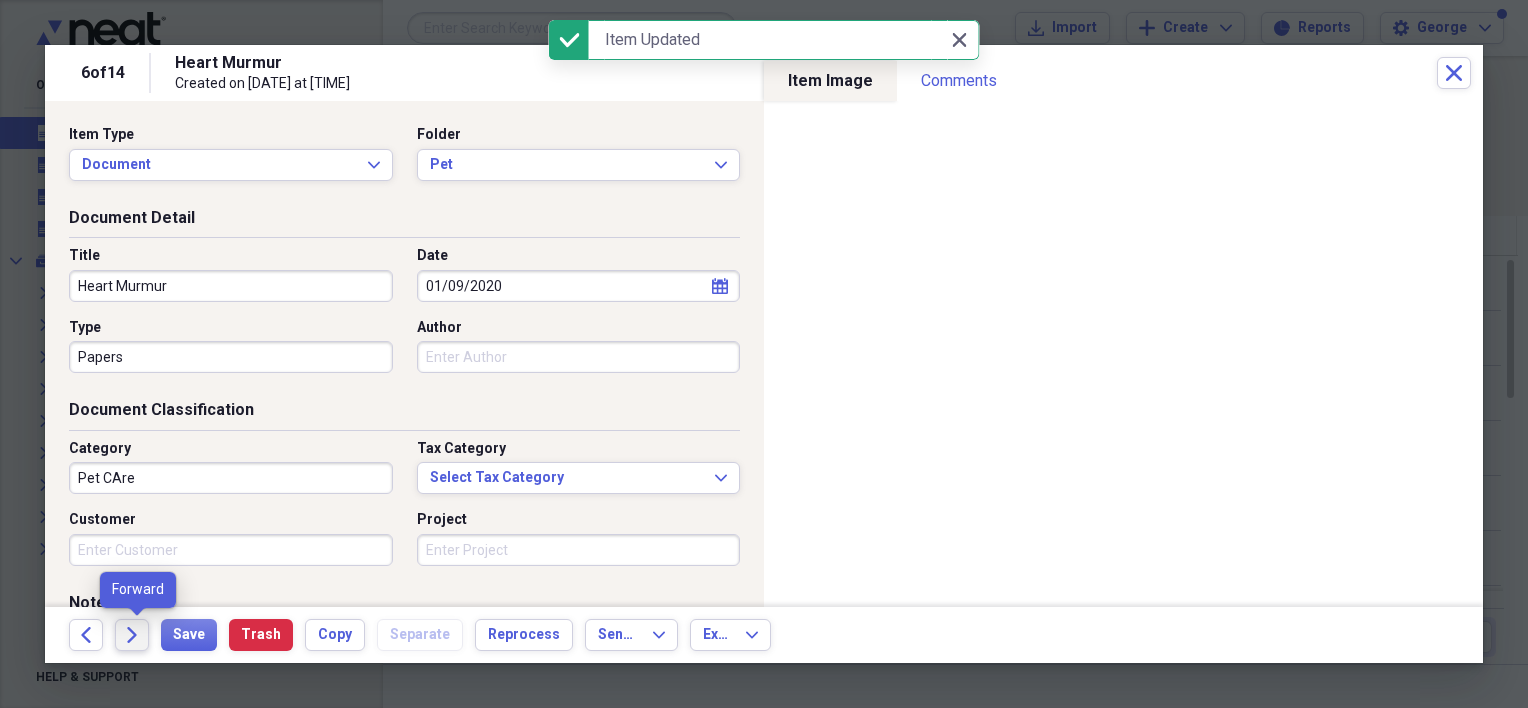click on "Forward" 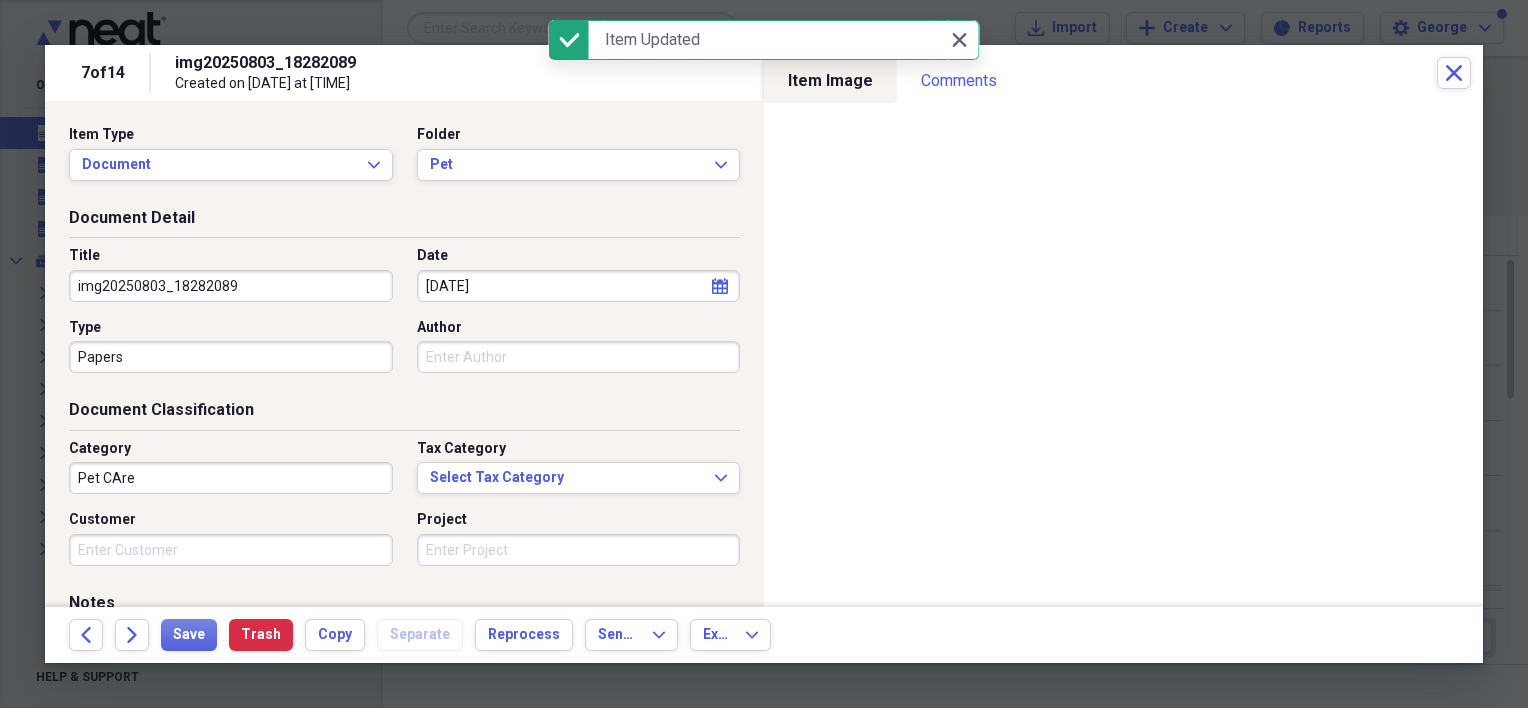 drag, startPoint x: 291, startPoint y: 286, endPoint x: 74, endPoint y: 291, distance: 217.0576 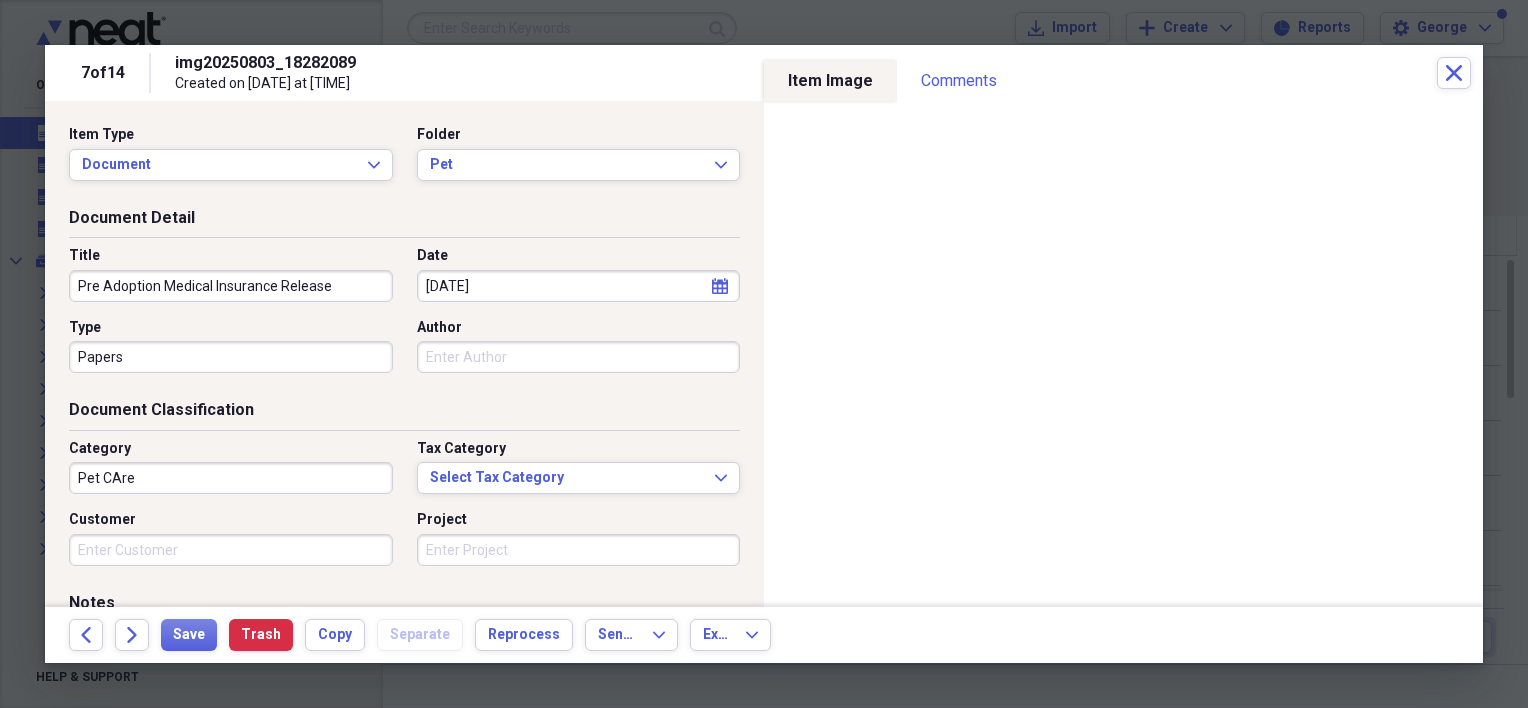 type on "Pre Adoption Medical Insurance Release" 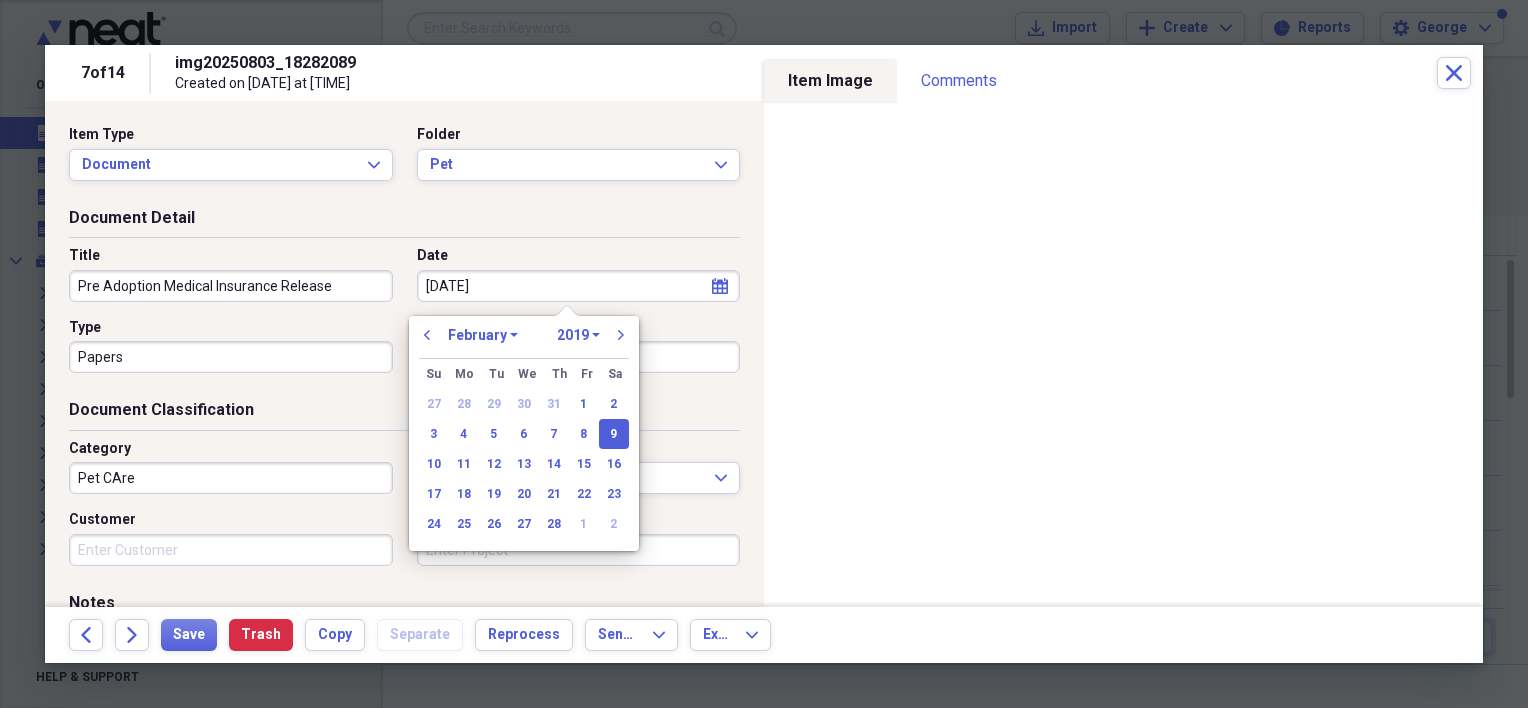 click on "[DATE]" at bounding box center [579, 286] 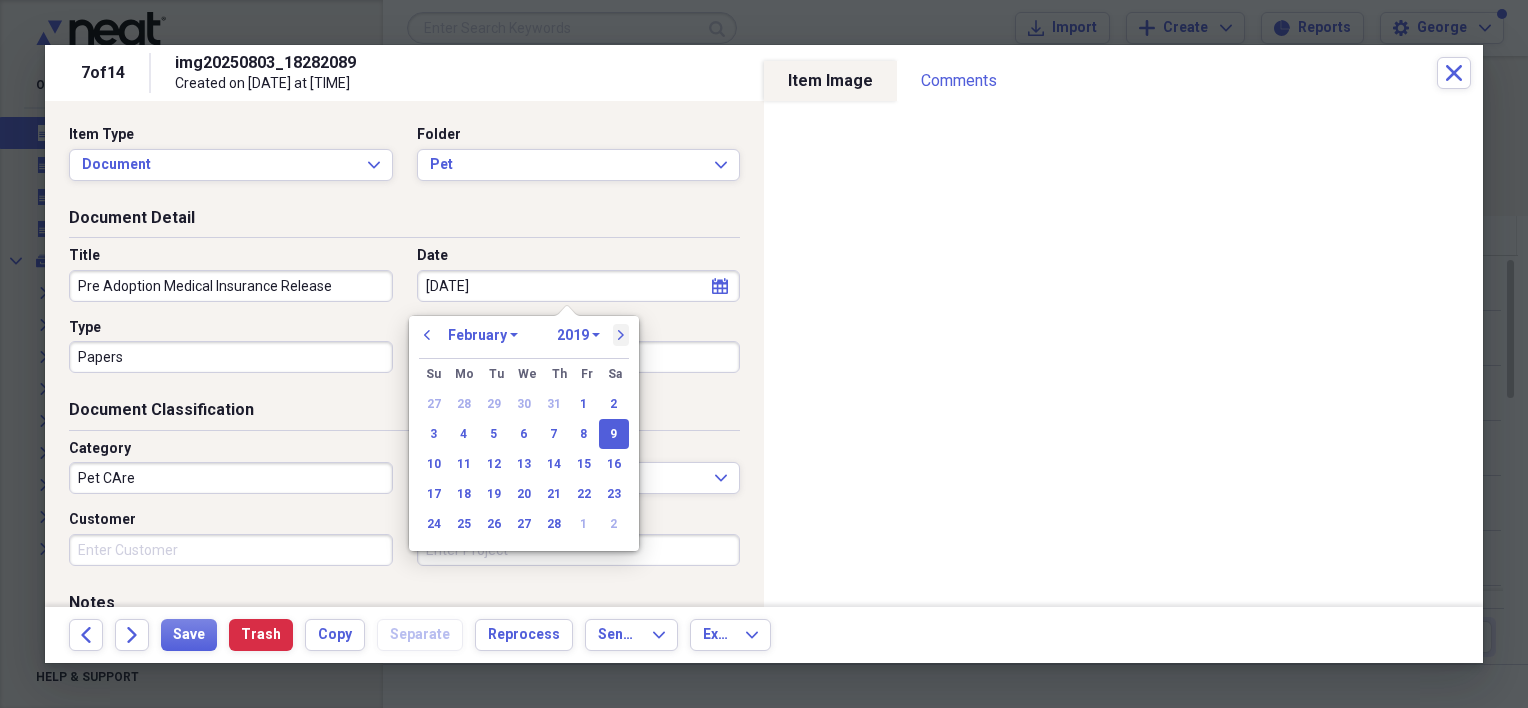 click on "next" at bounding box center (621, 335) 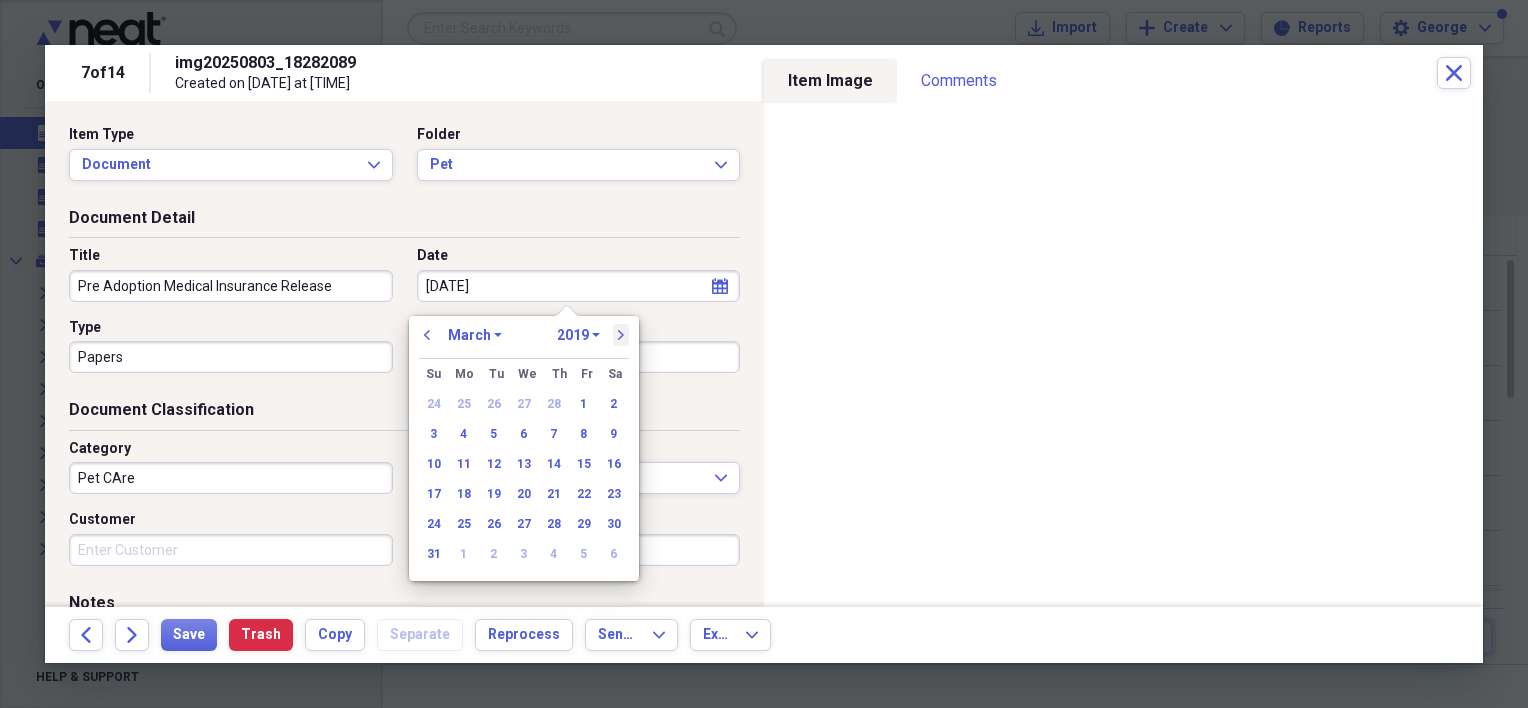 click on "next" at bounding box center [621, 335] 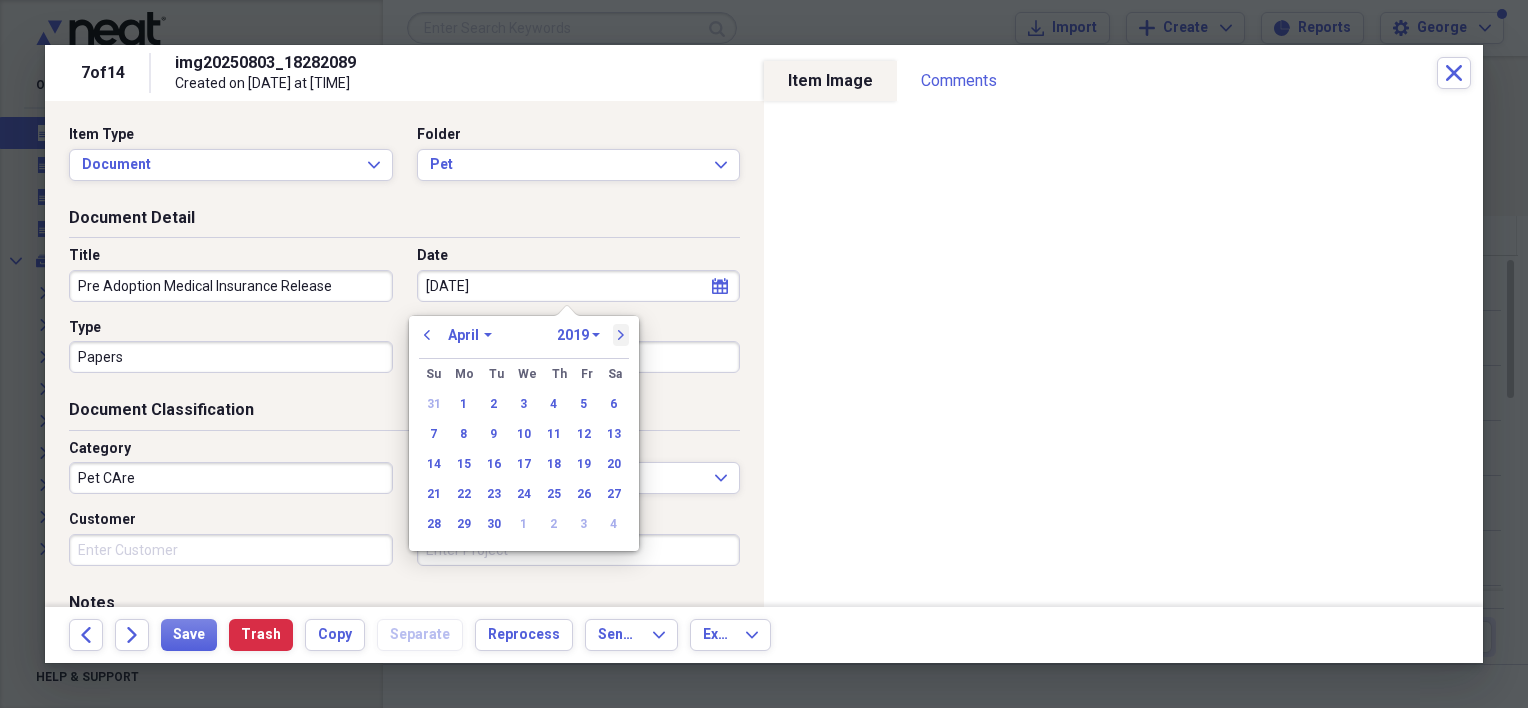 click on "next" at bounding box center (621, 335) 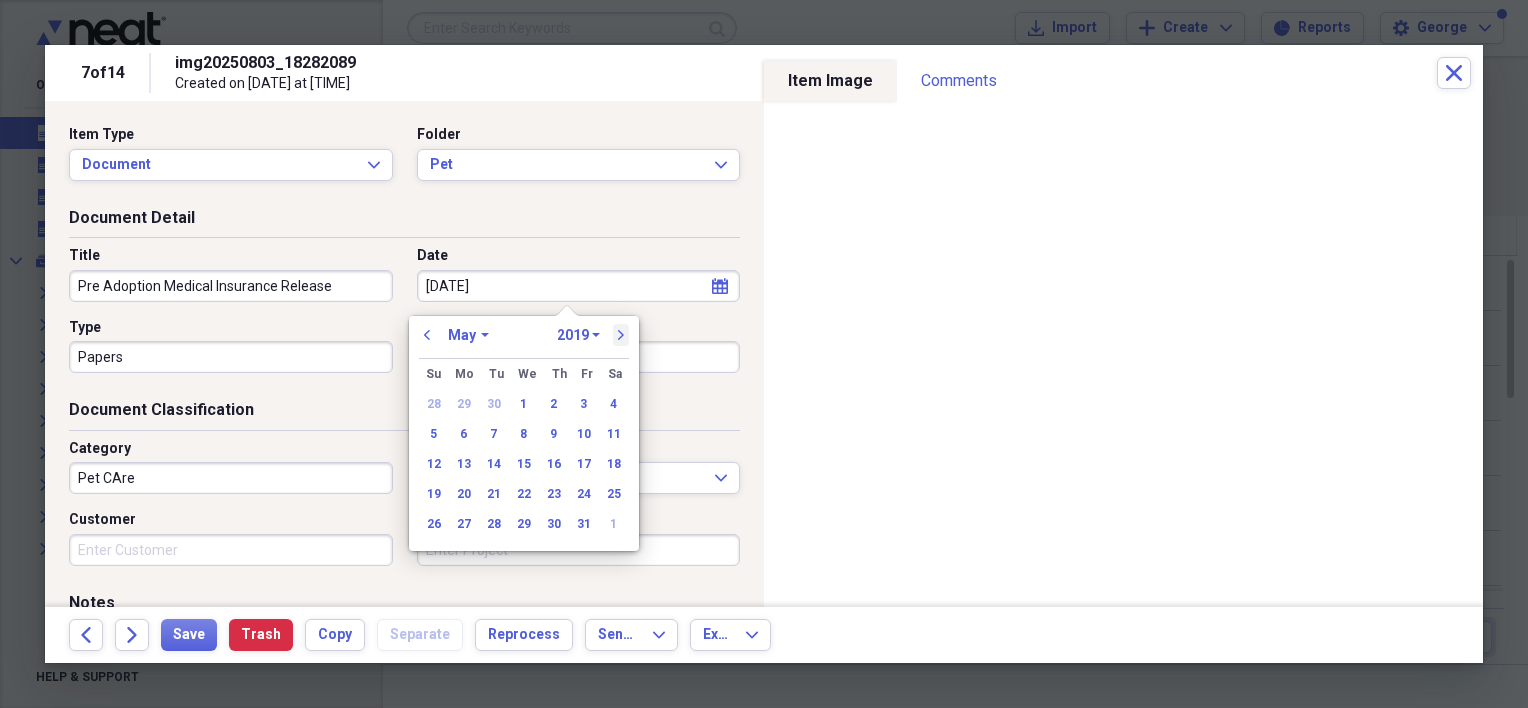 click on "next" at bounding box center (621, 335) 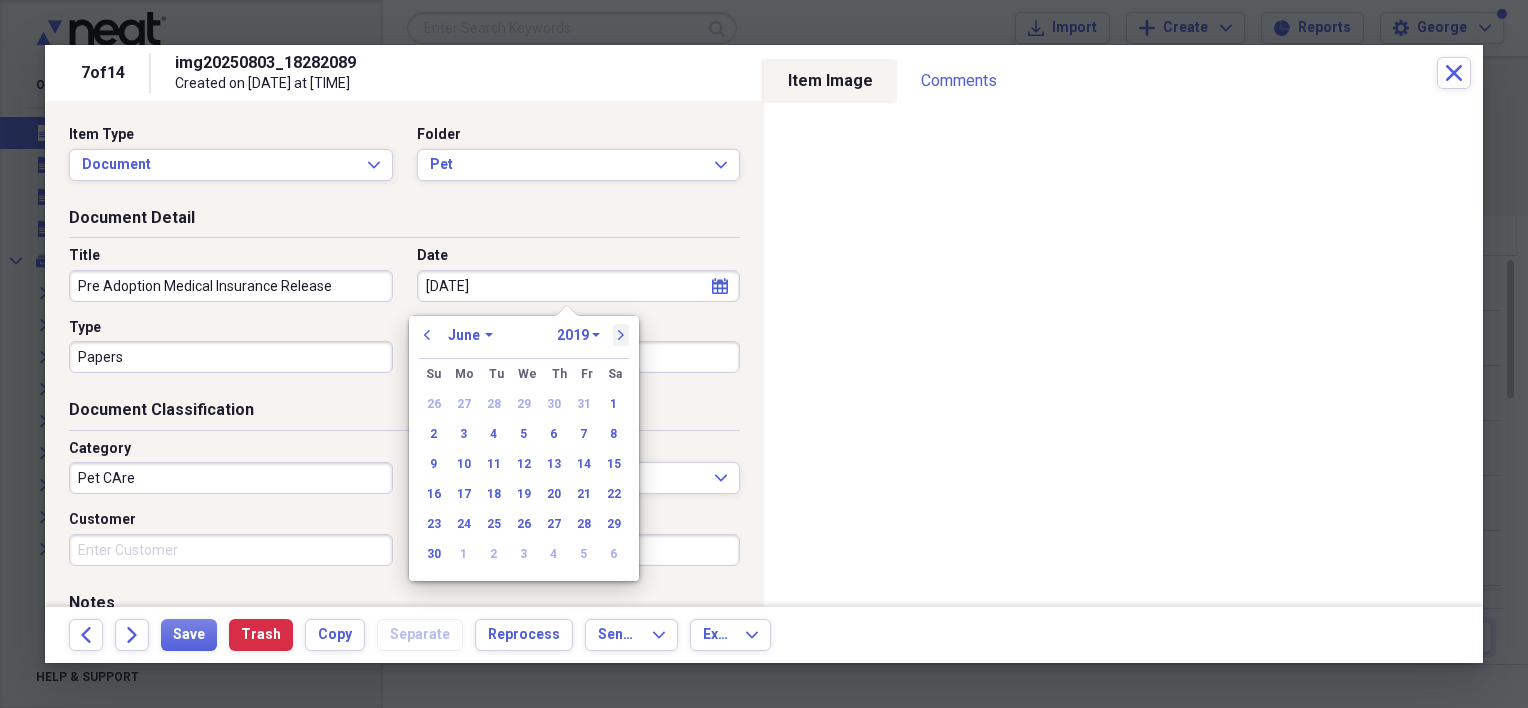 click on "next" at bounding box center [621, 335] 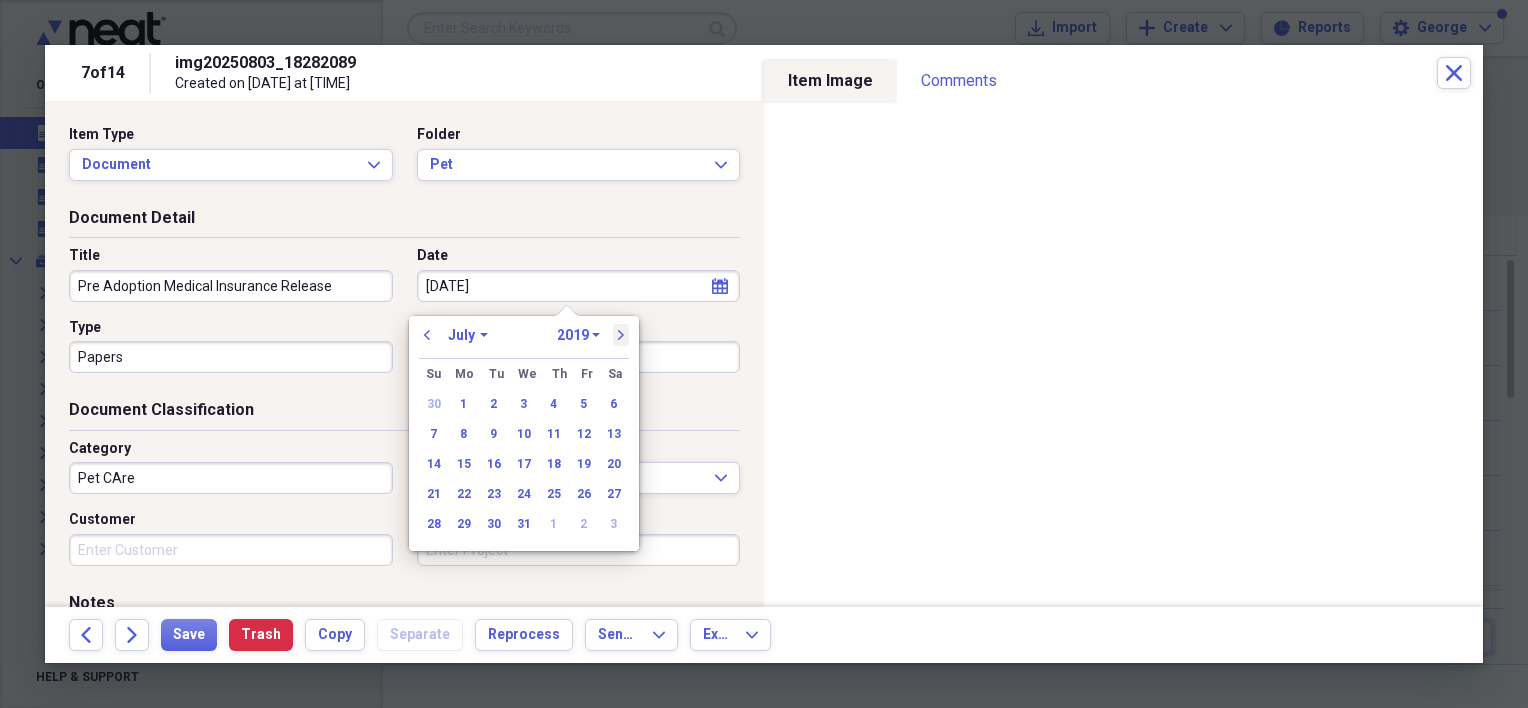 click on "next" at bounding box center [621, 335] 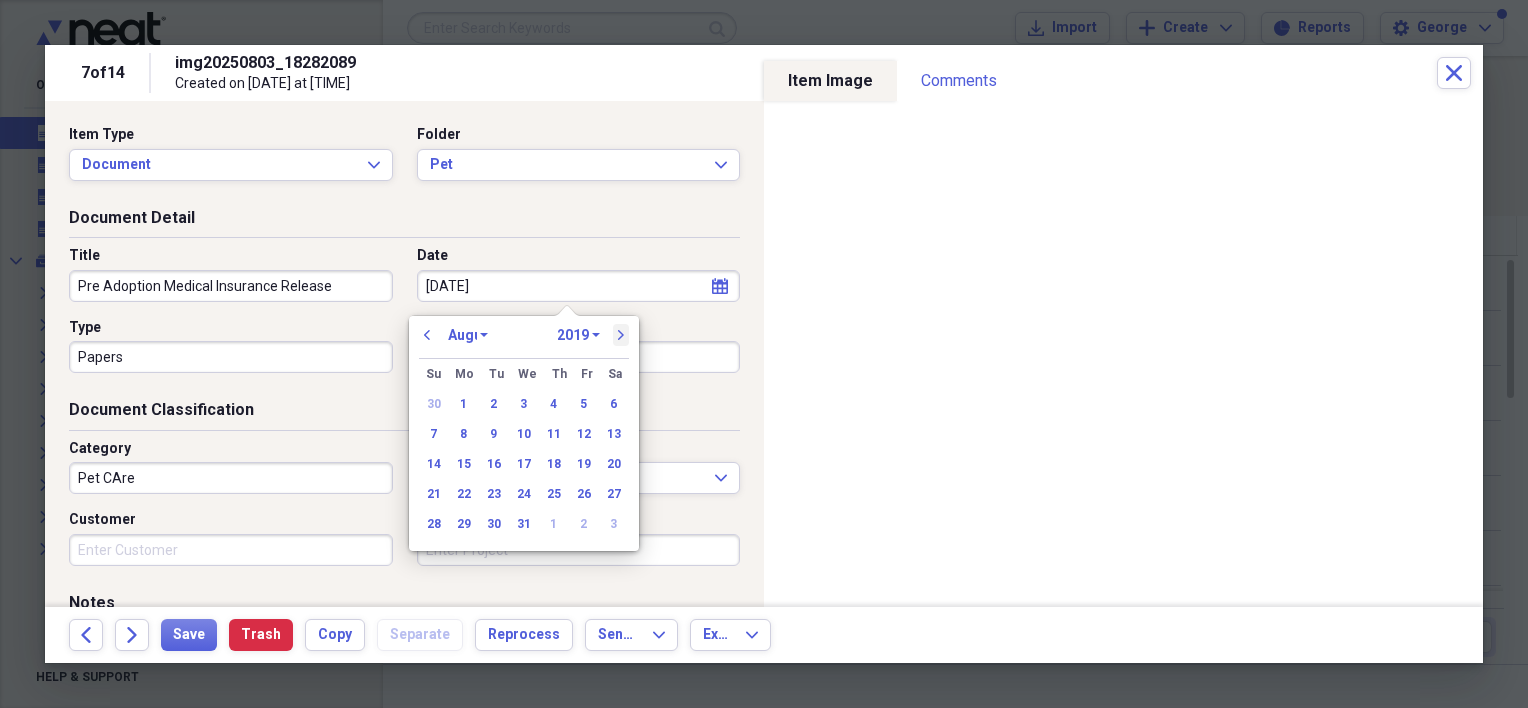 click on "next" at bounding box center [621, 335] 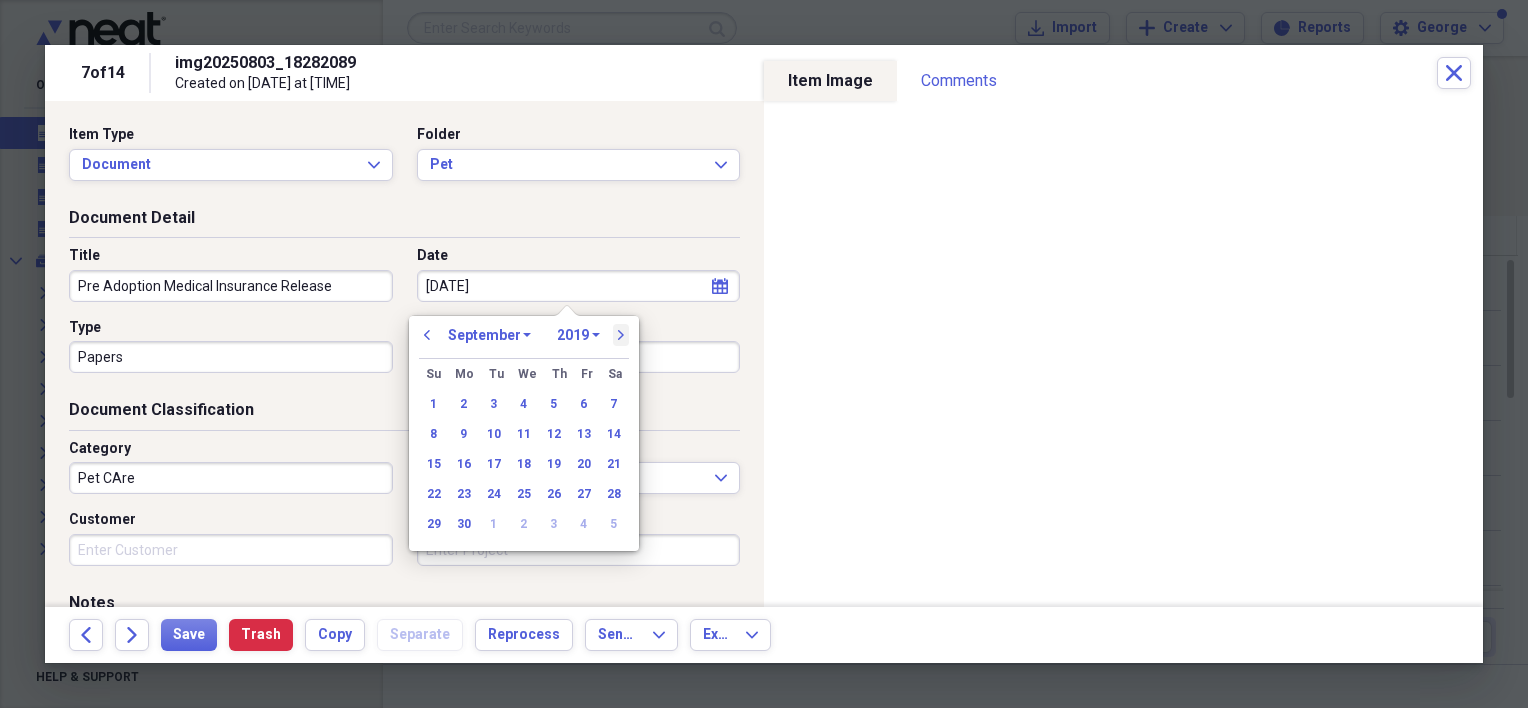 click on "next" at bounding box center (621, 335) 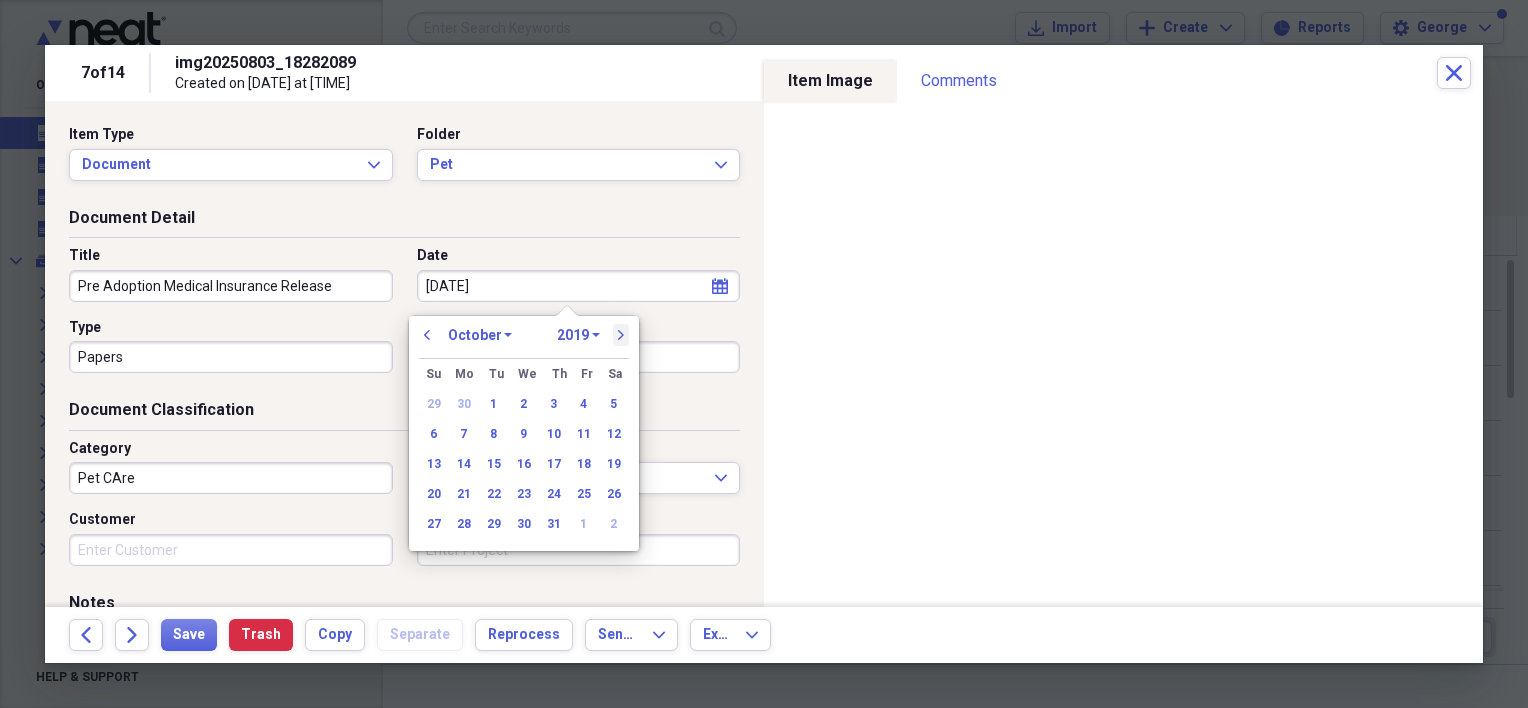 click on "next" at bounding box center [621, 335] 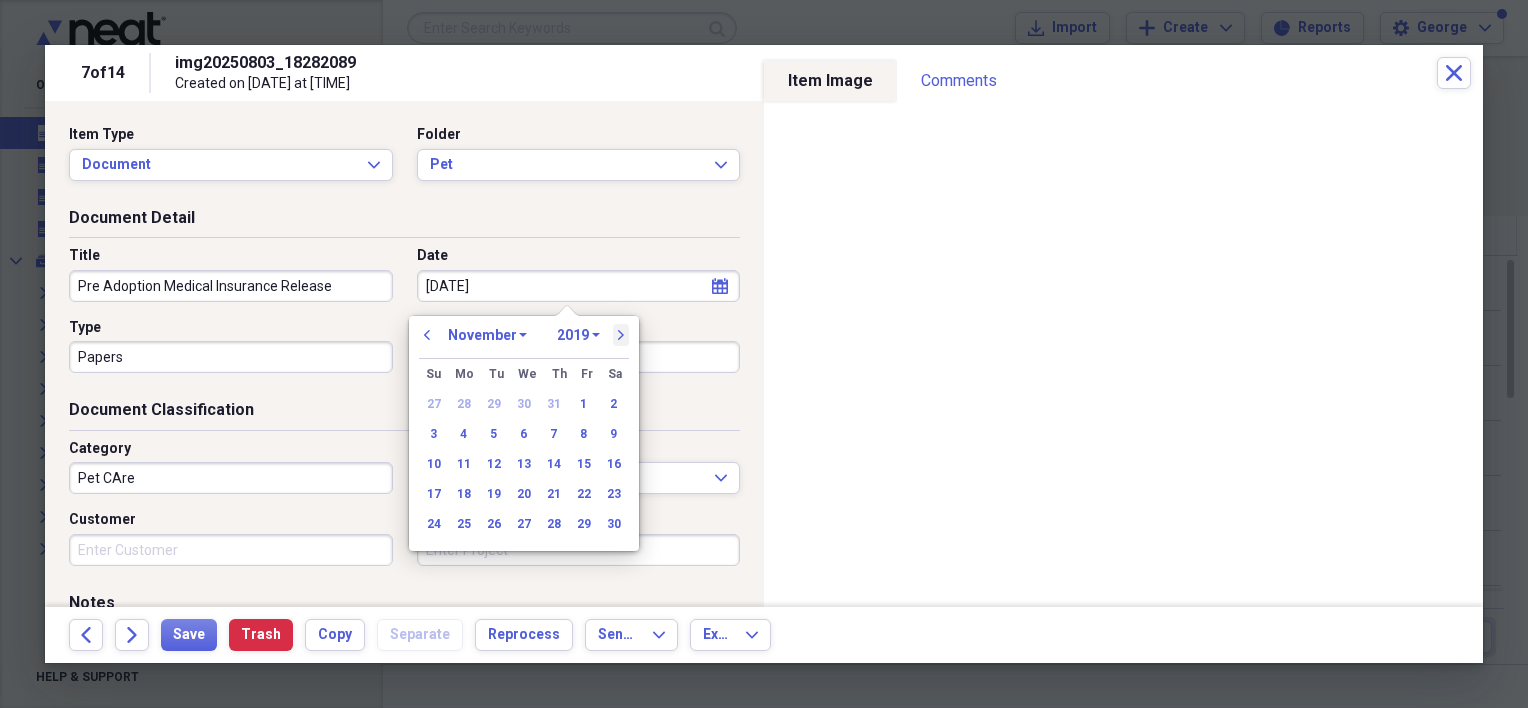 click on "next" at bounding box center [621, 335] 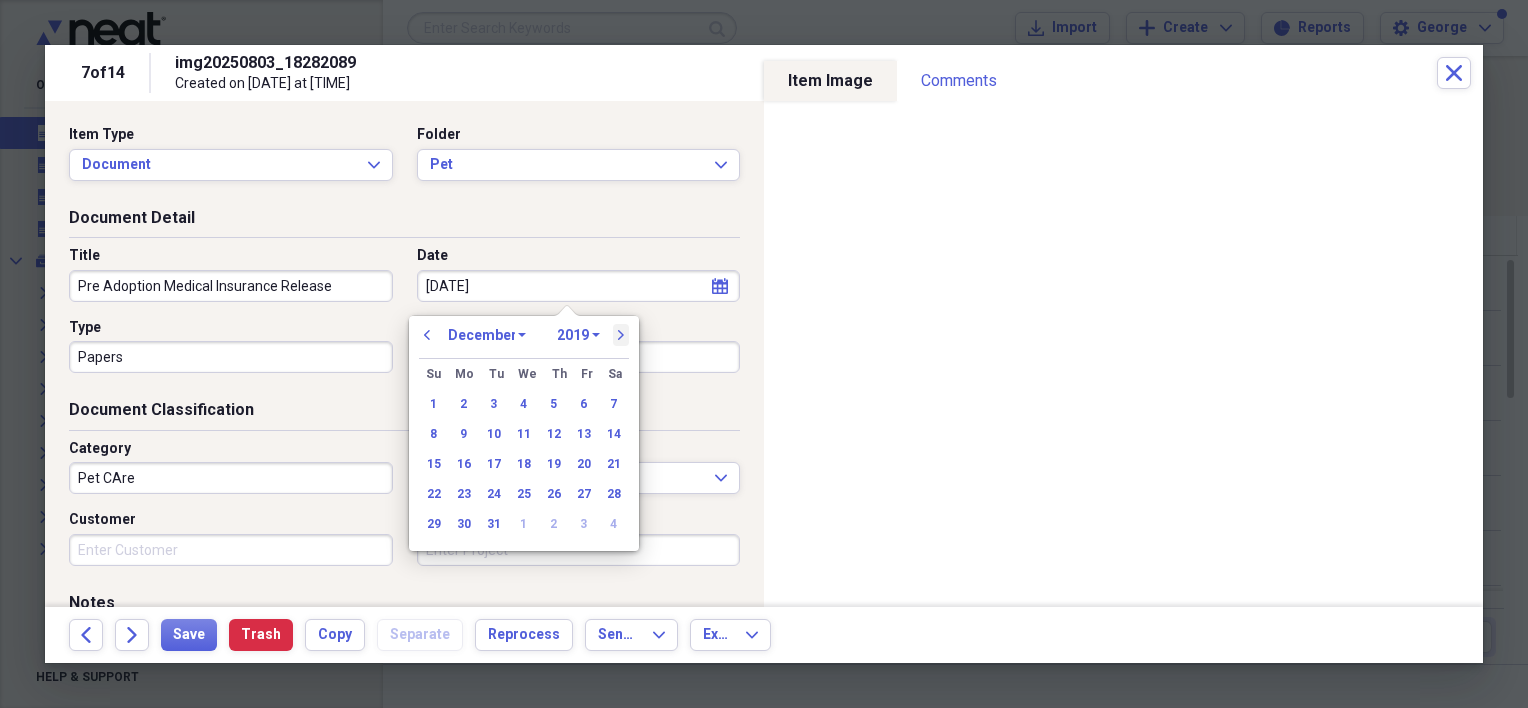 click on "next" at bounding box center [621, 335] 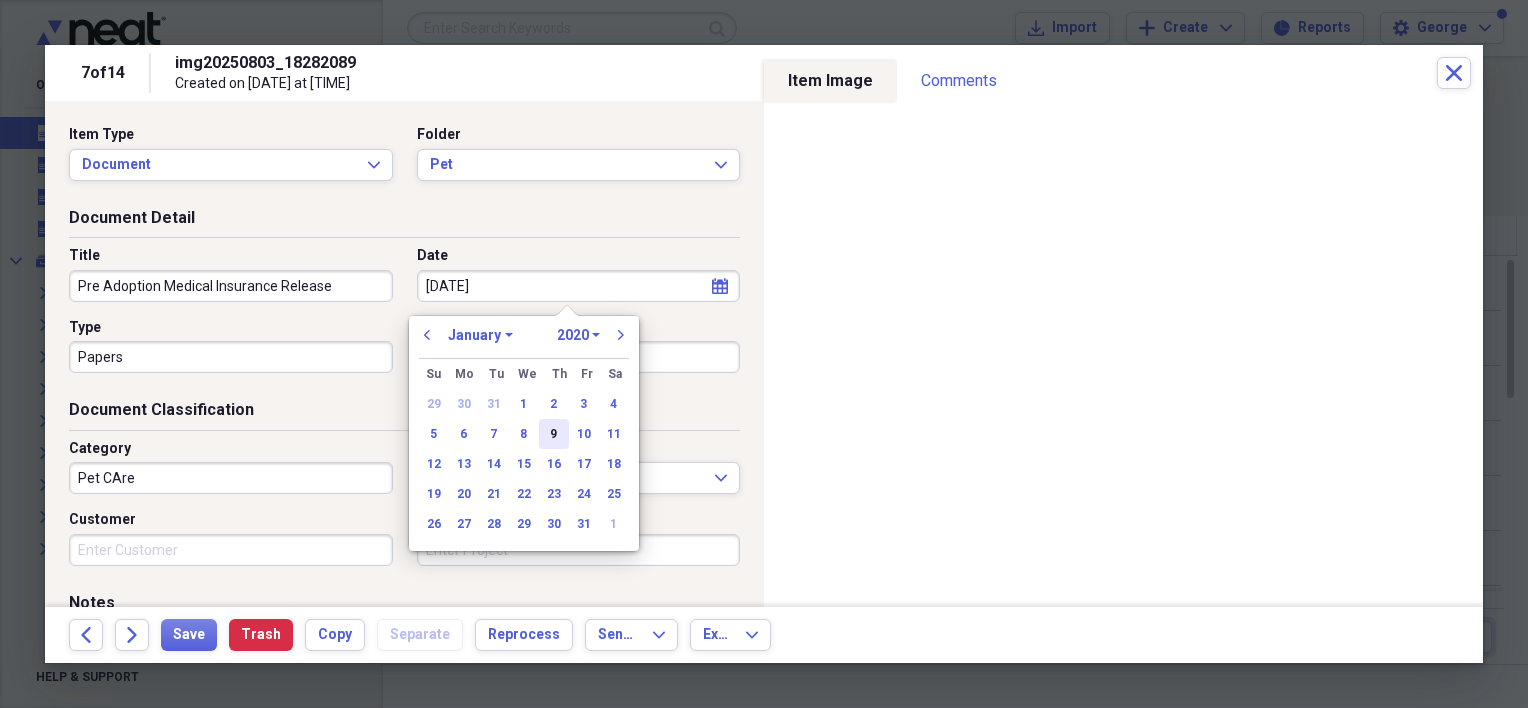 click on "9" at bounding box center [554, 434] 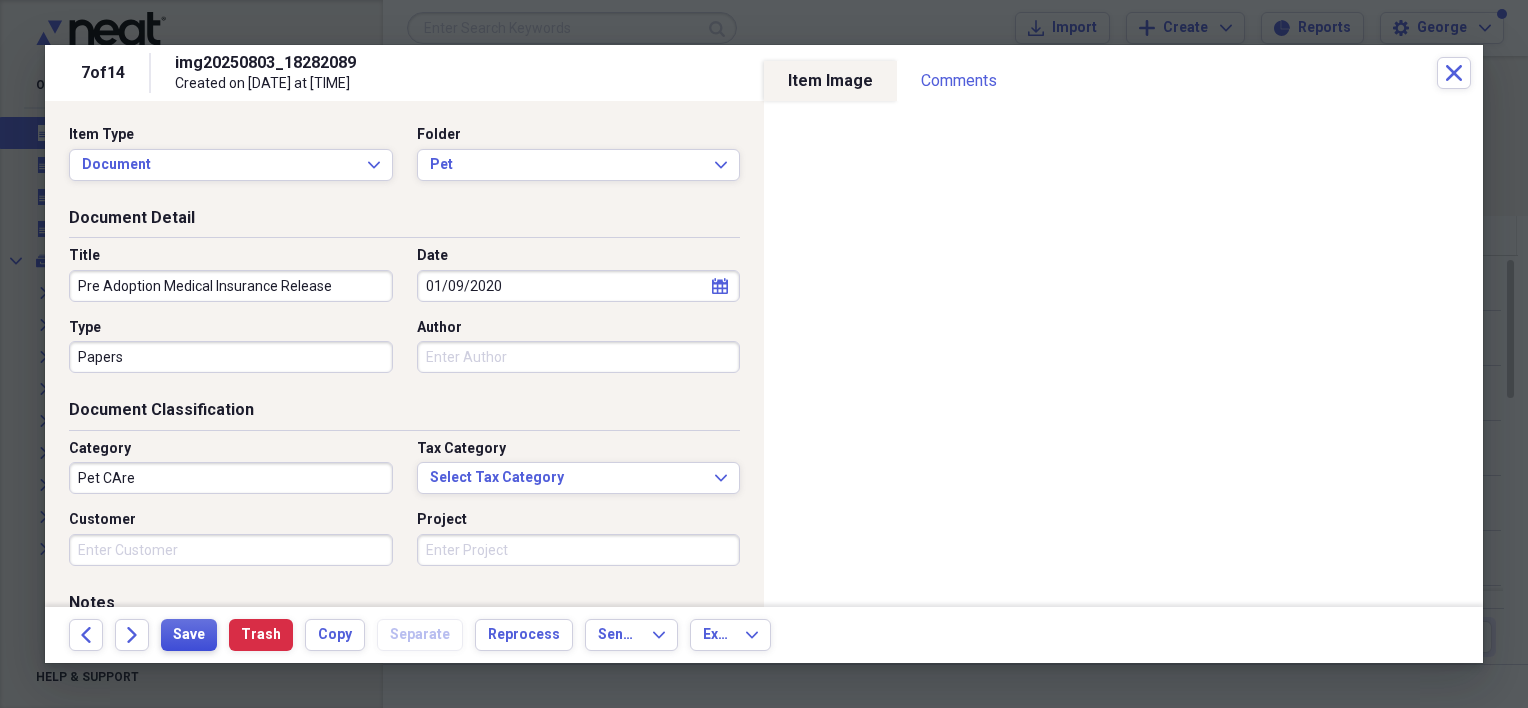 click on "Save" at bounding box center (189, 635) 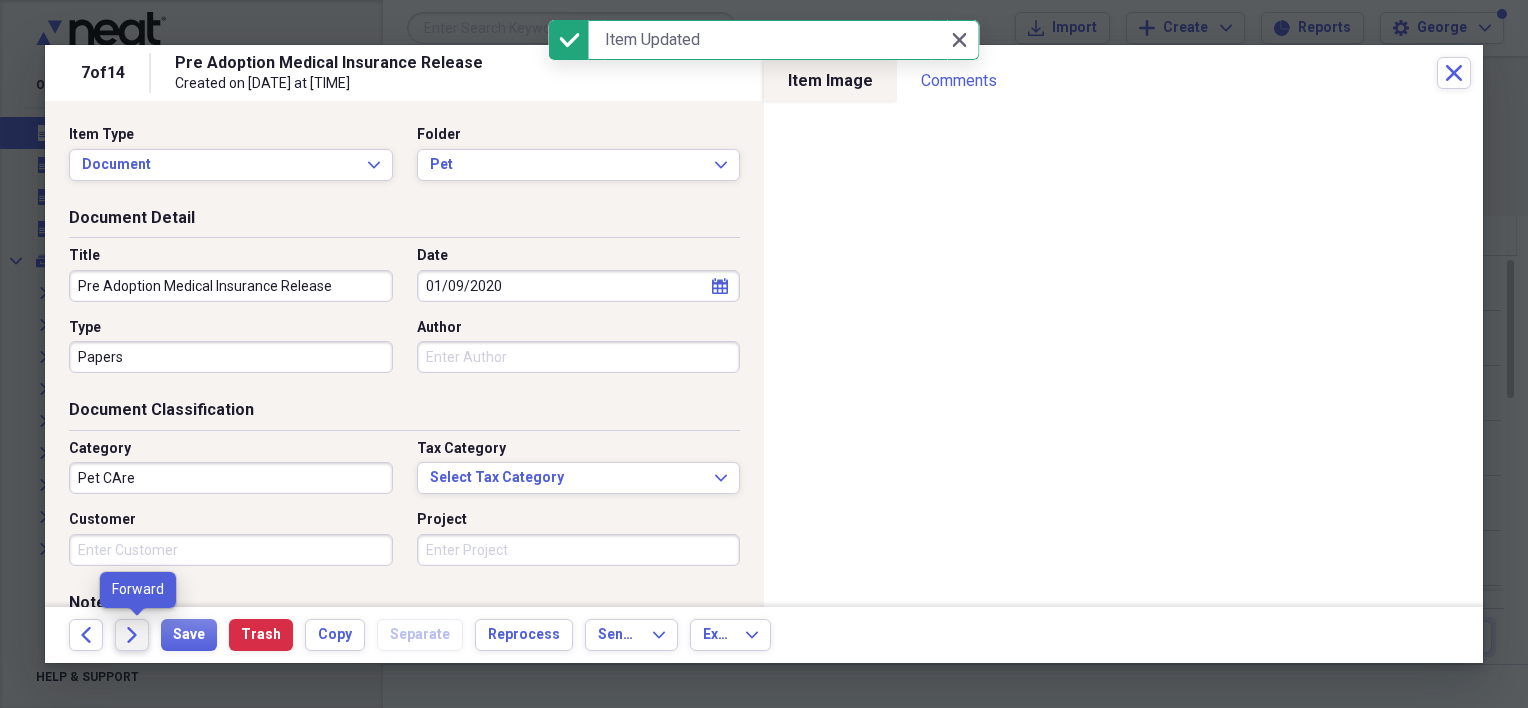 click 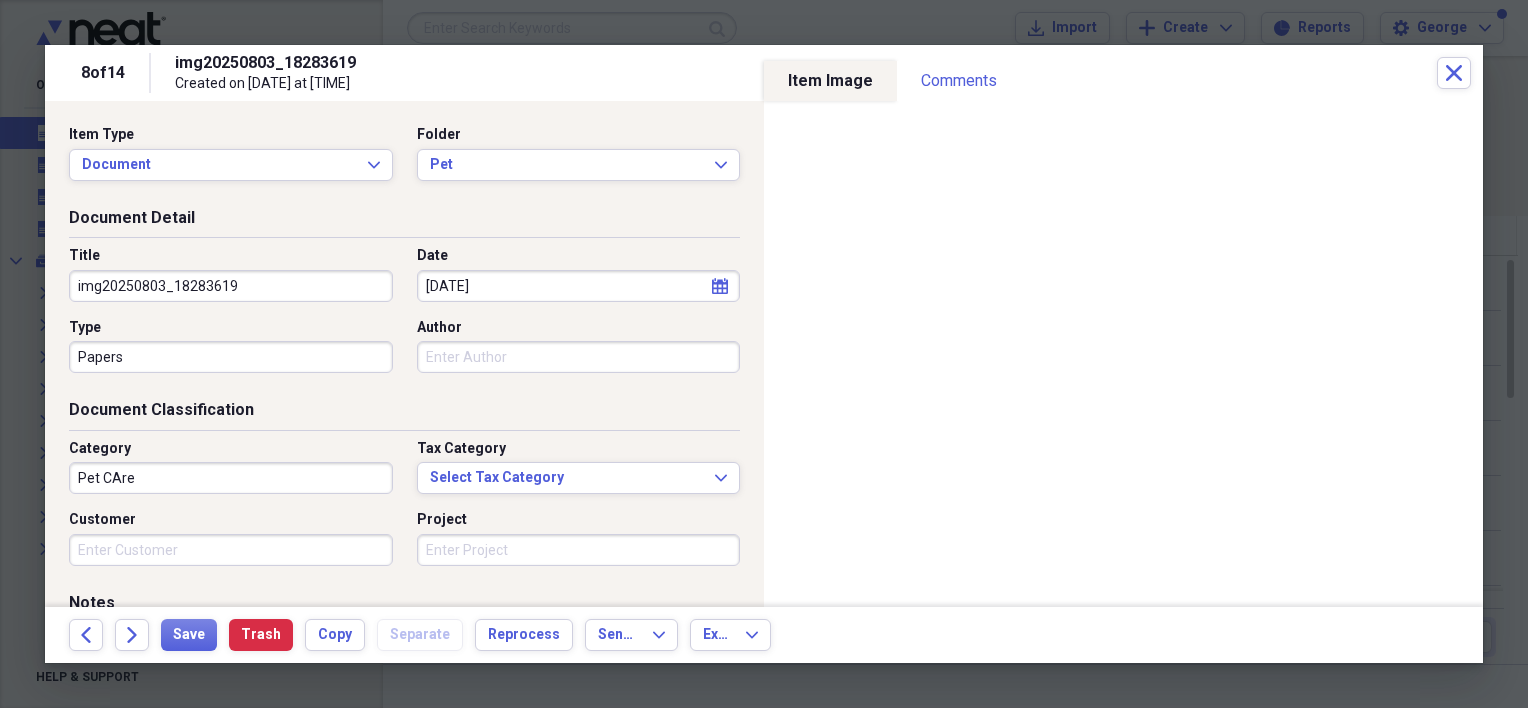 select on "1" 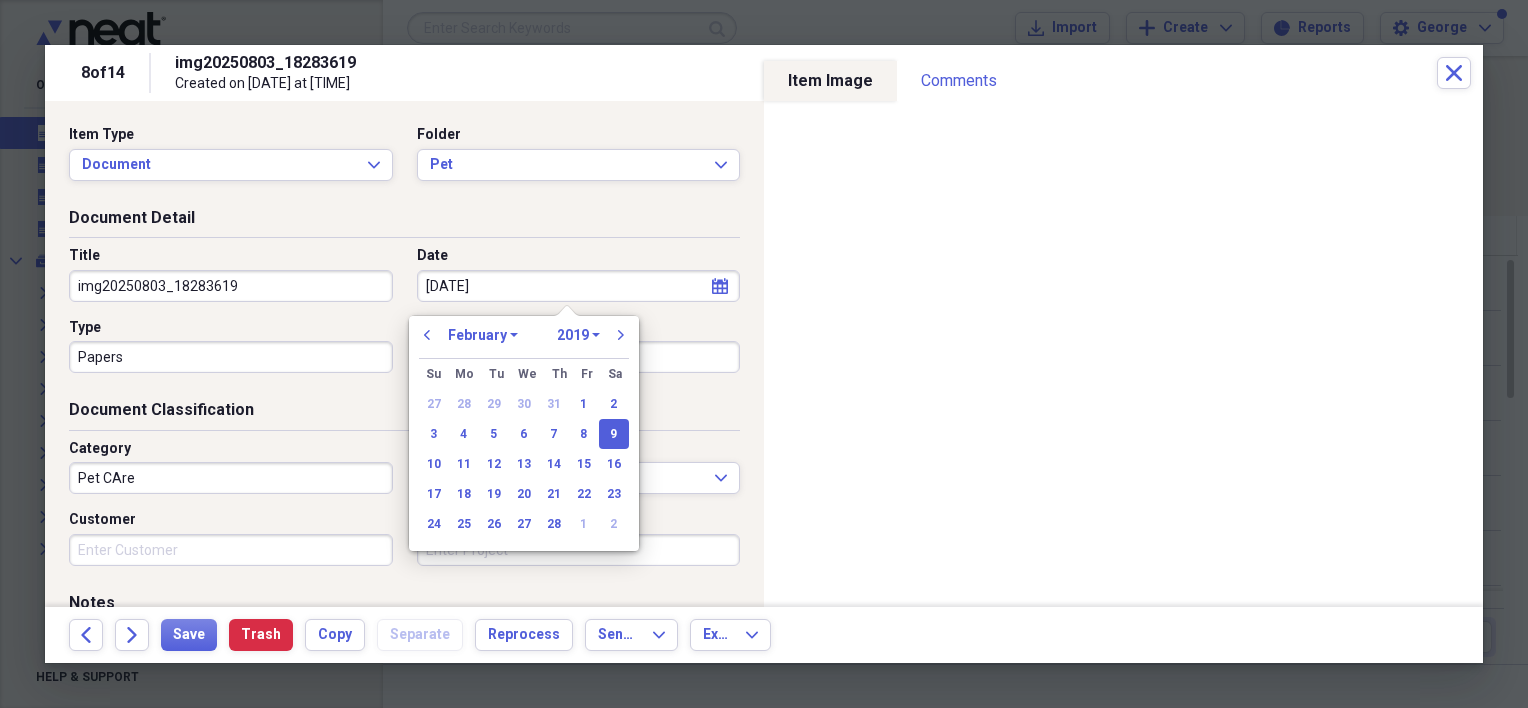 drag, startPoint x: 495, startPoint y: 295, endPoint x: 396, endPoint y: 294, distance: 99.00505 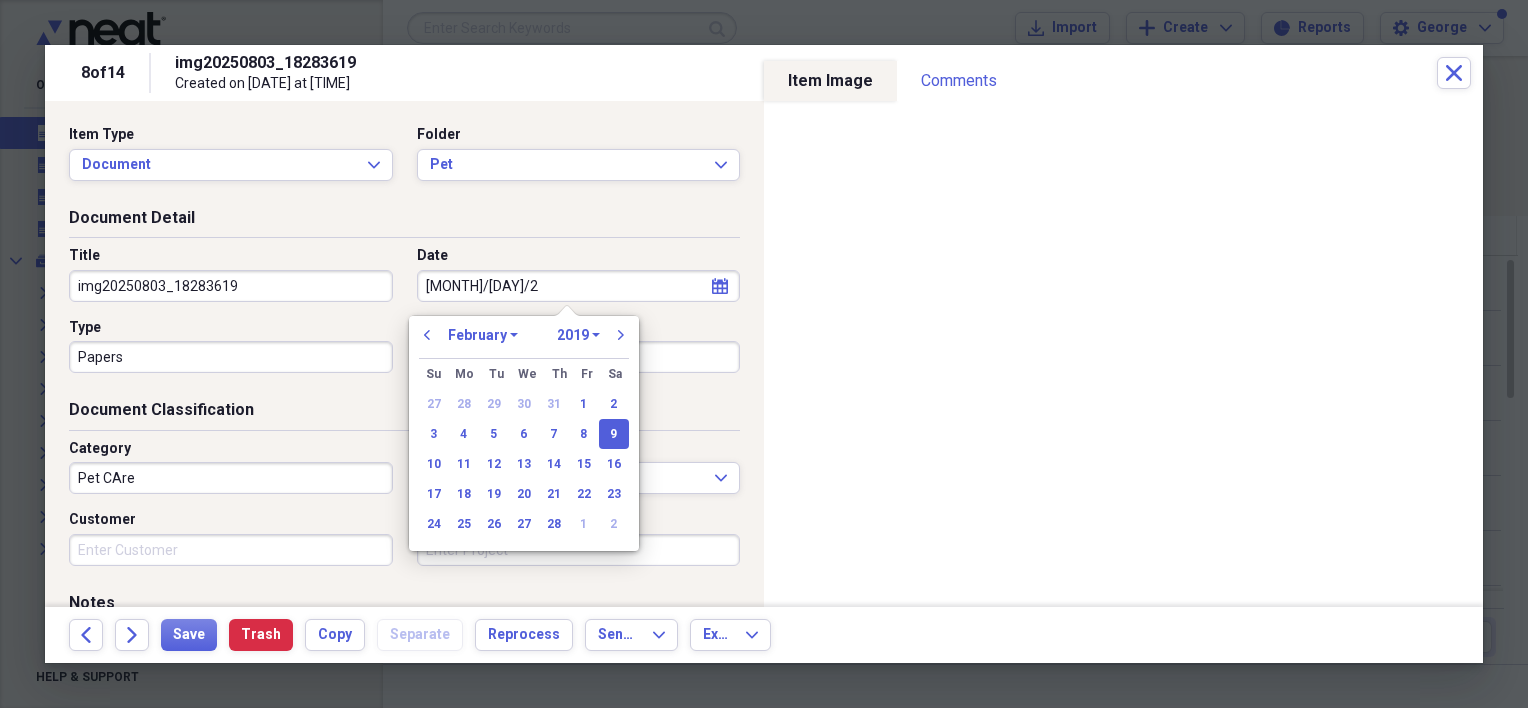 type on "[DATE]" 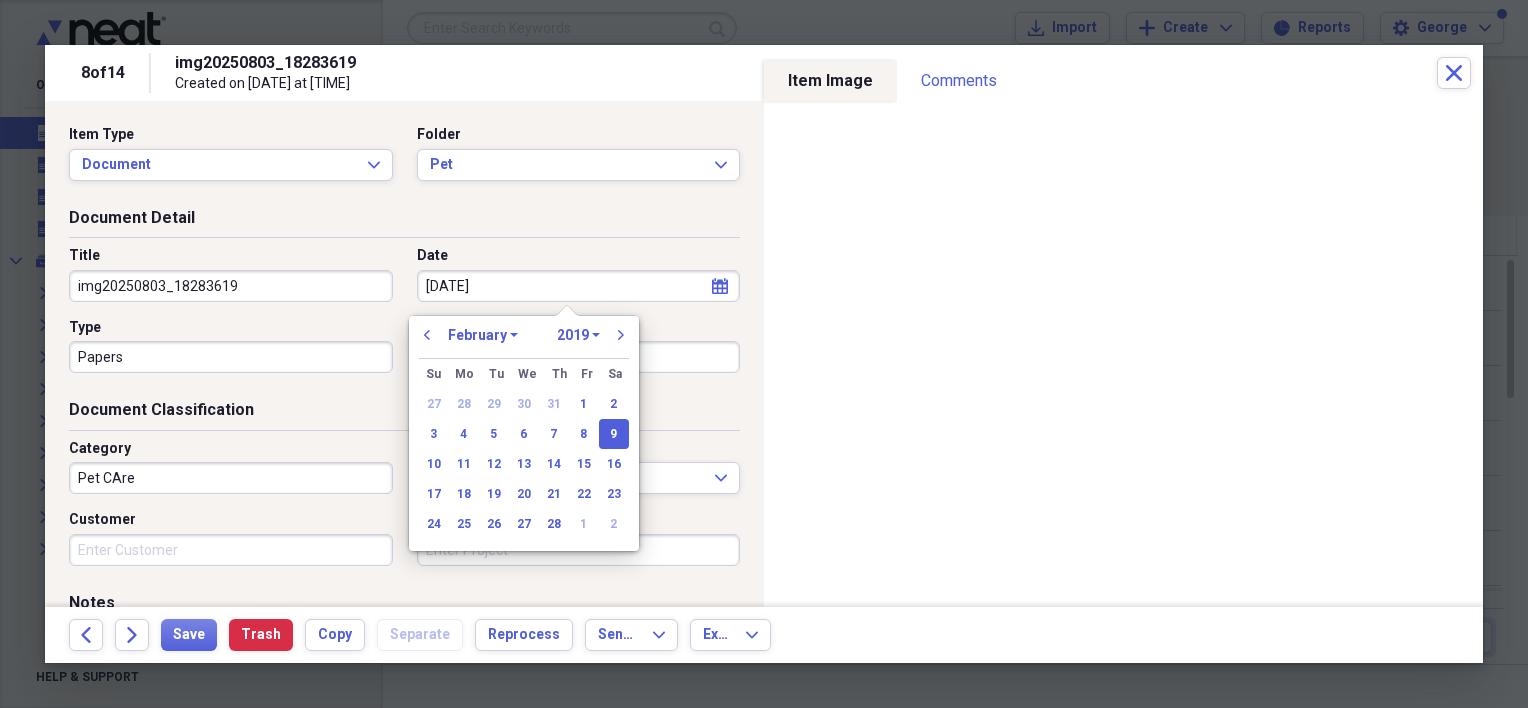 select on "0" 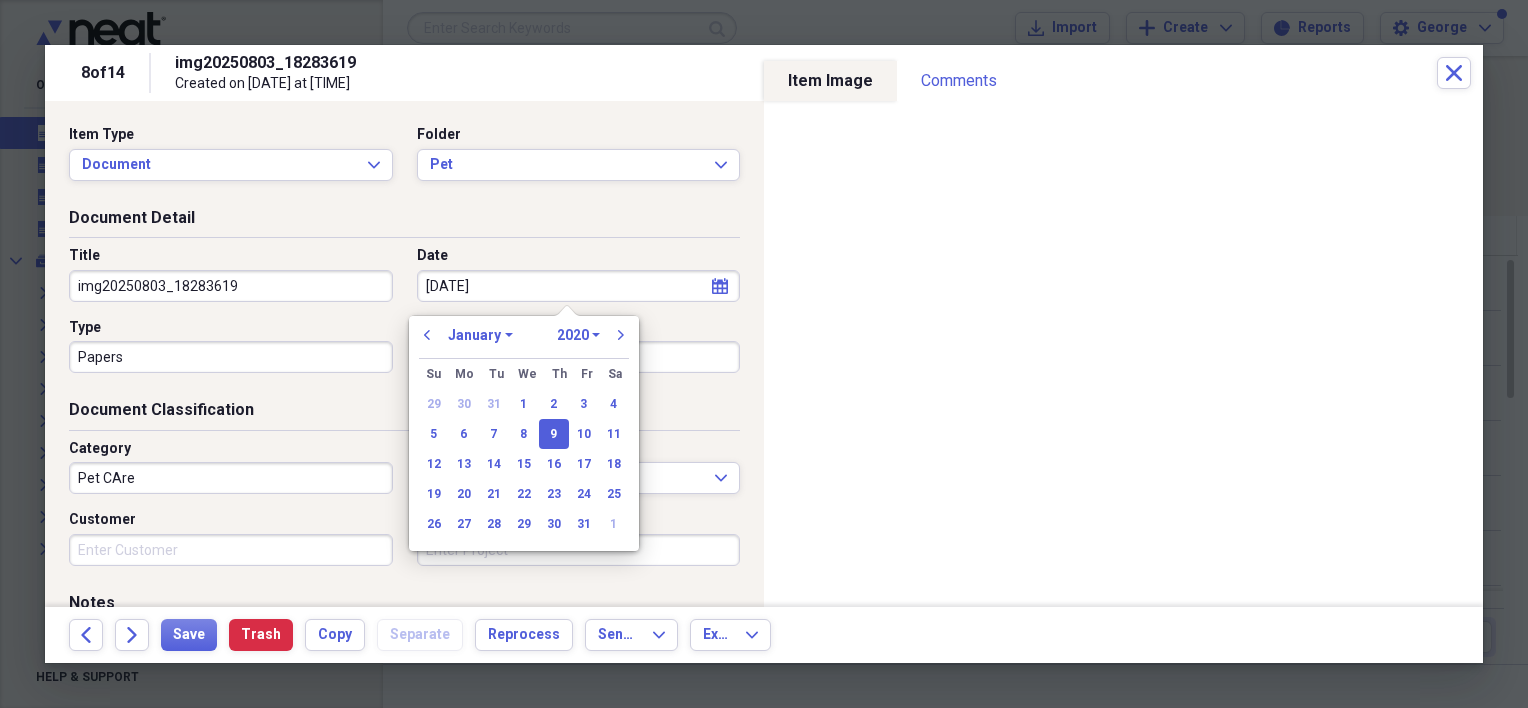 type on "01/09/2020" 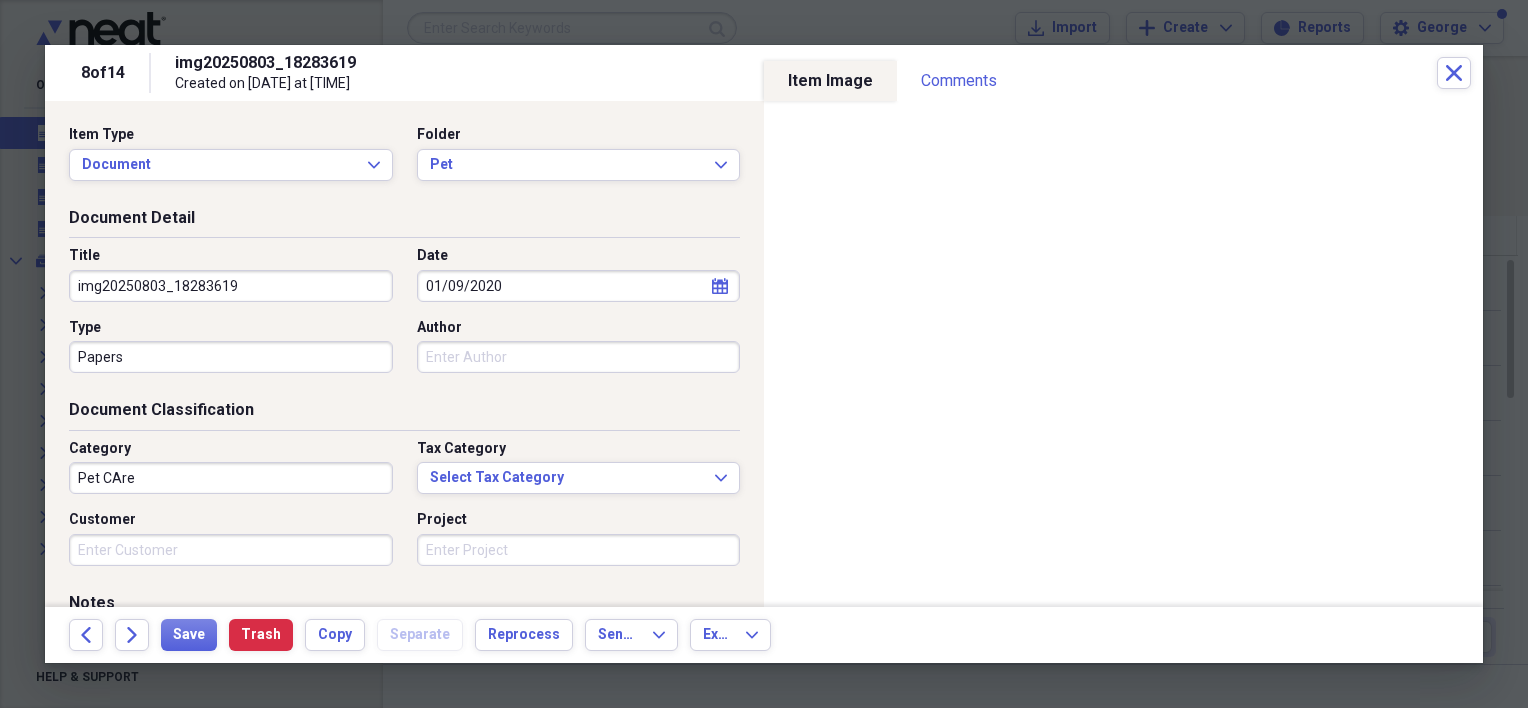 drag, startPoint x: 240, startPoint y: 282, endPoint x: 60, endPoint y: 281, distance: 180.00278 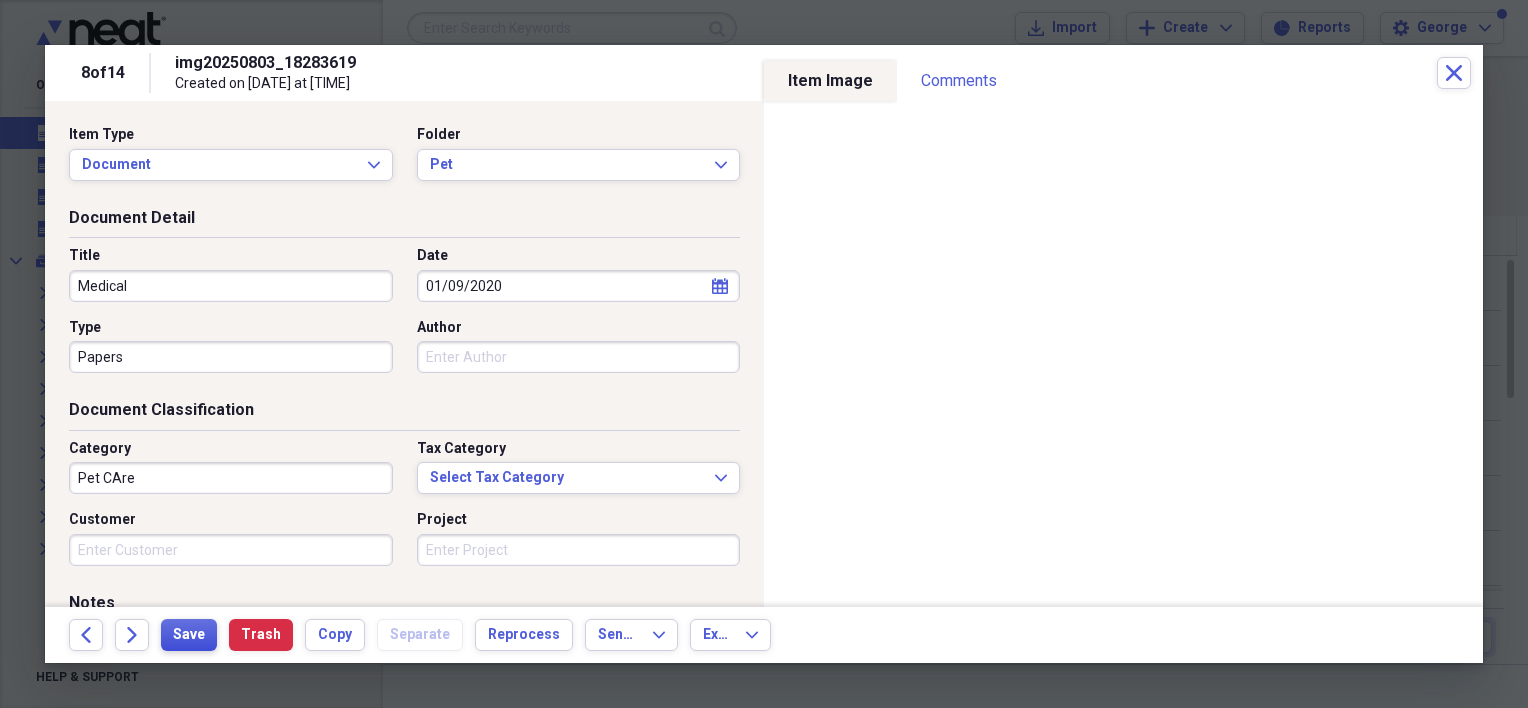 click on "Save" at bounding box center (189, 635) 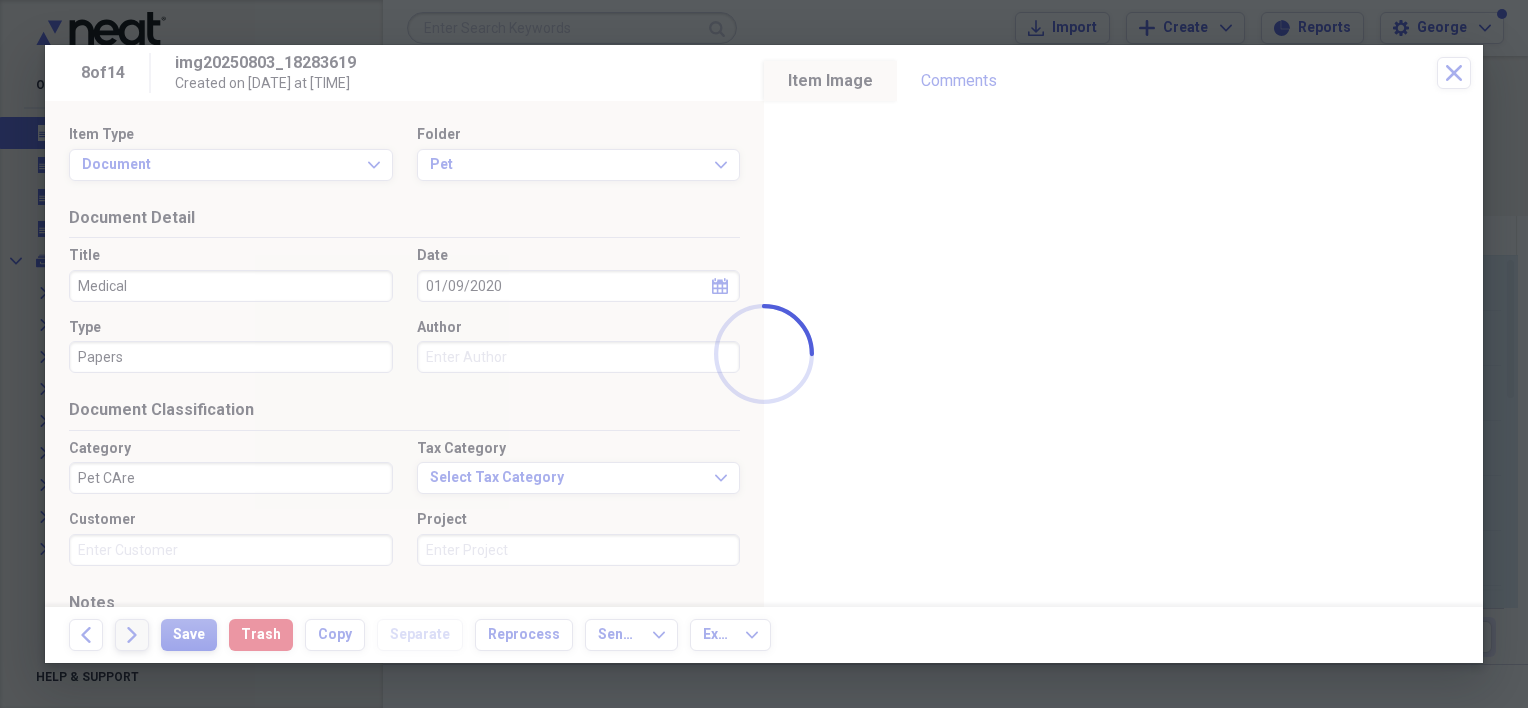 type on "Medical" 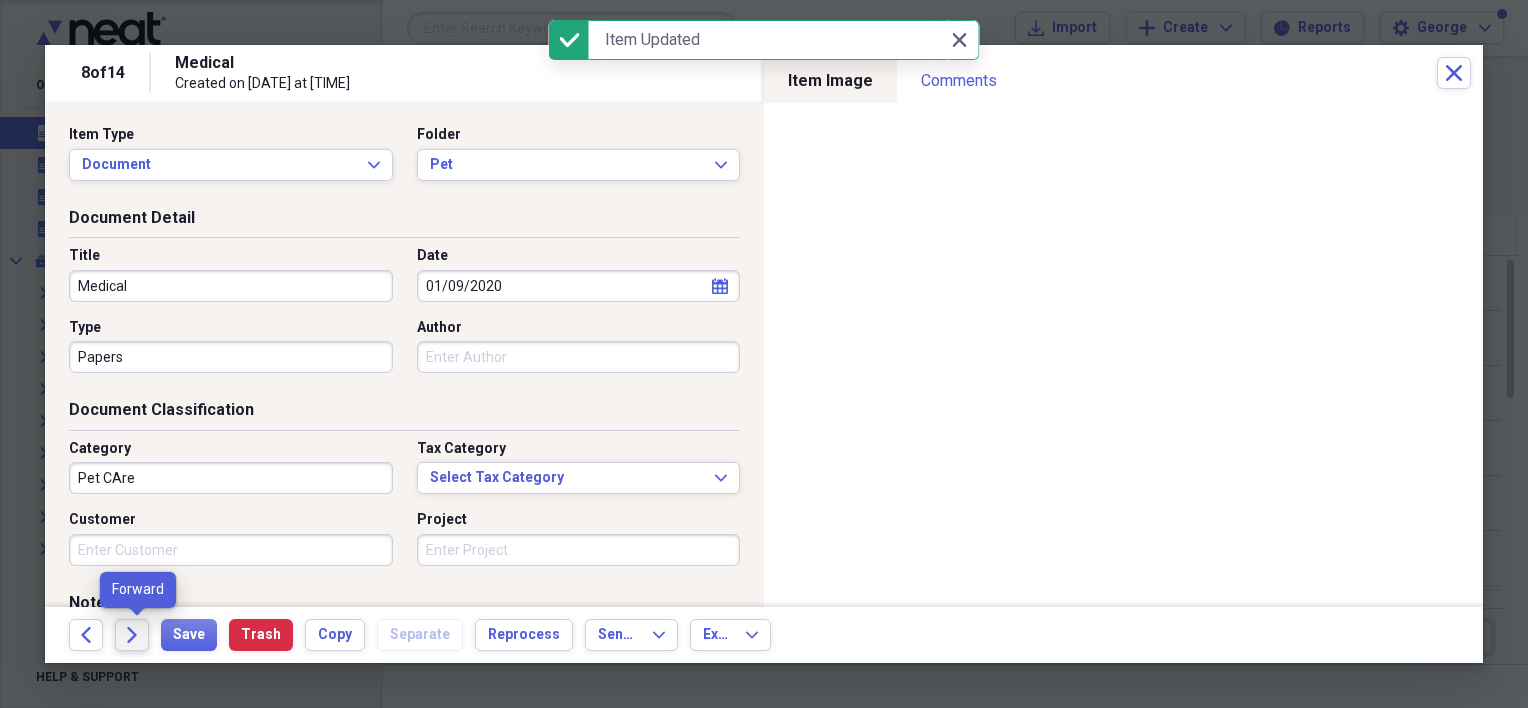 click on "Forward" 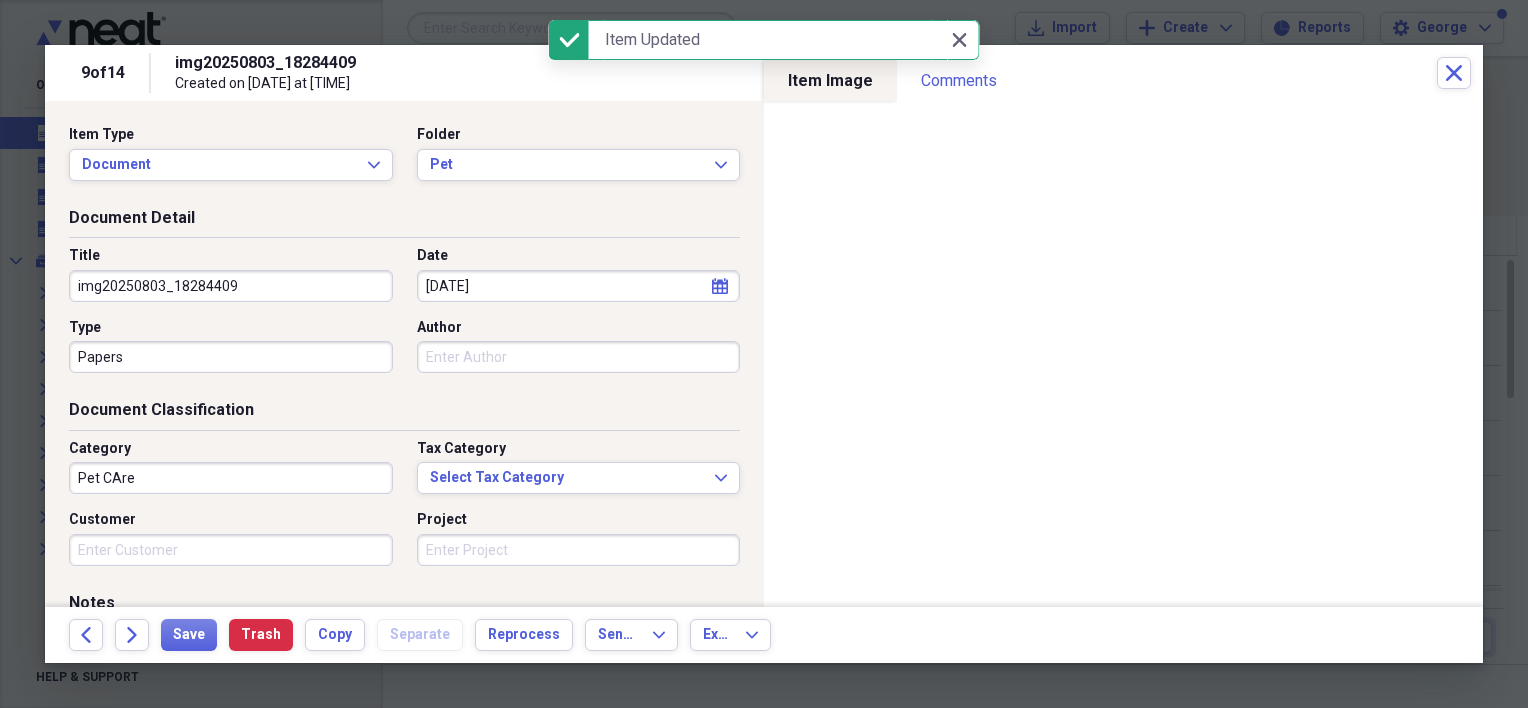 drag, startPoint x: 232, startPoint y: 289, endPoint x: 13, endPoint y: 296, distance: 219.11185 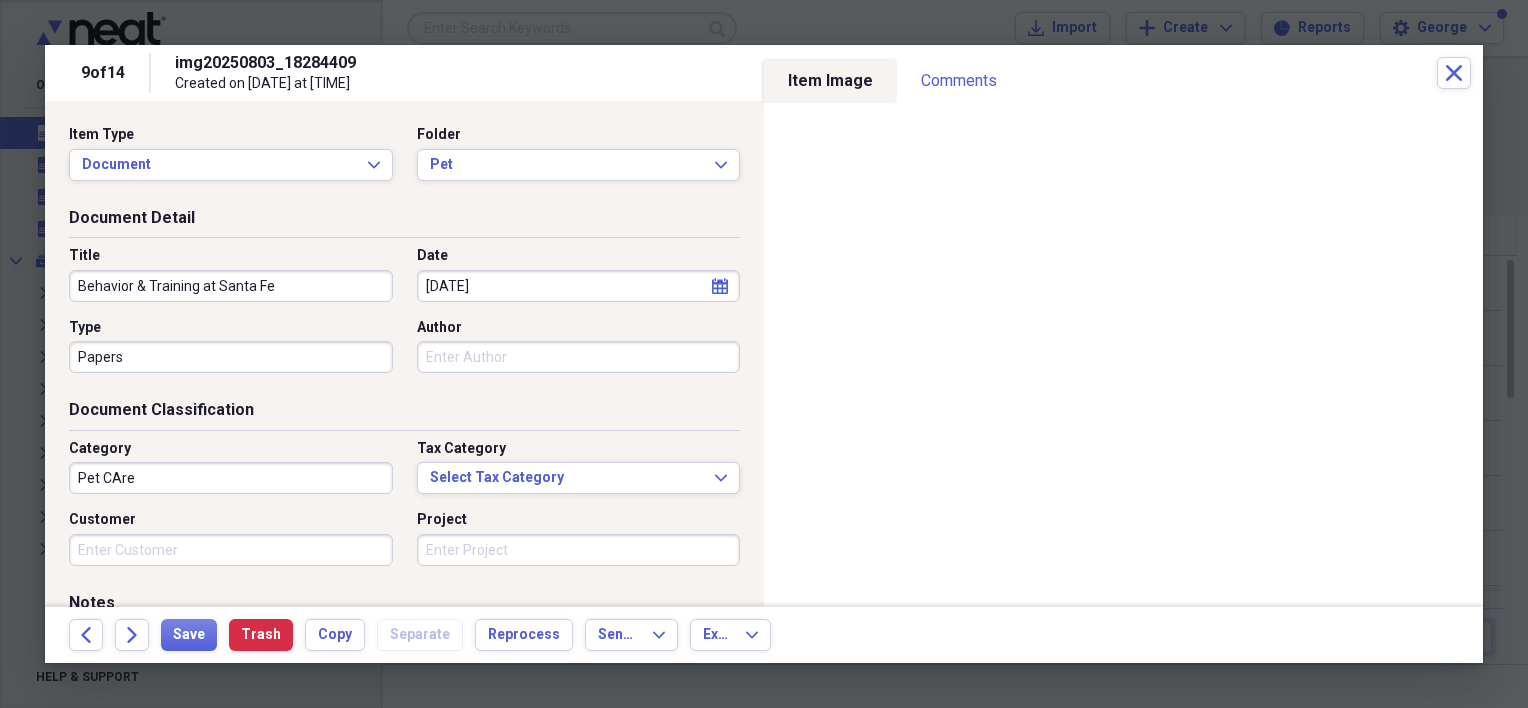 type on "Behavior & Training at Santa Fe" 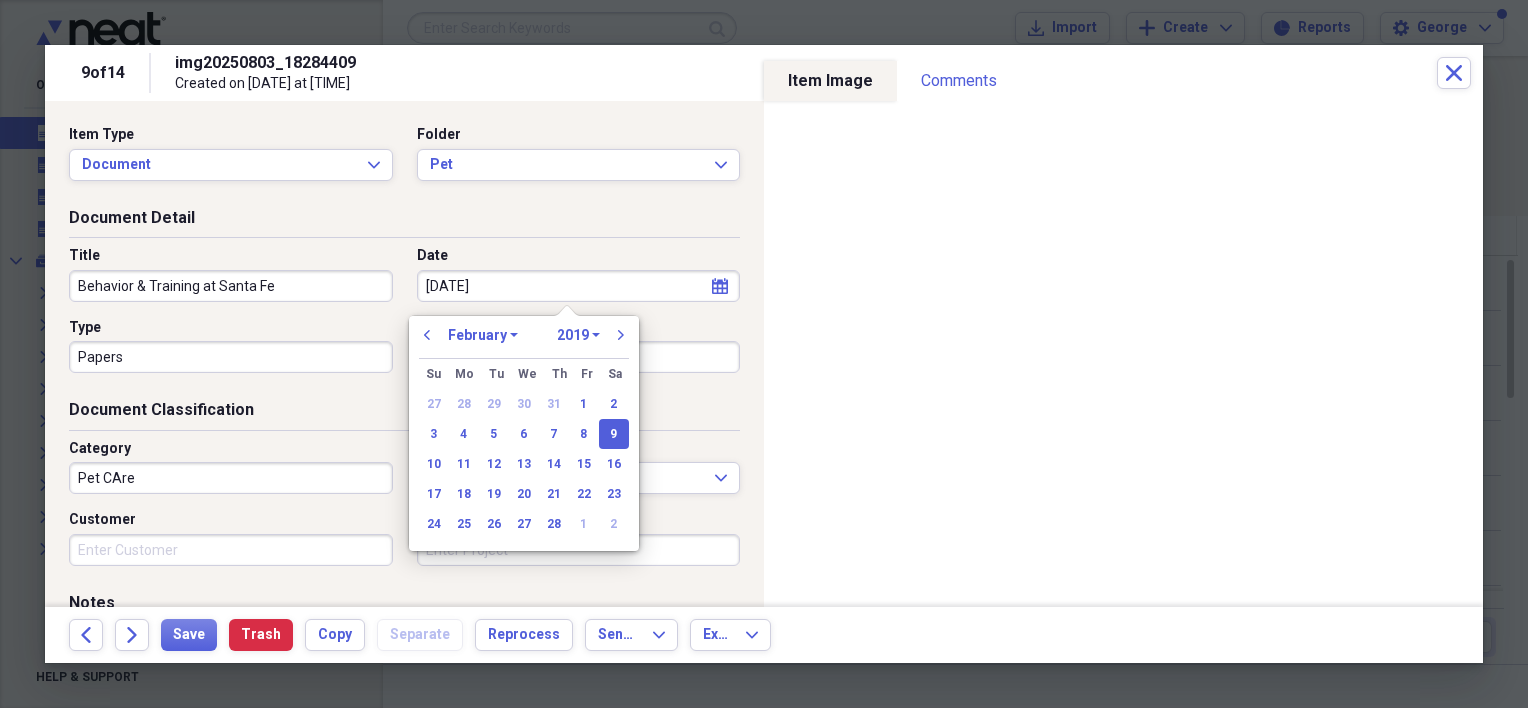 click on "[DATE]" at bounding box center (579, 286) 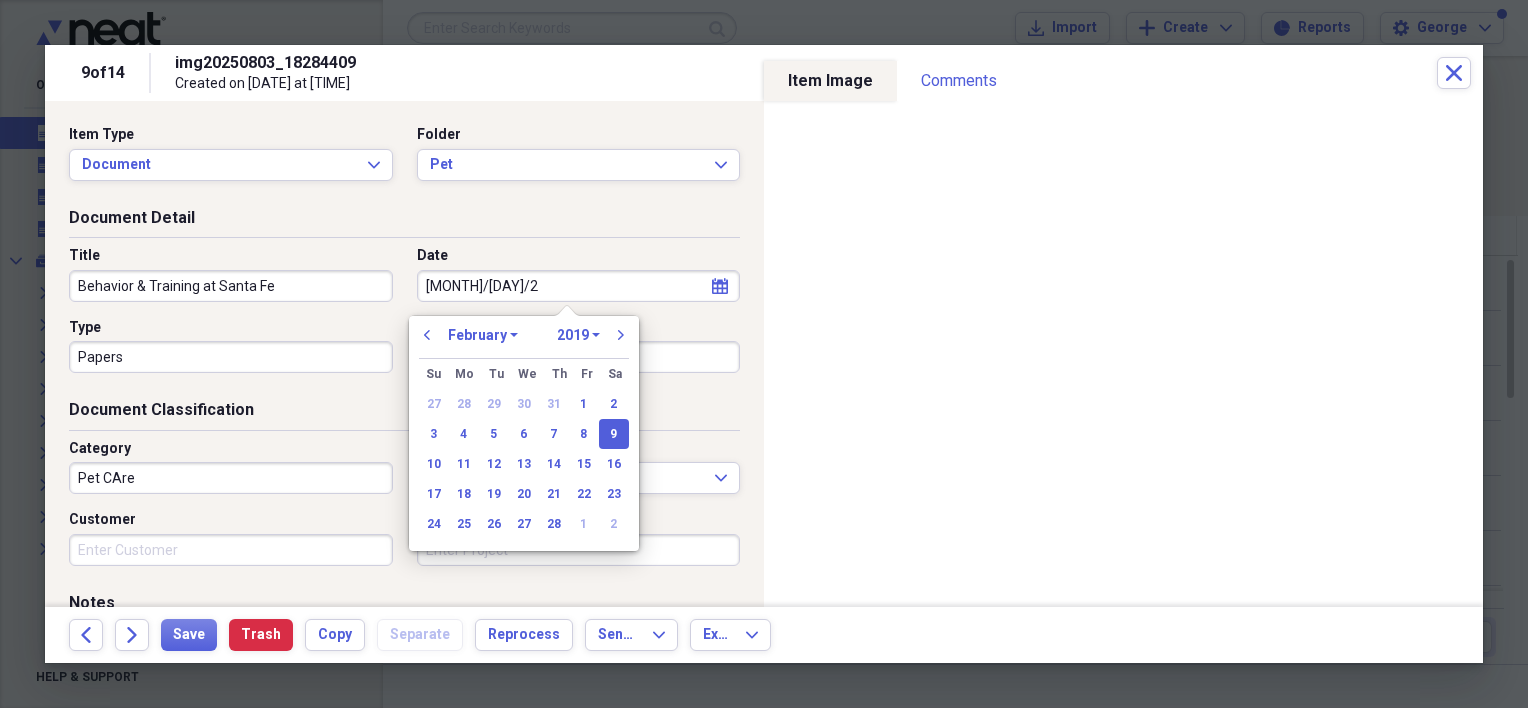 type on "[DATE]" 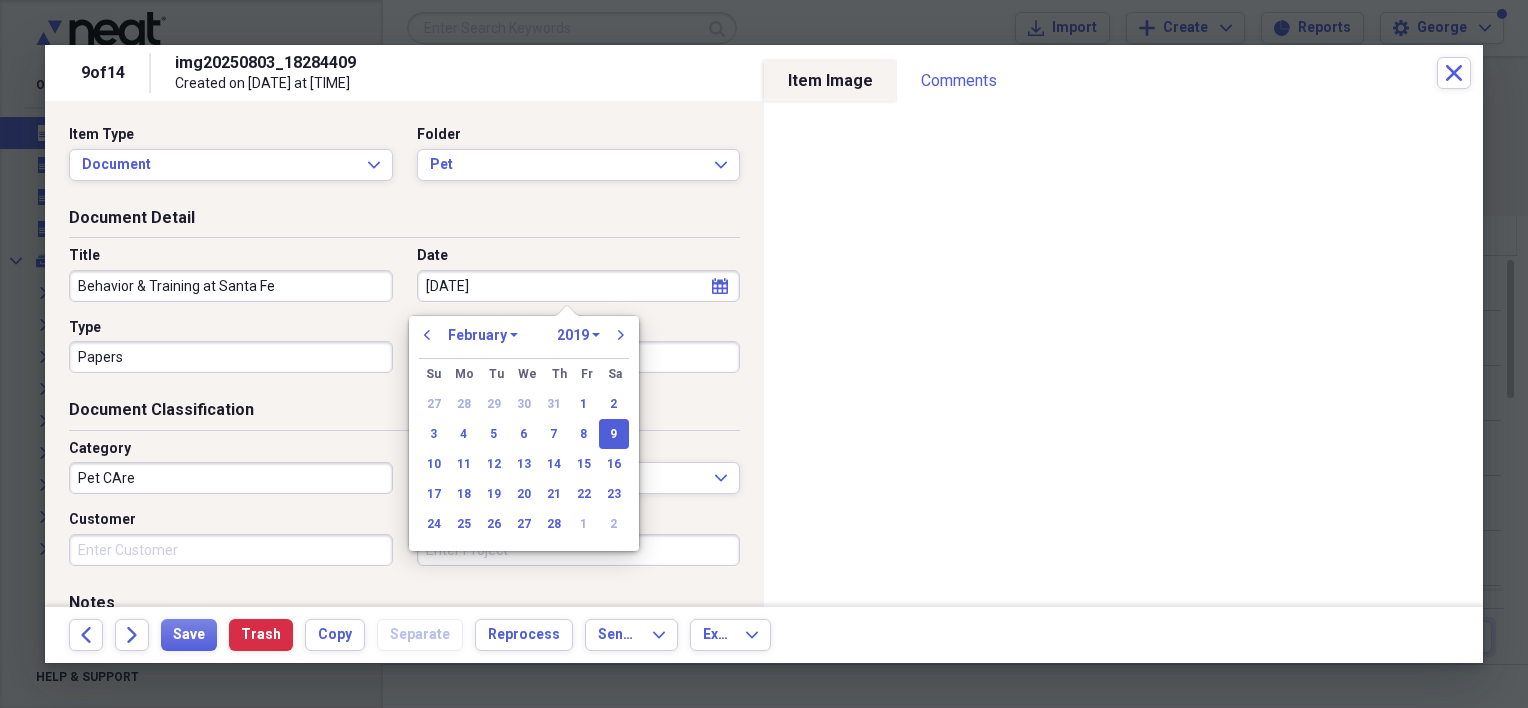 select on "0" 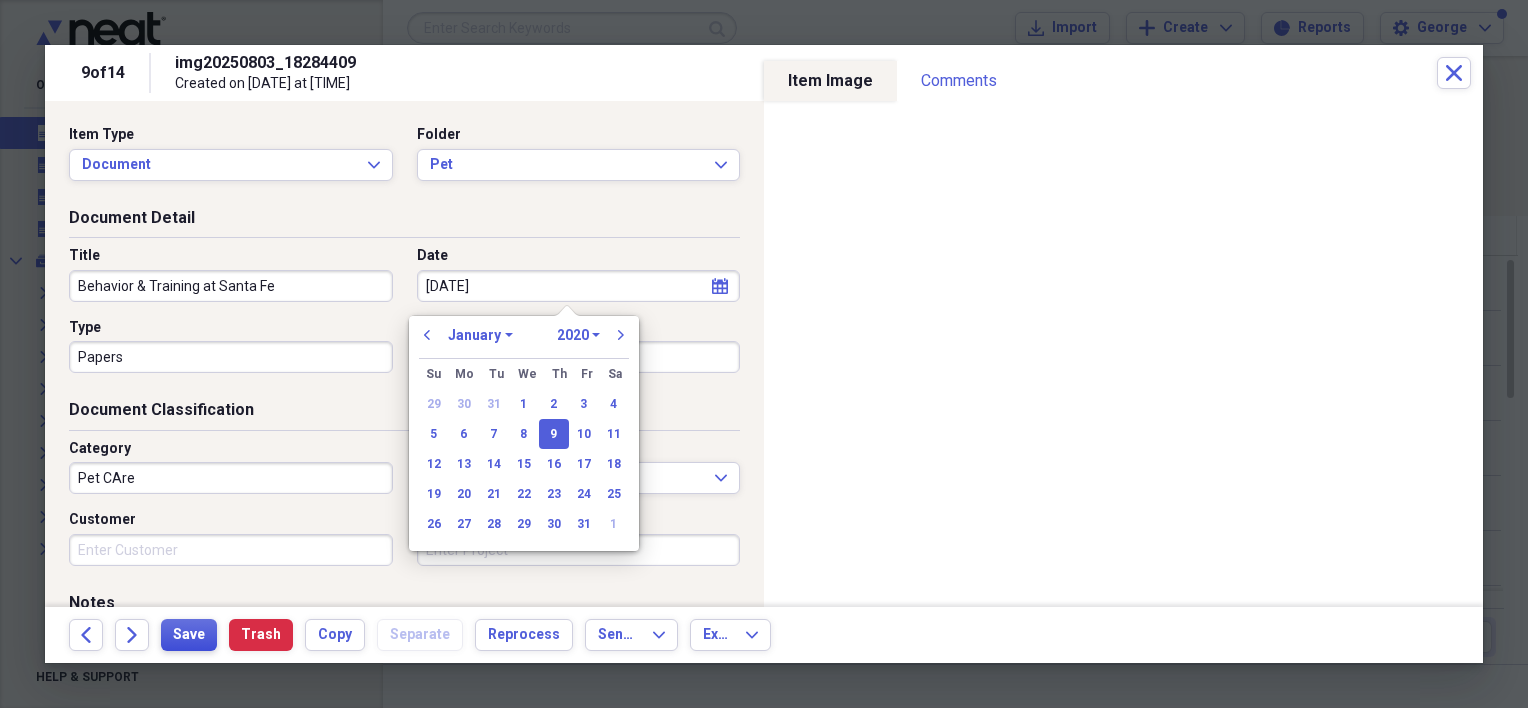 type on "01/09/2020" 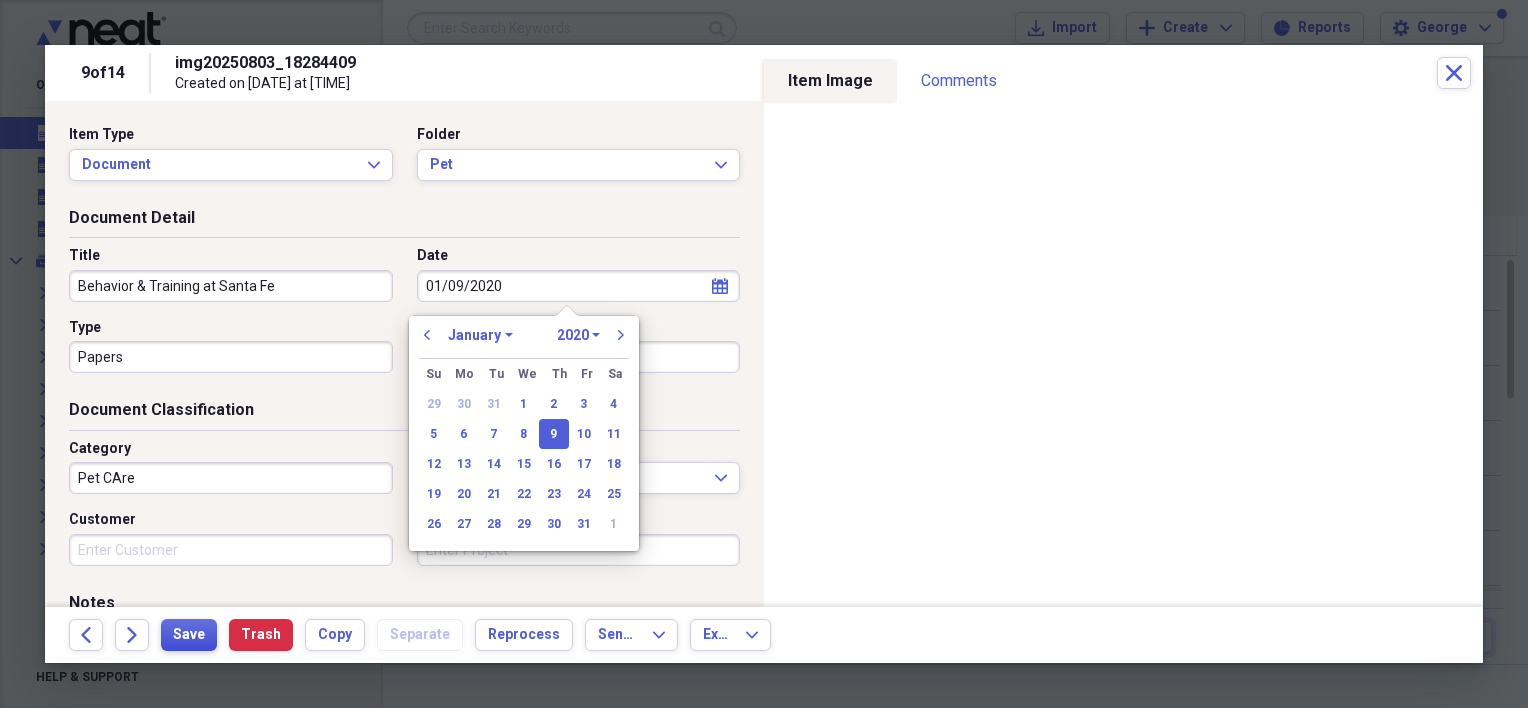 click on "Save" at bounding box center (189, 635) 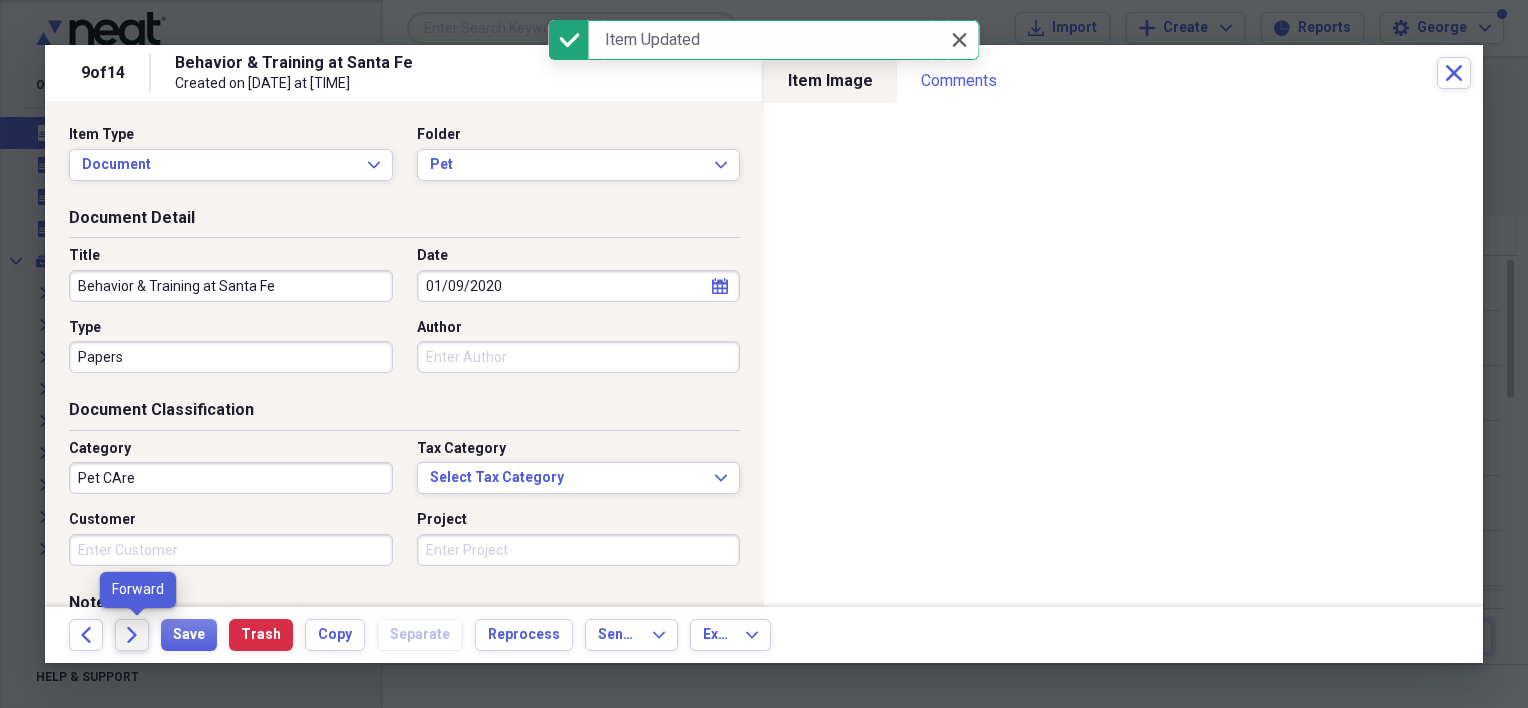 click on "Forward" 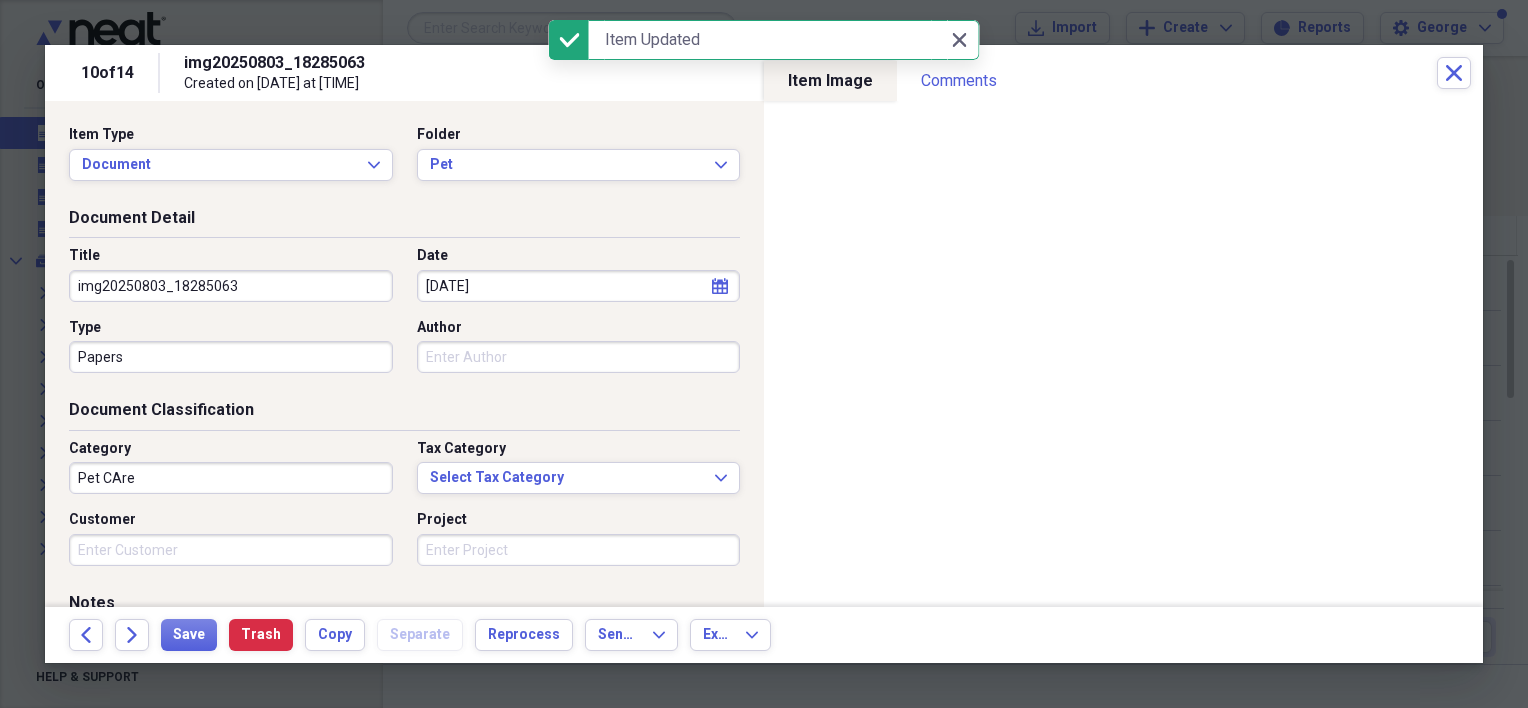 drag, startPoint x: 259, startPoint y: 287, endPoint x: 46, endPoint y: 288, distance: 213.00235 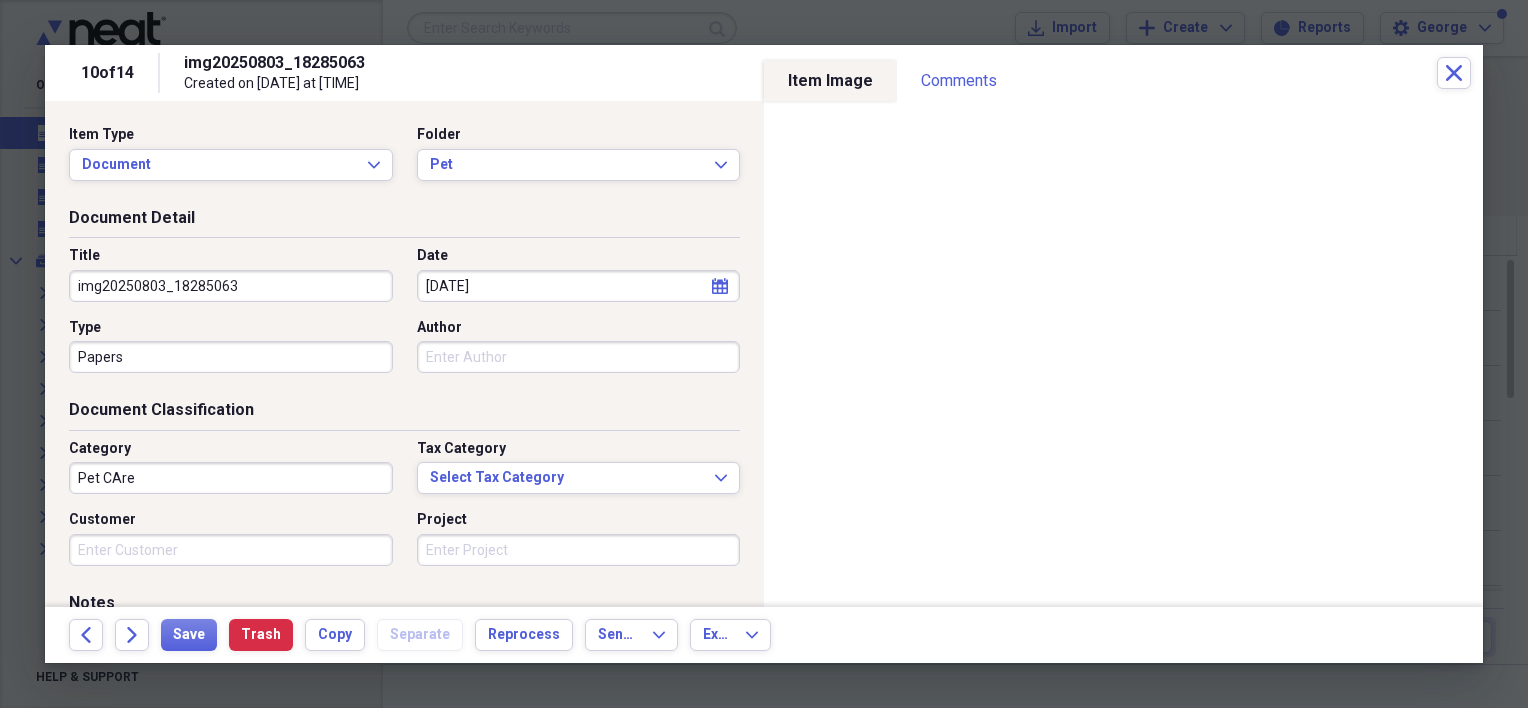 select on "1" 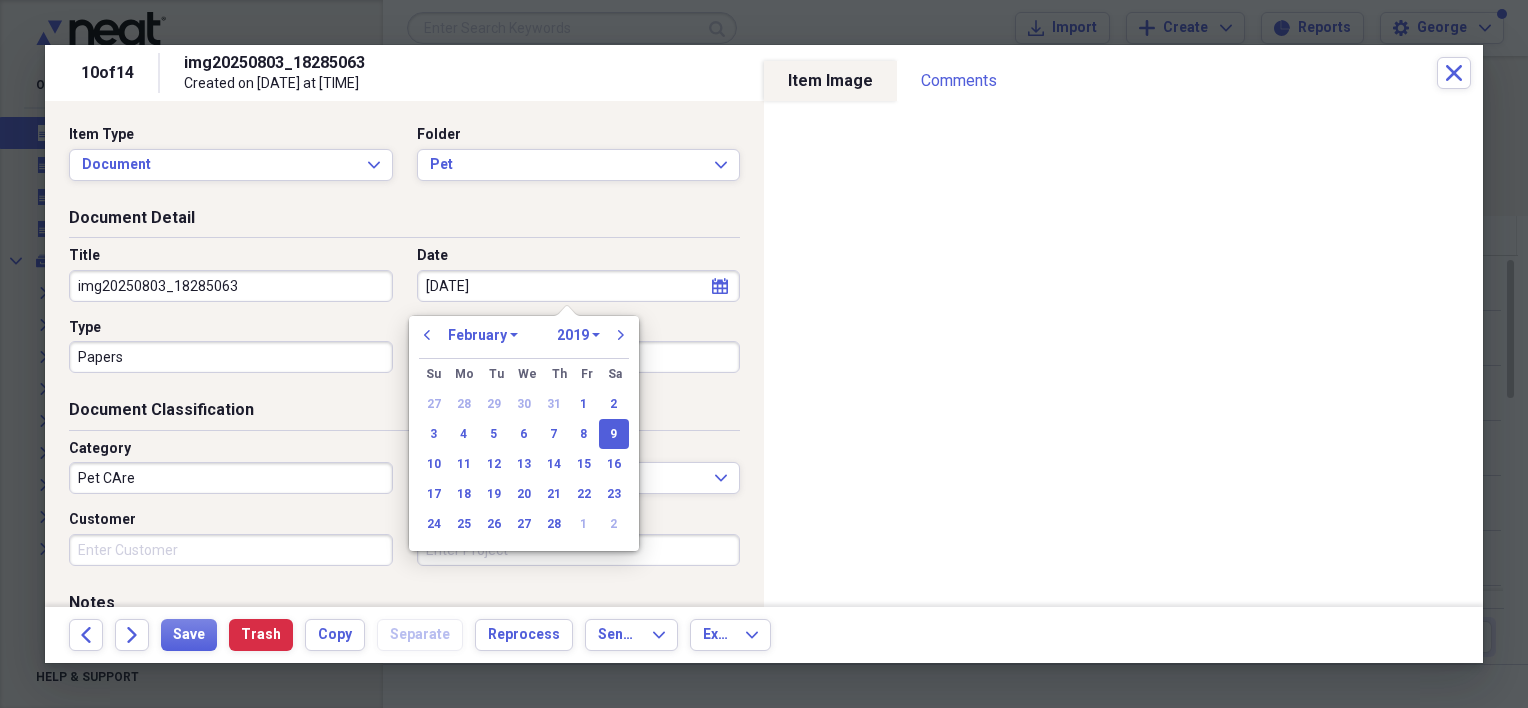 drag, startPoint x: 550, startPoint y: 292, endPoint x: 349, endPoint y: 291, distance: 201.00249 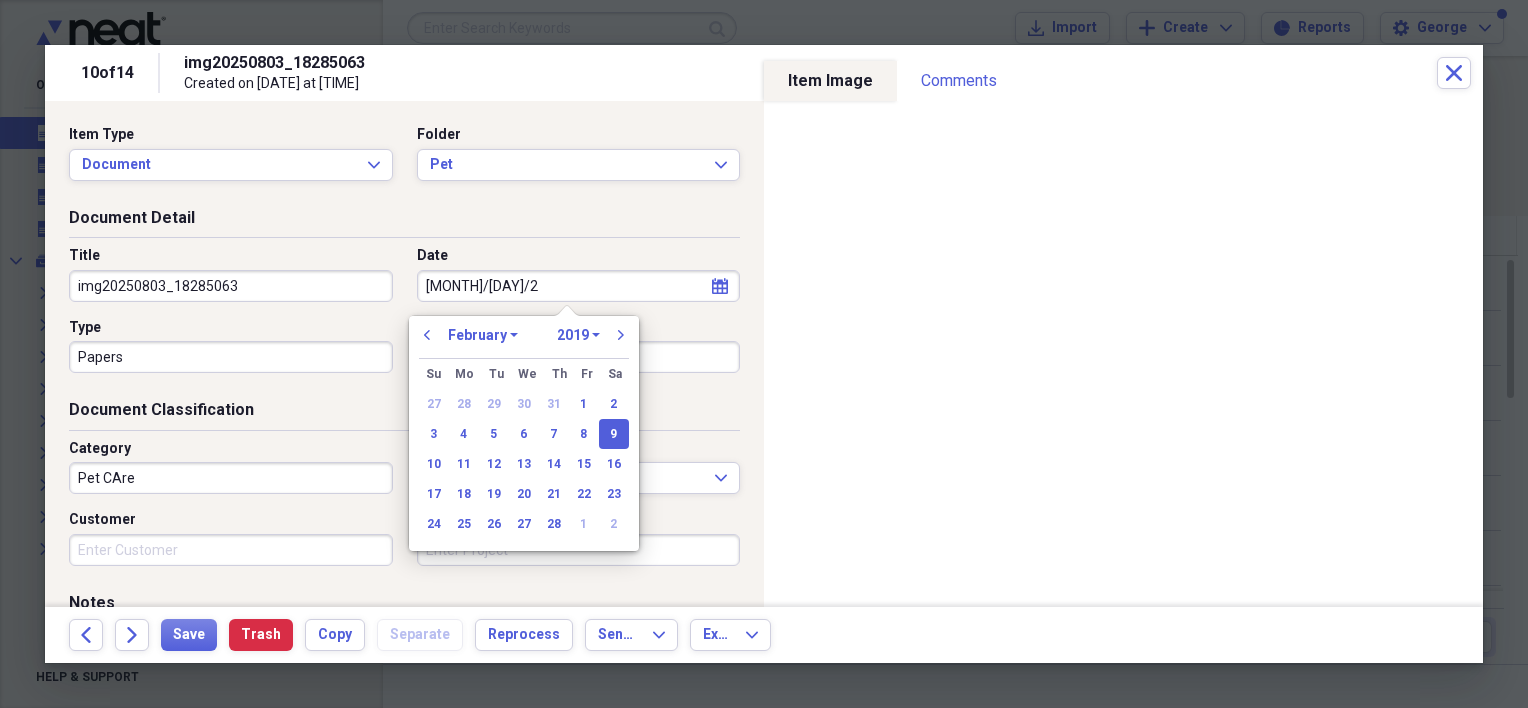 type on "[DATE]" 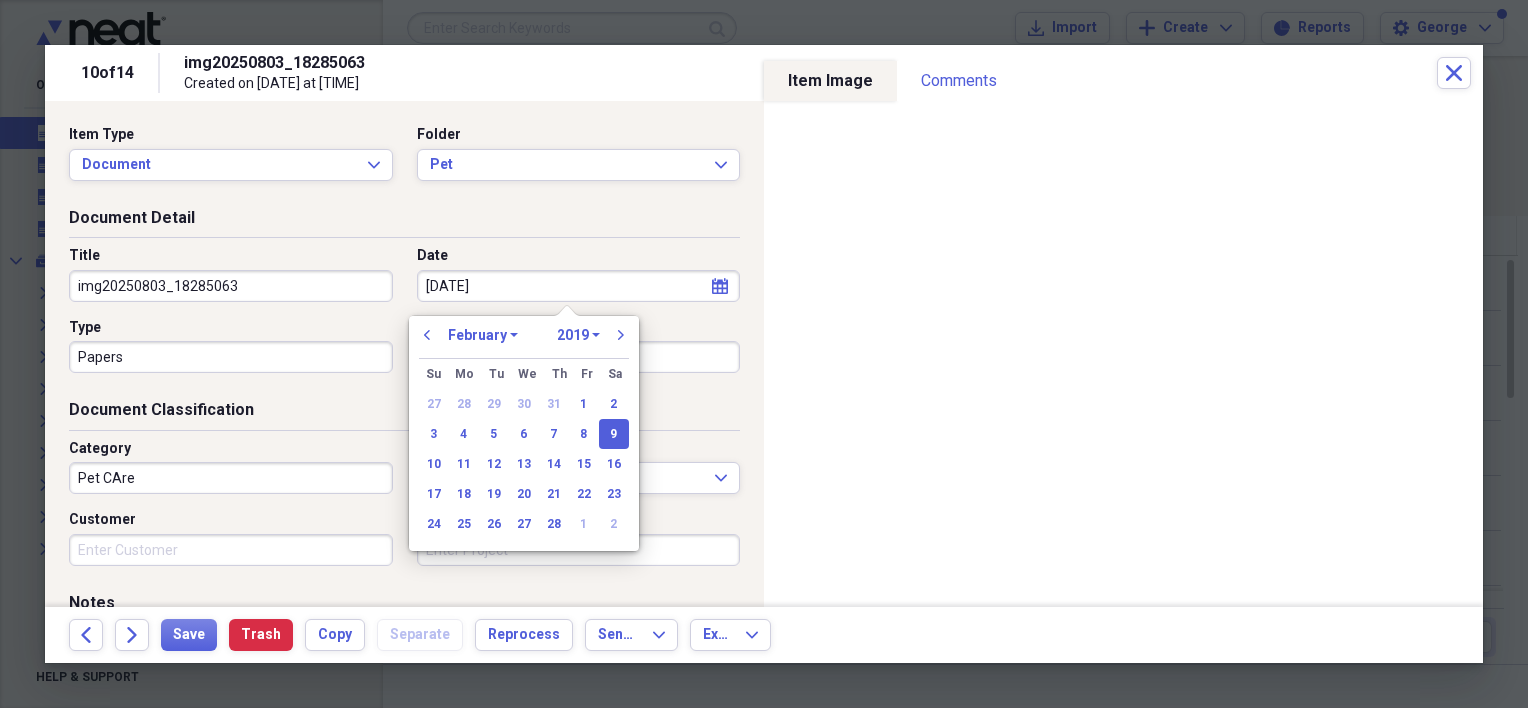select on "0" 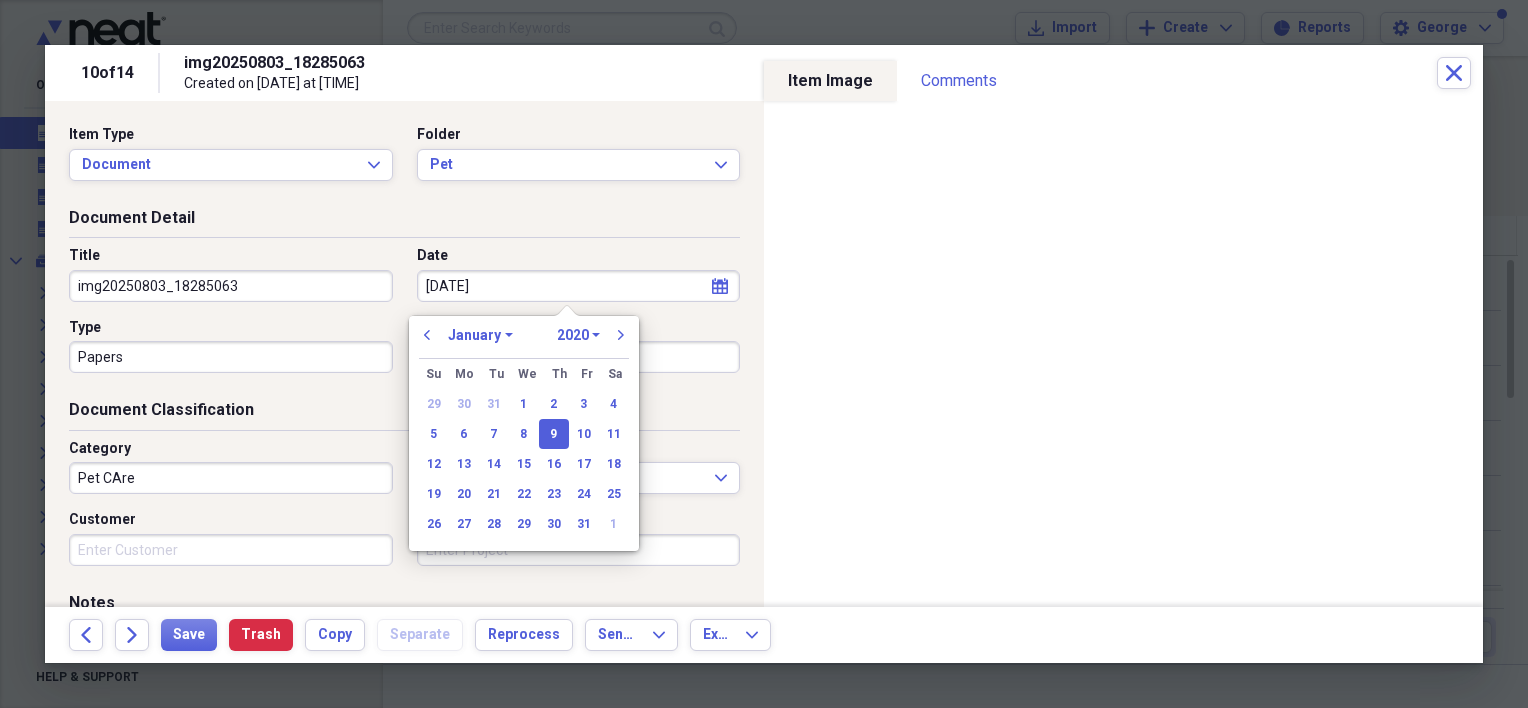 type on "01/09/2020" 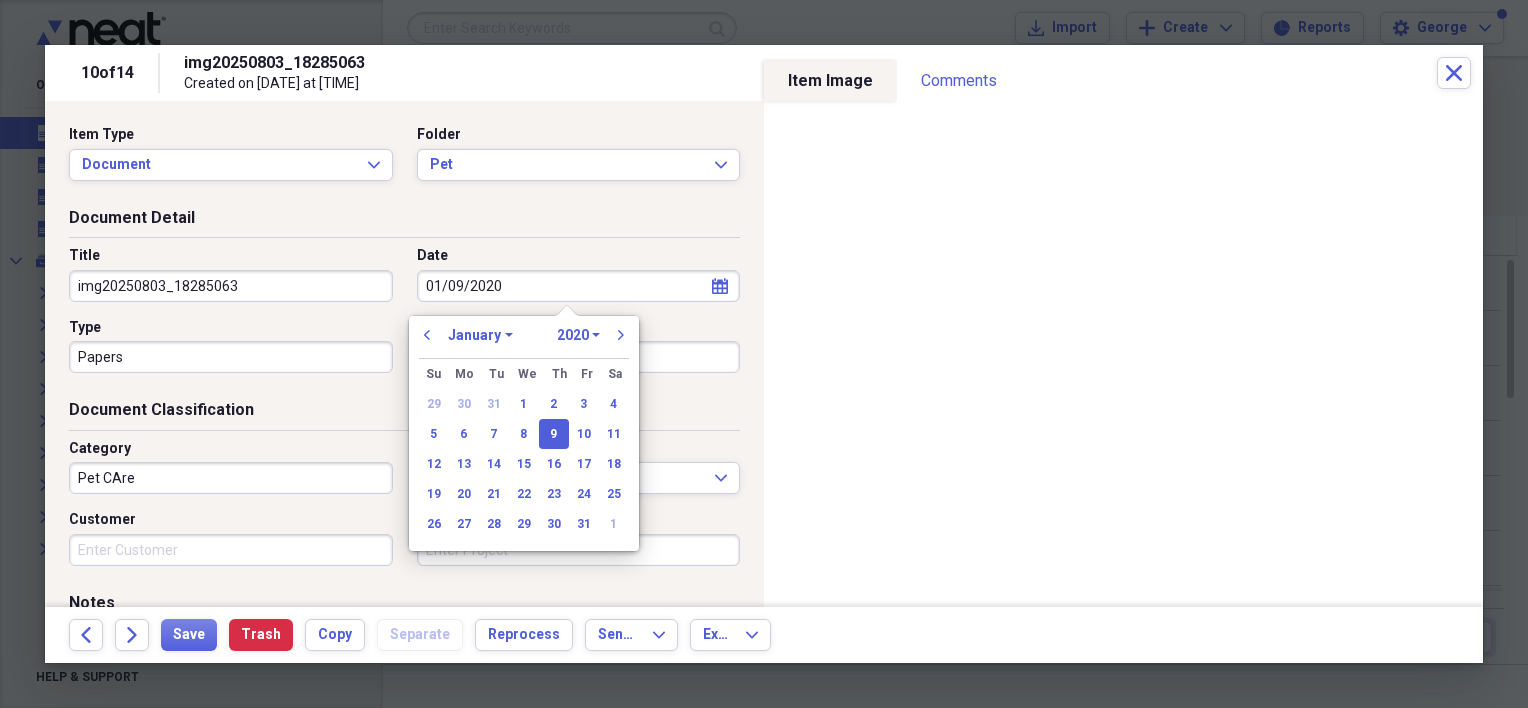 click on "9" at bounding box center [554, 434] 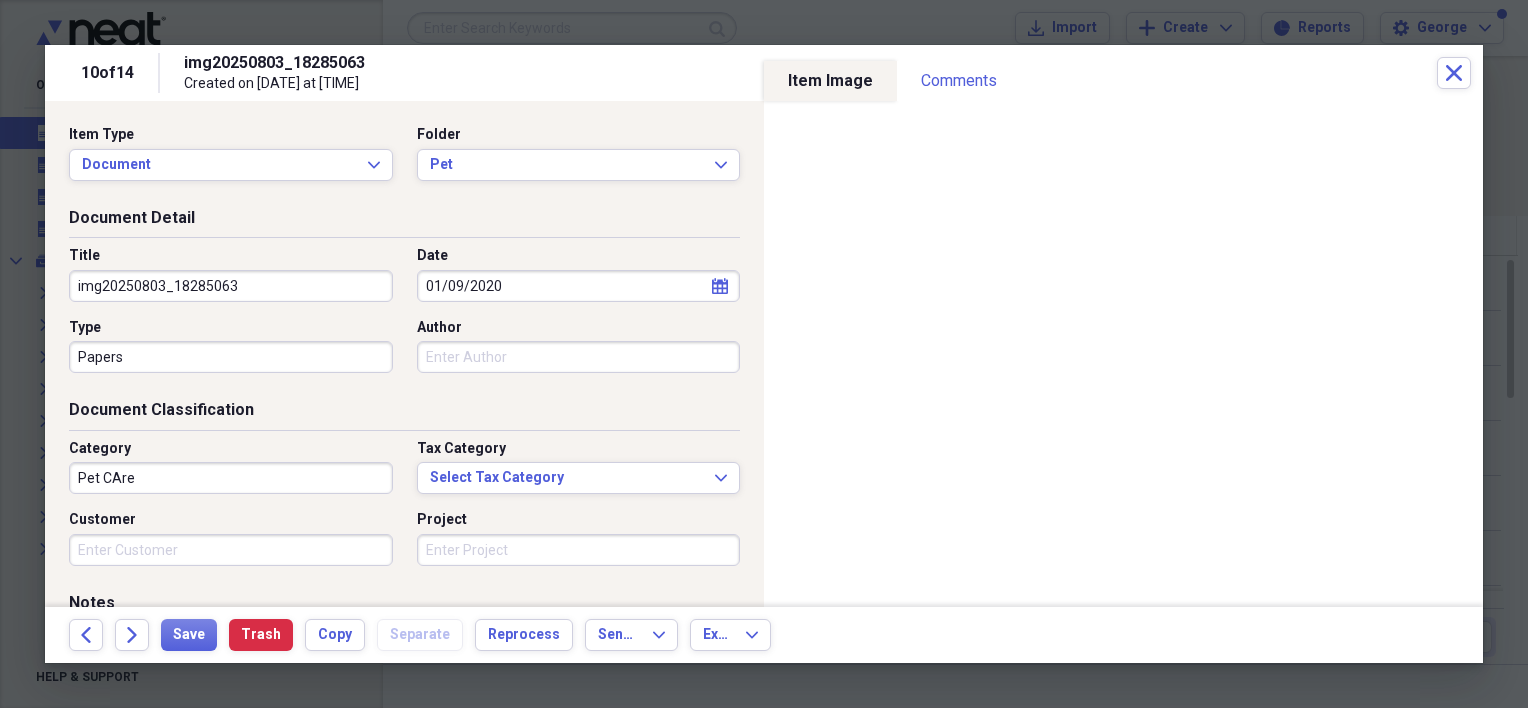 drag, startPoint x: 238, startPoint y: 294, endPoint x: 63, endPoint y: 273, distance: 176.2555 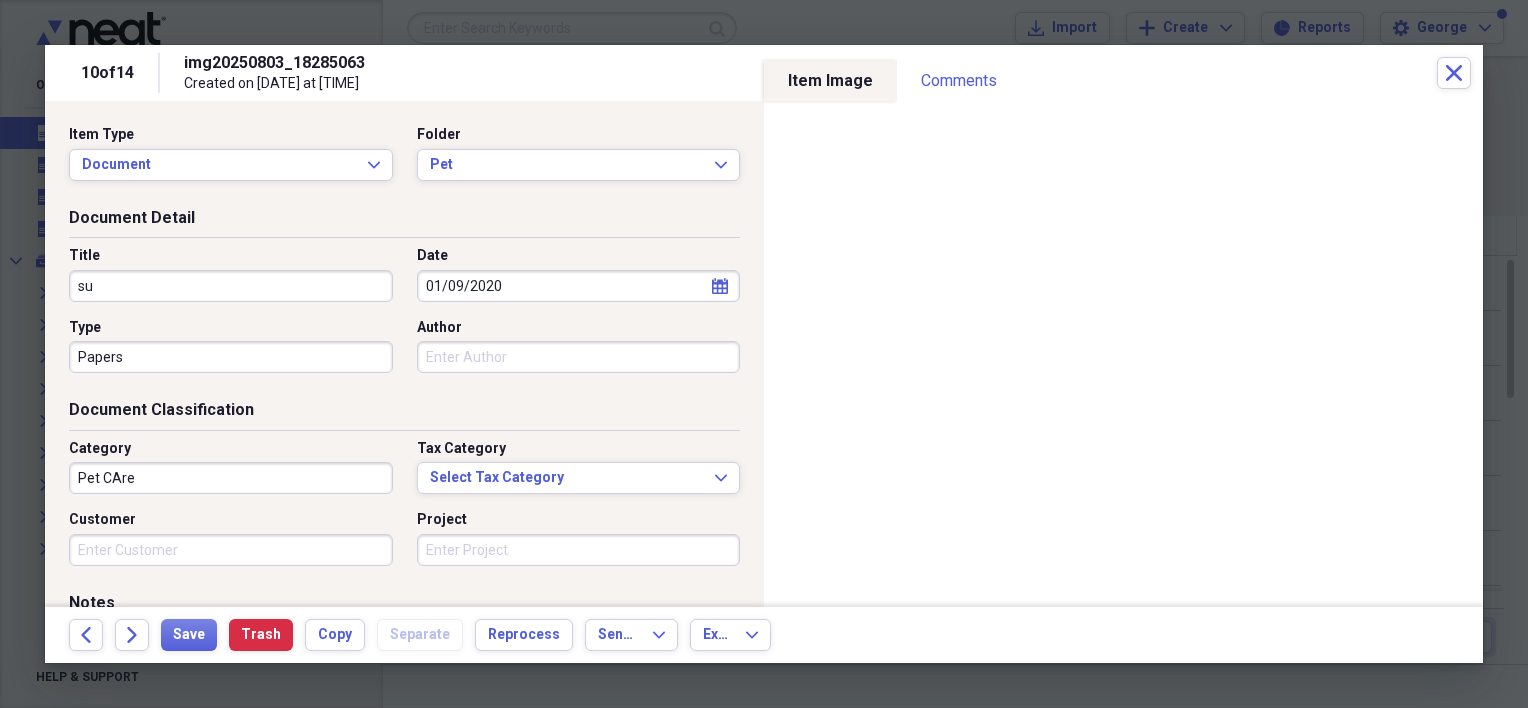 type on "s" 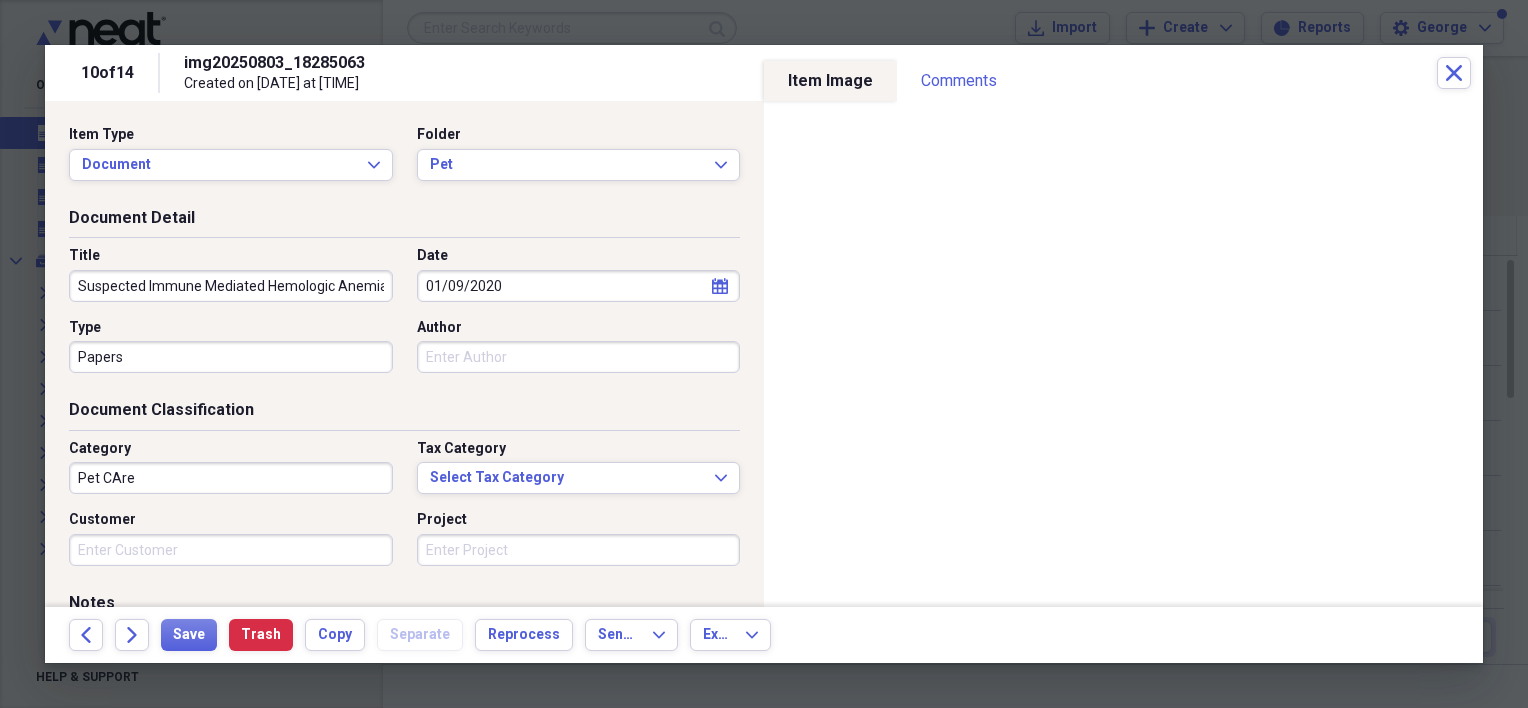 scroll, scrollTop: 0, scrollLeft: 6, axis: horizontal 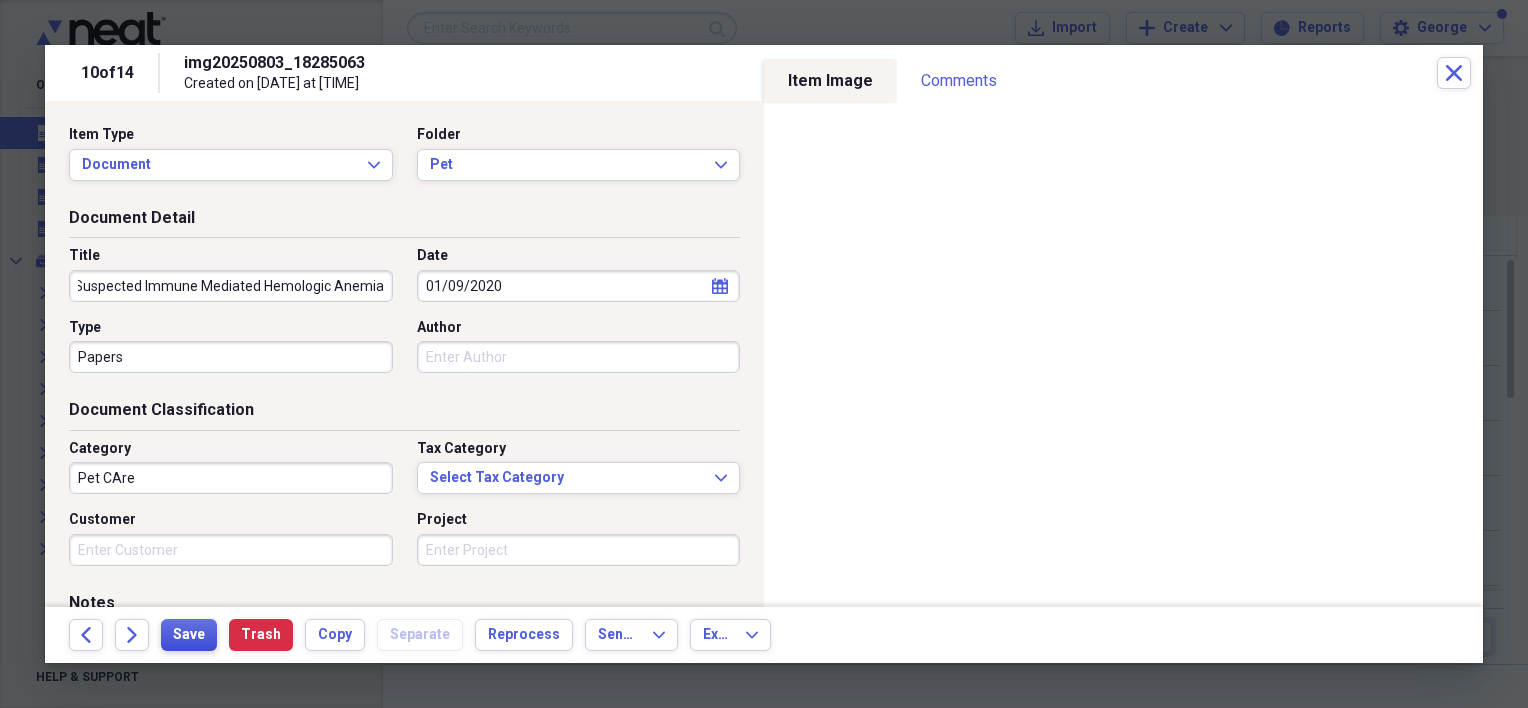 type on "Suspected Immune Mediated Hemologic Anemia" 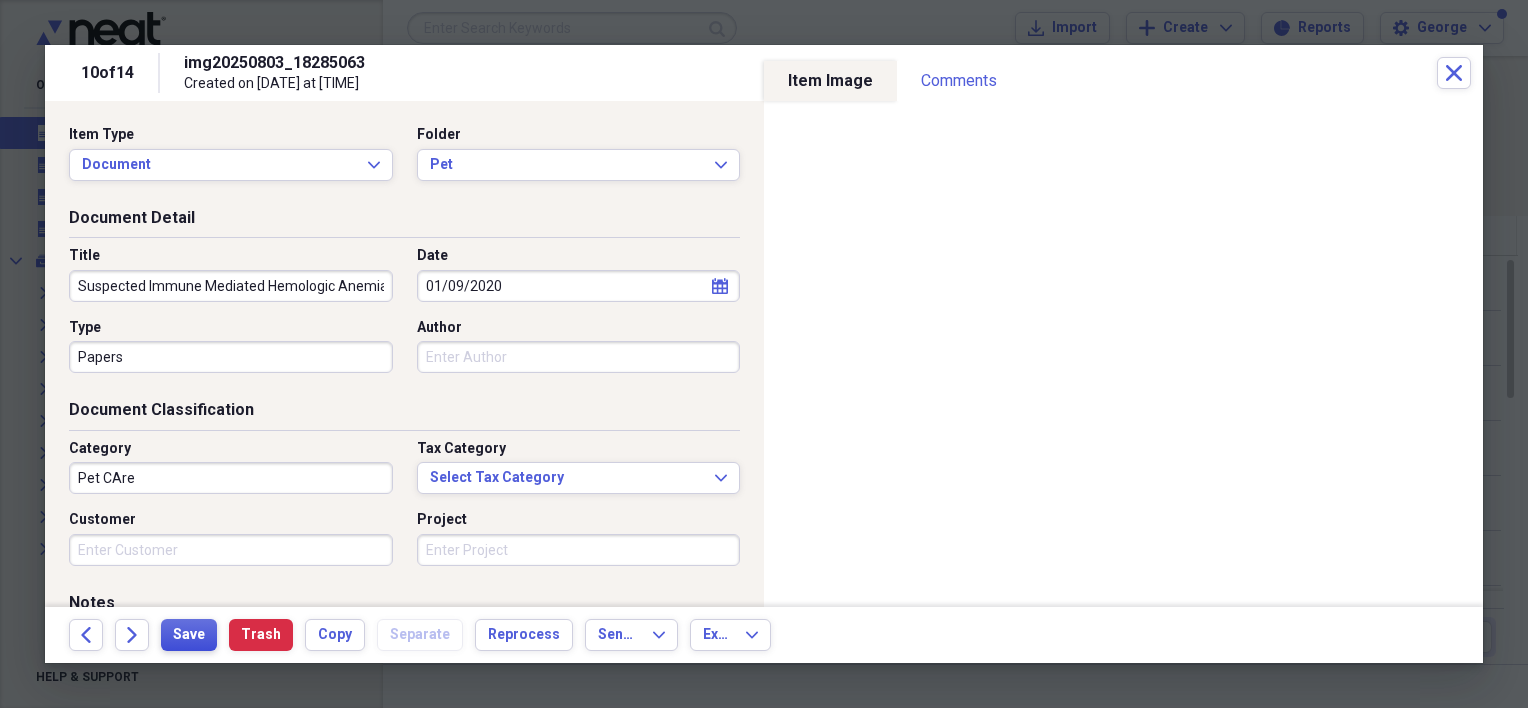 click on "Save" at bounding box center (189, 635) 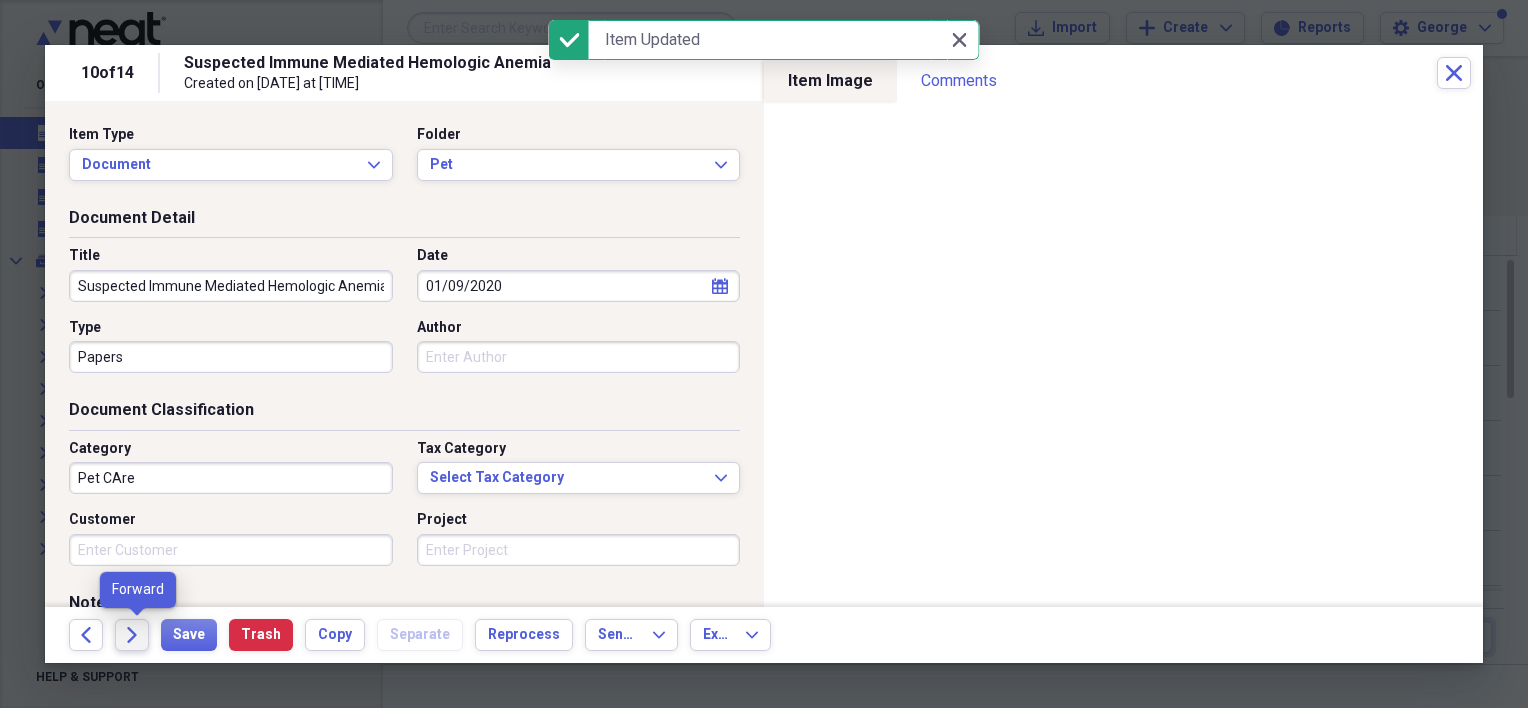 click on "Forward" at bounding box center (132, 635) 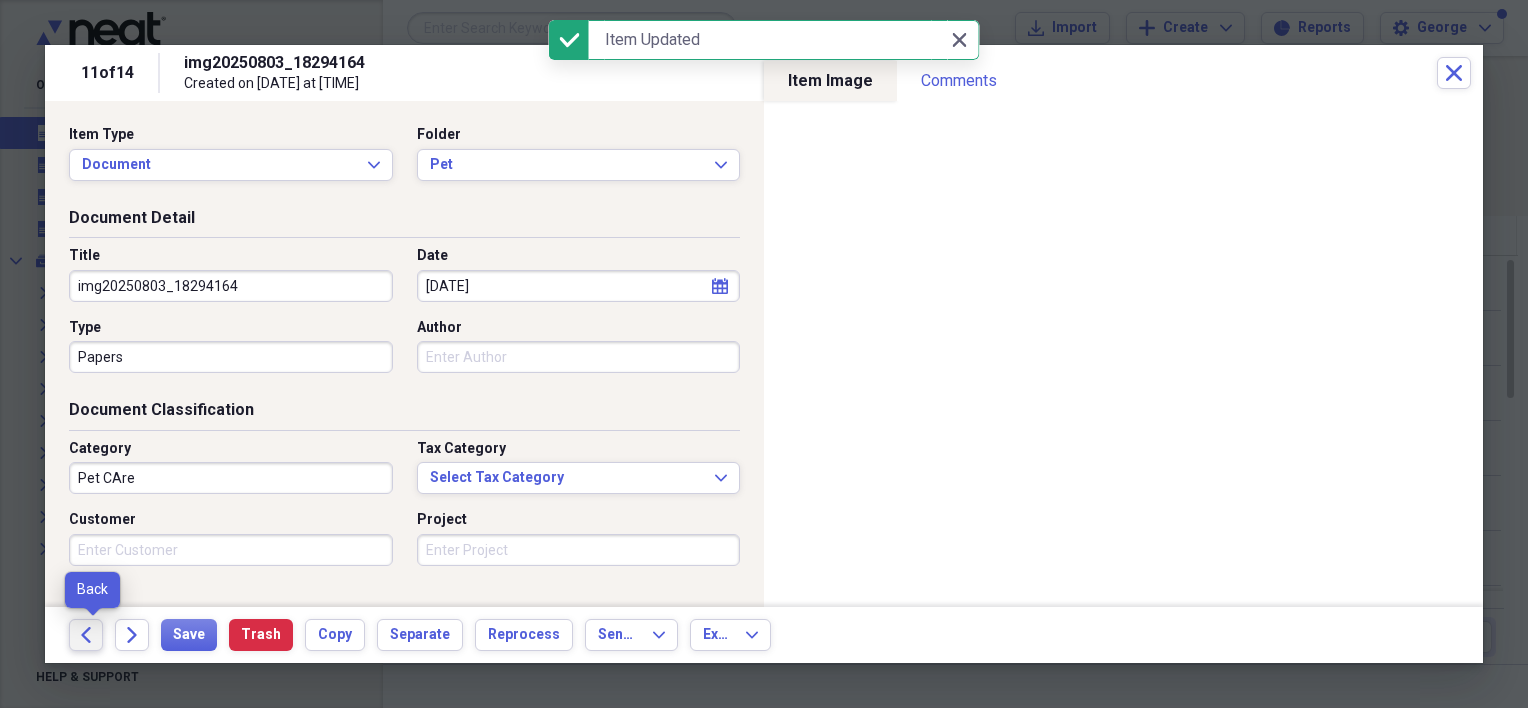 click on "Back" 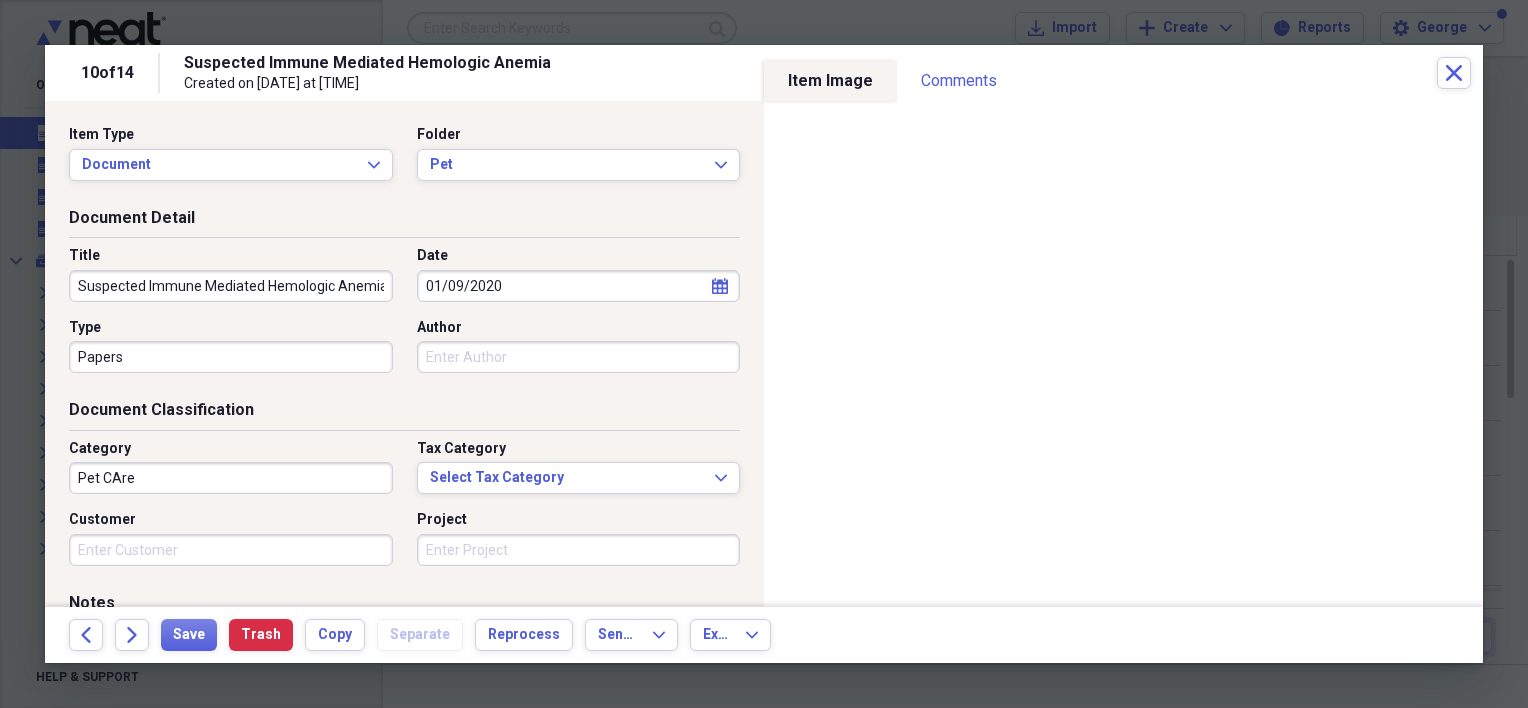 select on "2020" 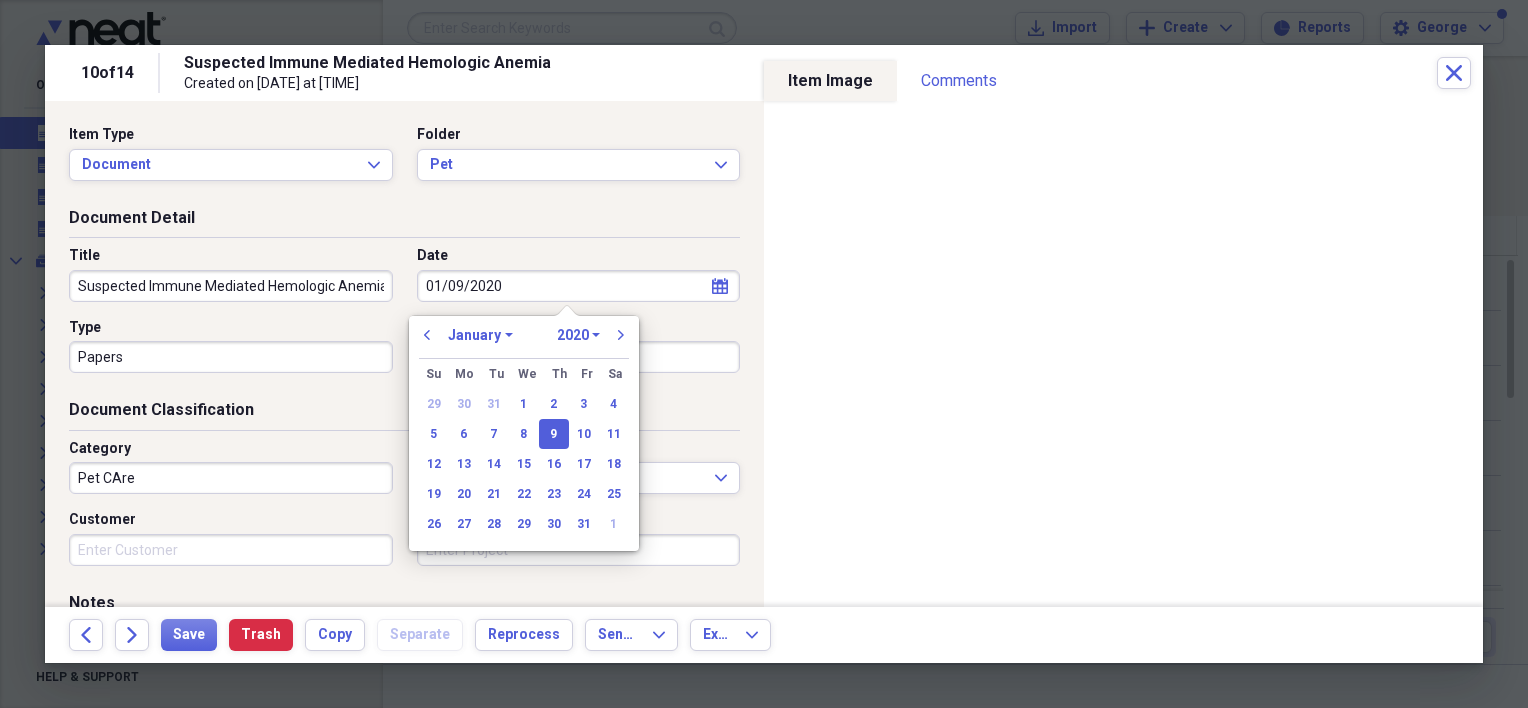 drag, startPoint x: 505, startPoint y: 288, endPoint x: 414, endPoint y: 288, distance: 91 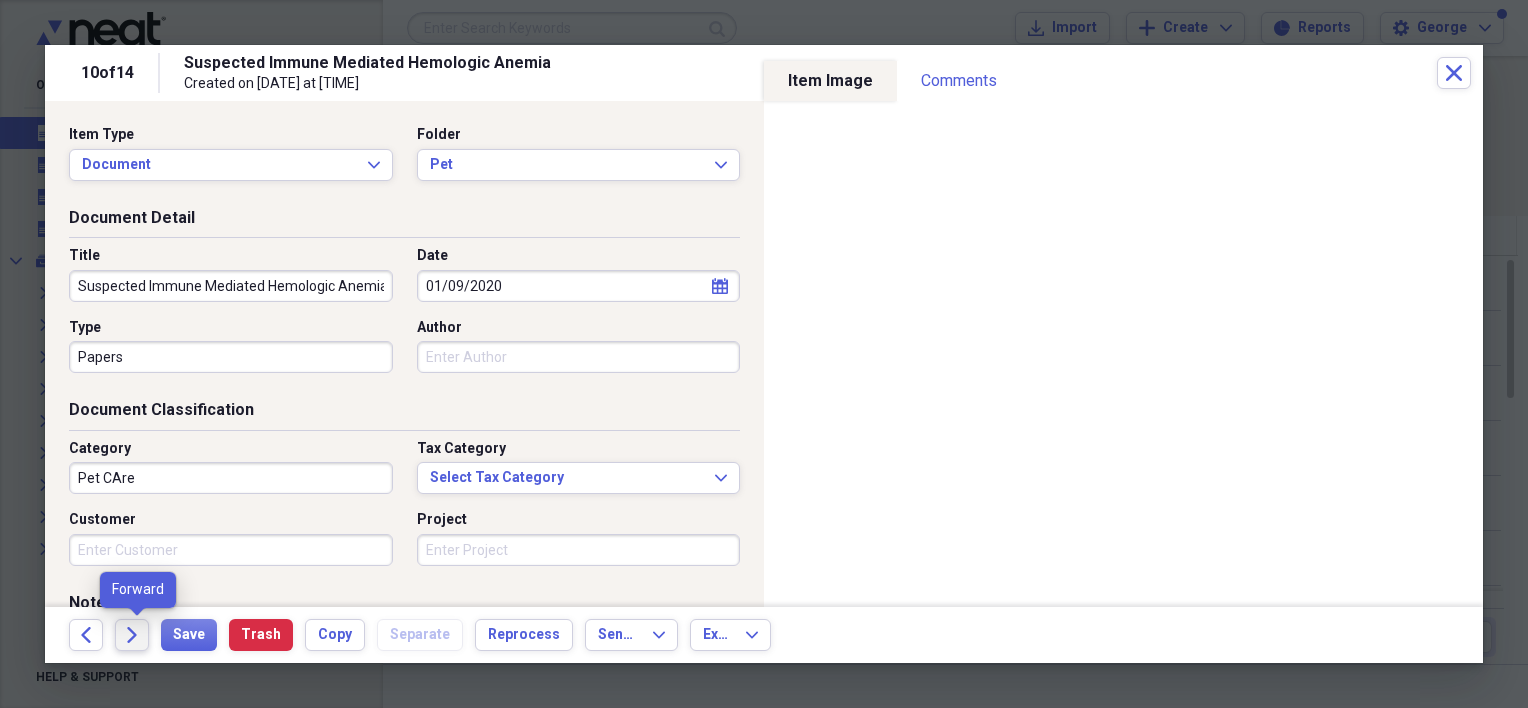 click on "Forward" at bounding box center [132, 635] 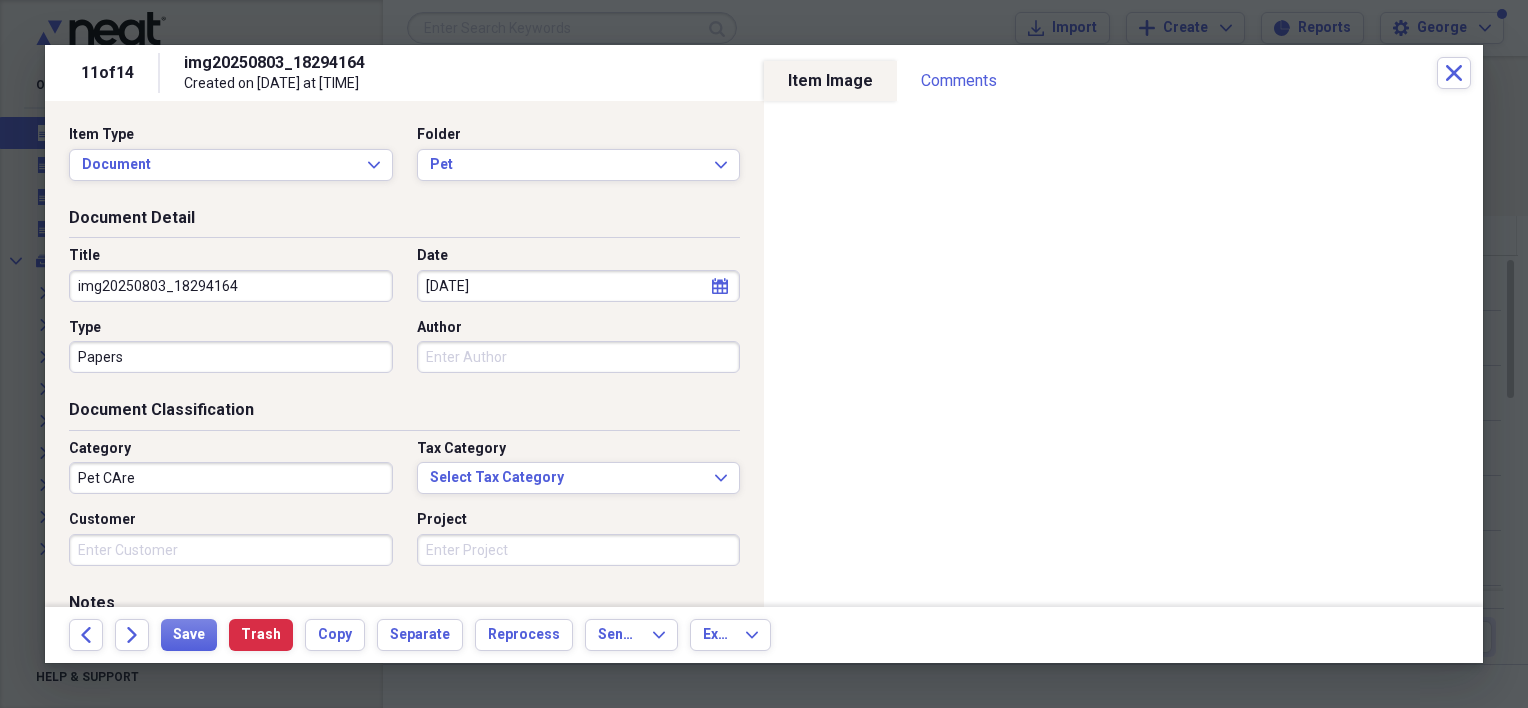 select on "1" 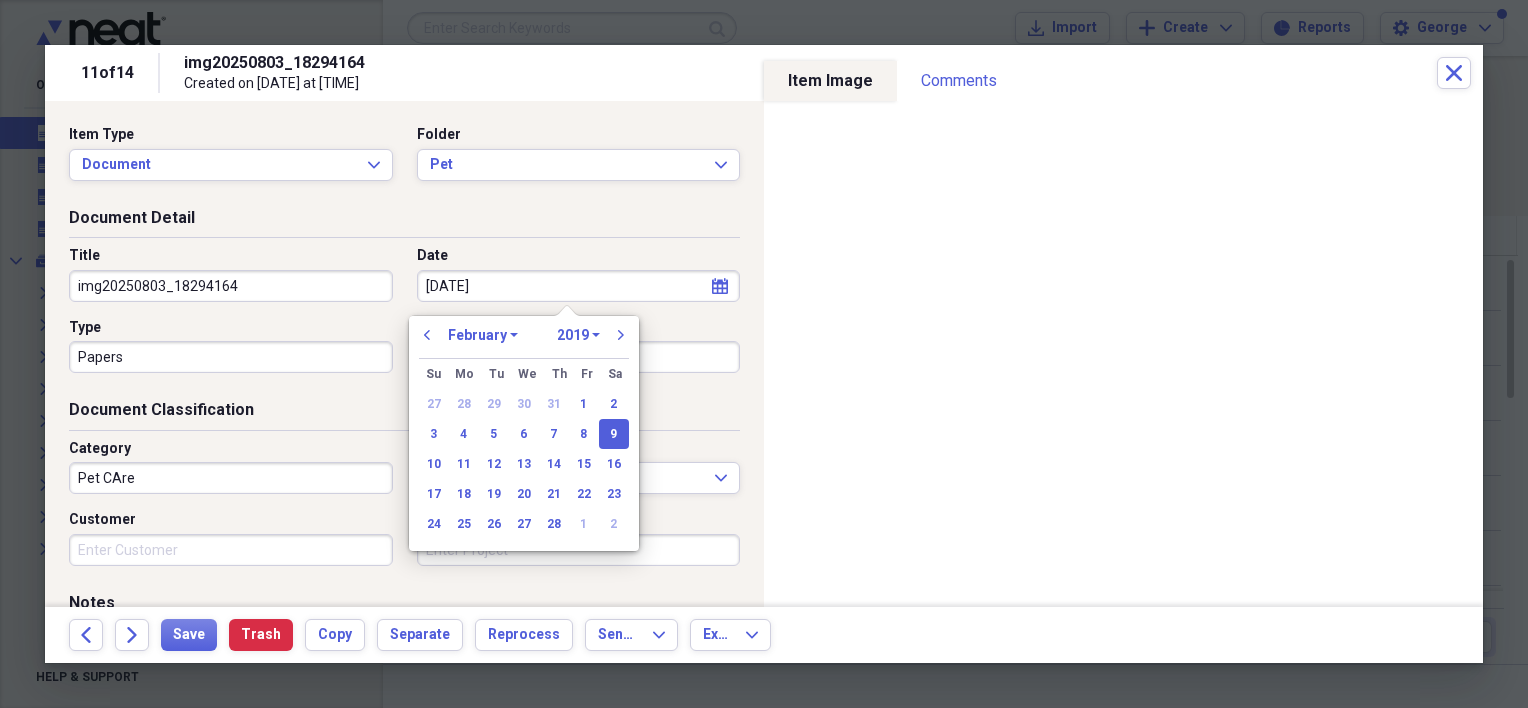 drag, startPoint x: 502, startPoint y: 284, endPoint x: 392, endPoint y: 284, distance: 110 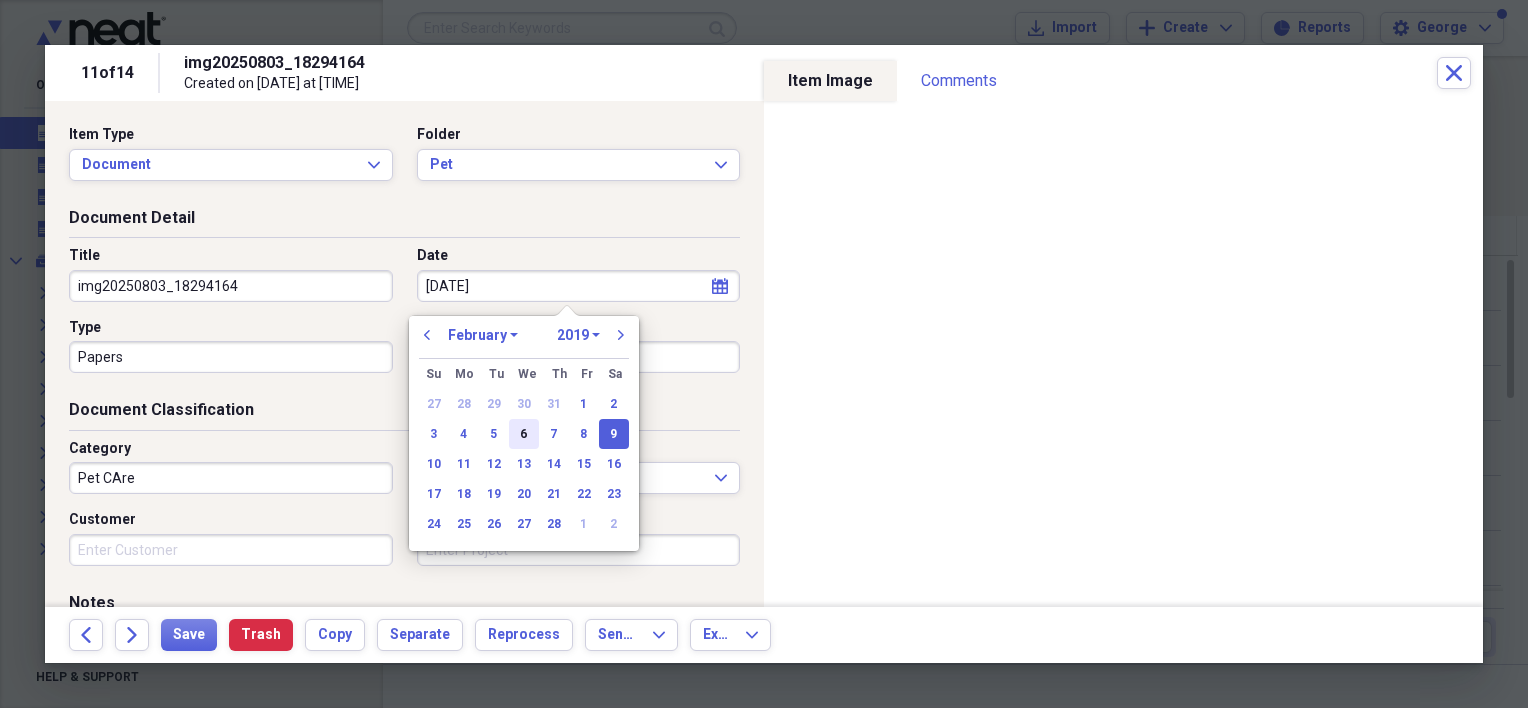 type on "01/09/2020" 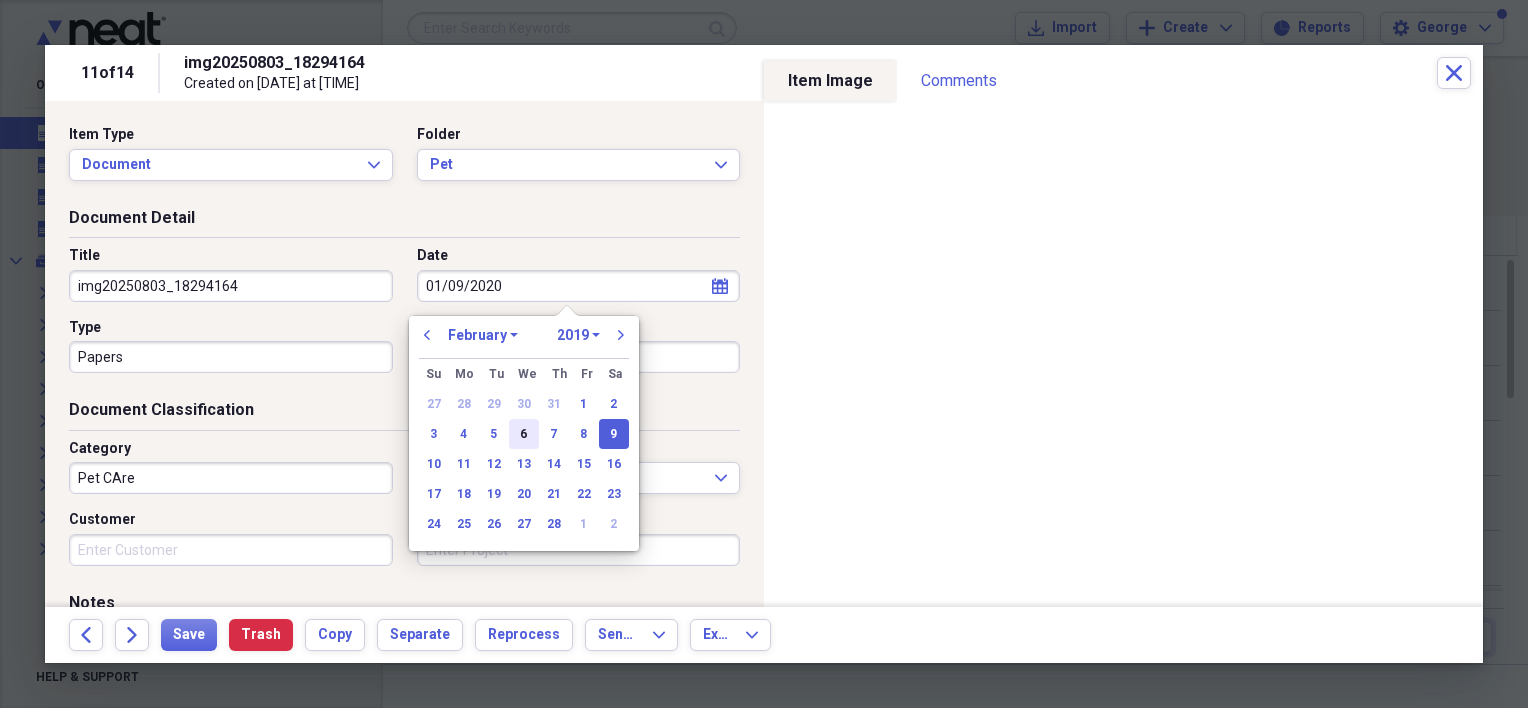 select on "0" 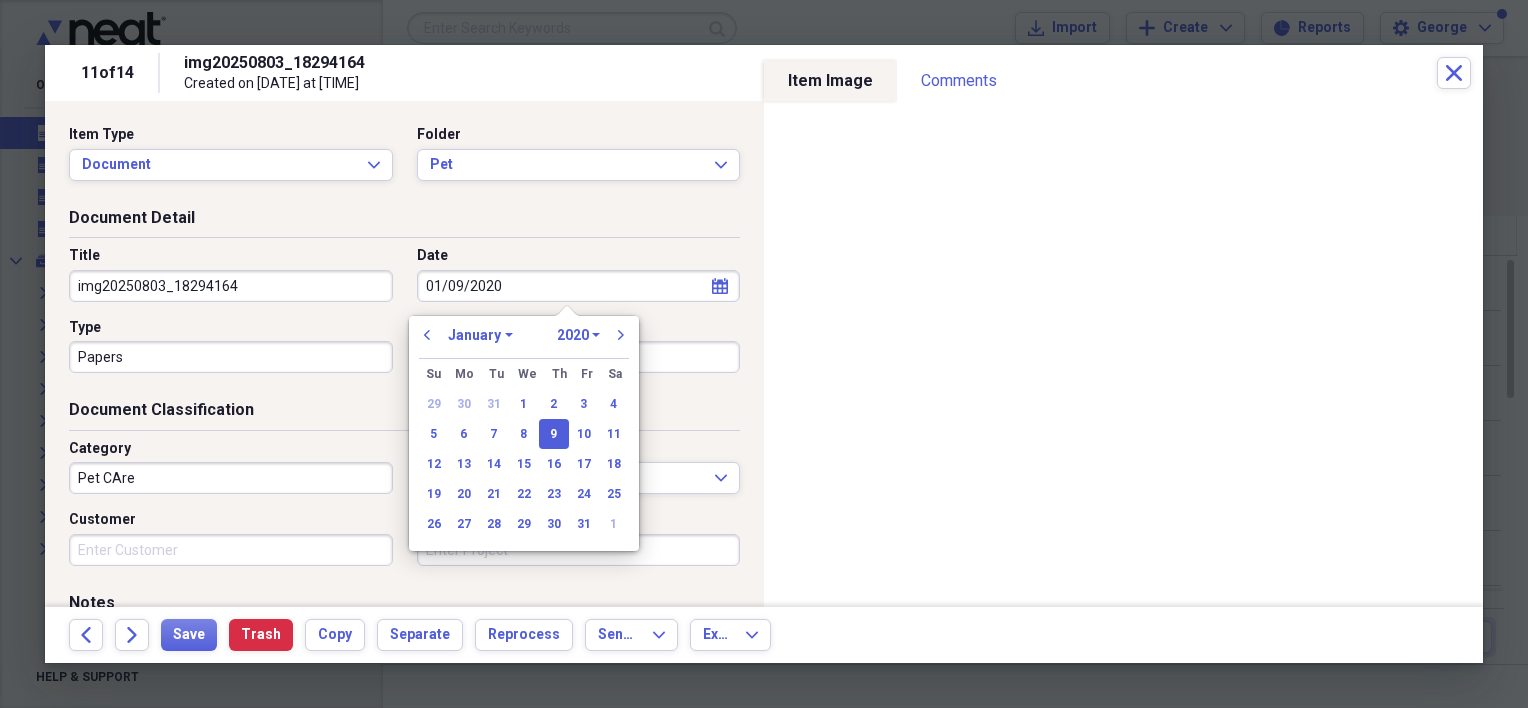 type on "01/09/2020" 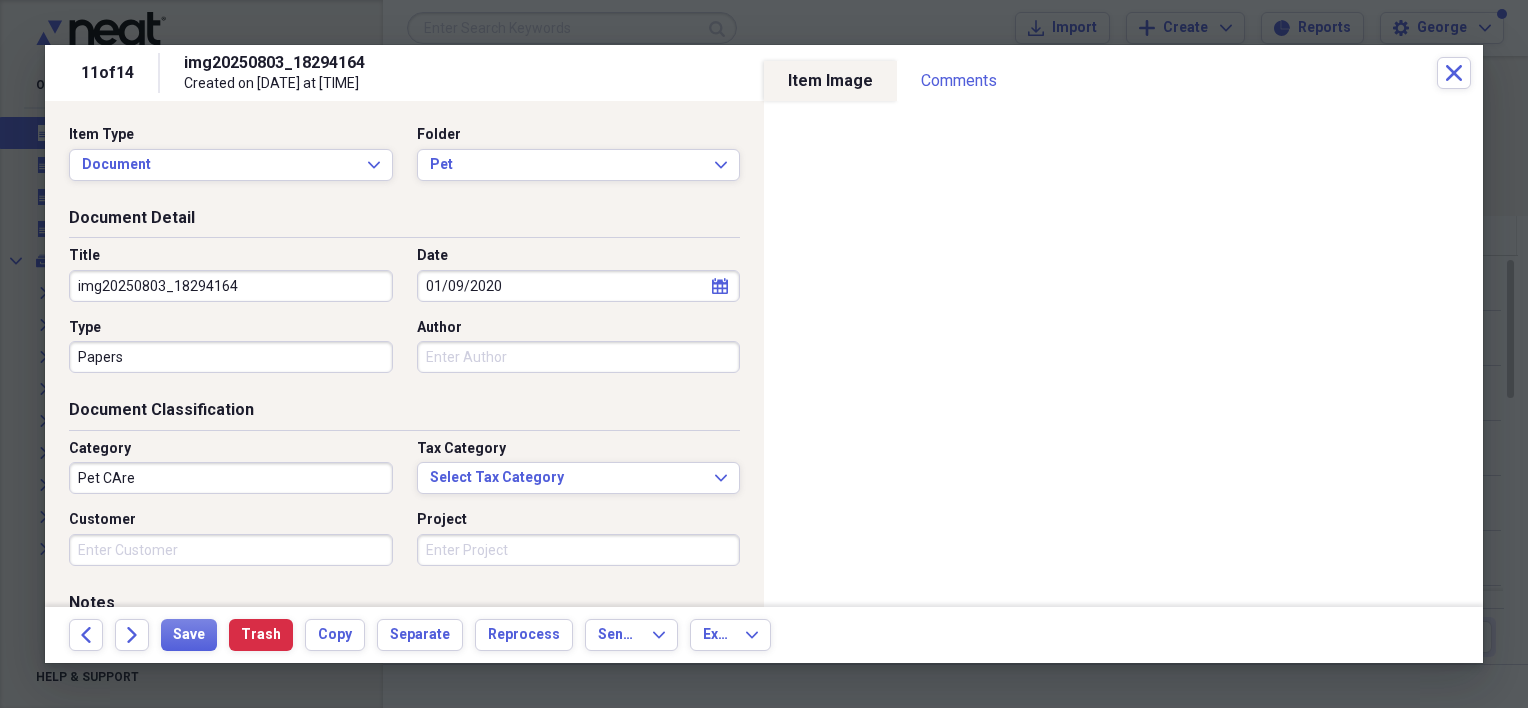 drag, startPoint x: 256, startPoint y: 281, endPoint x: 68, endPoint y: 287, distance: 188.09572 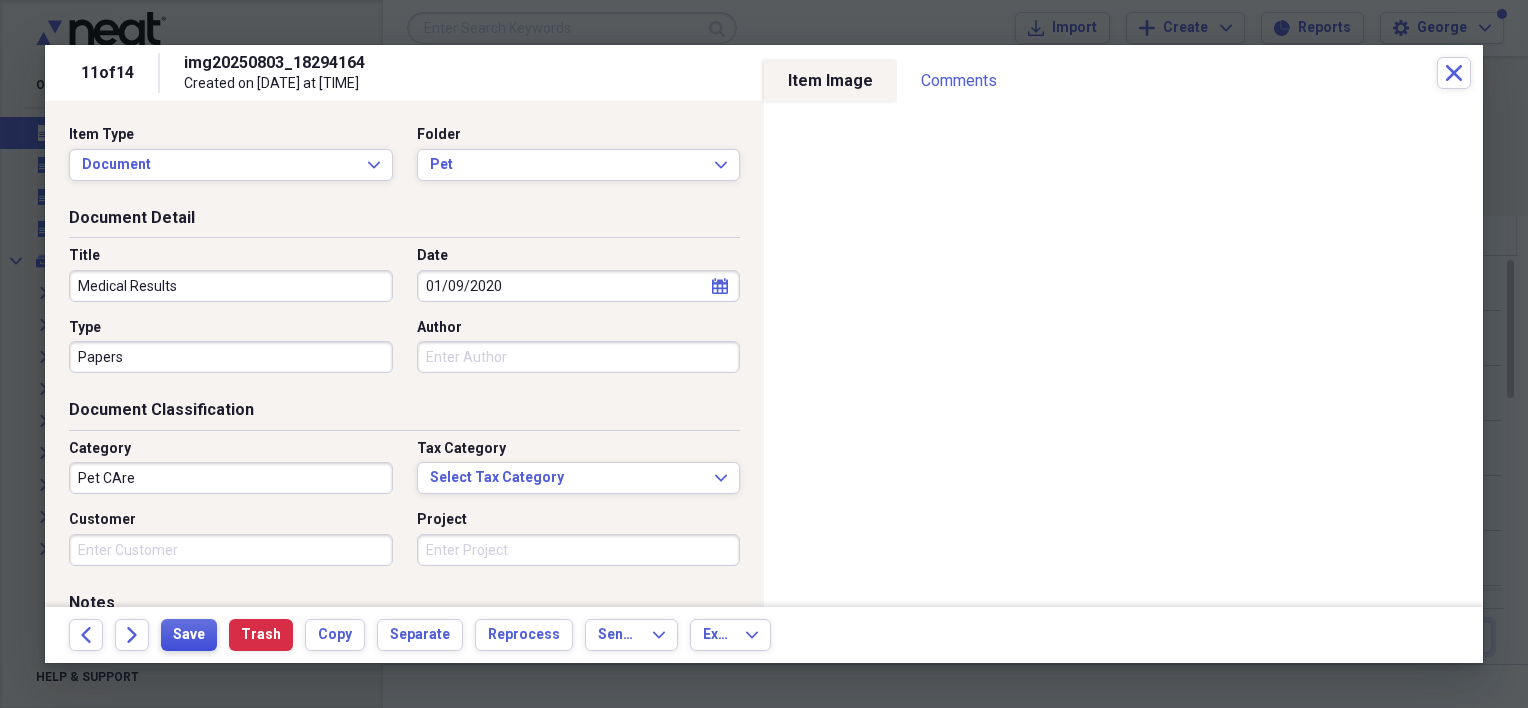 type on "Medical Results" 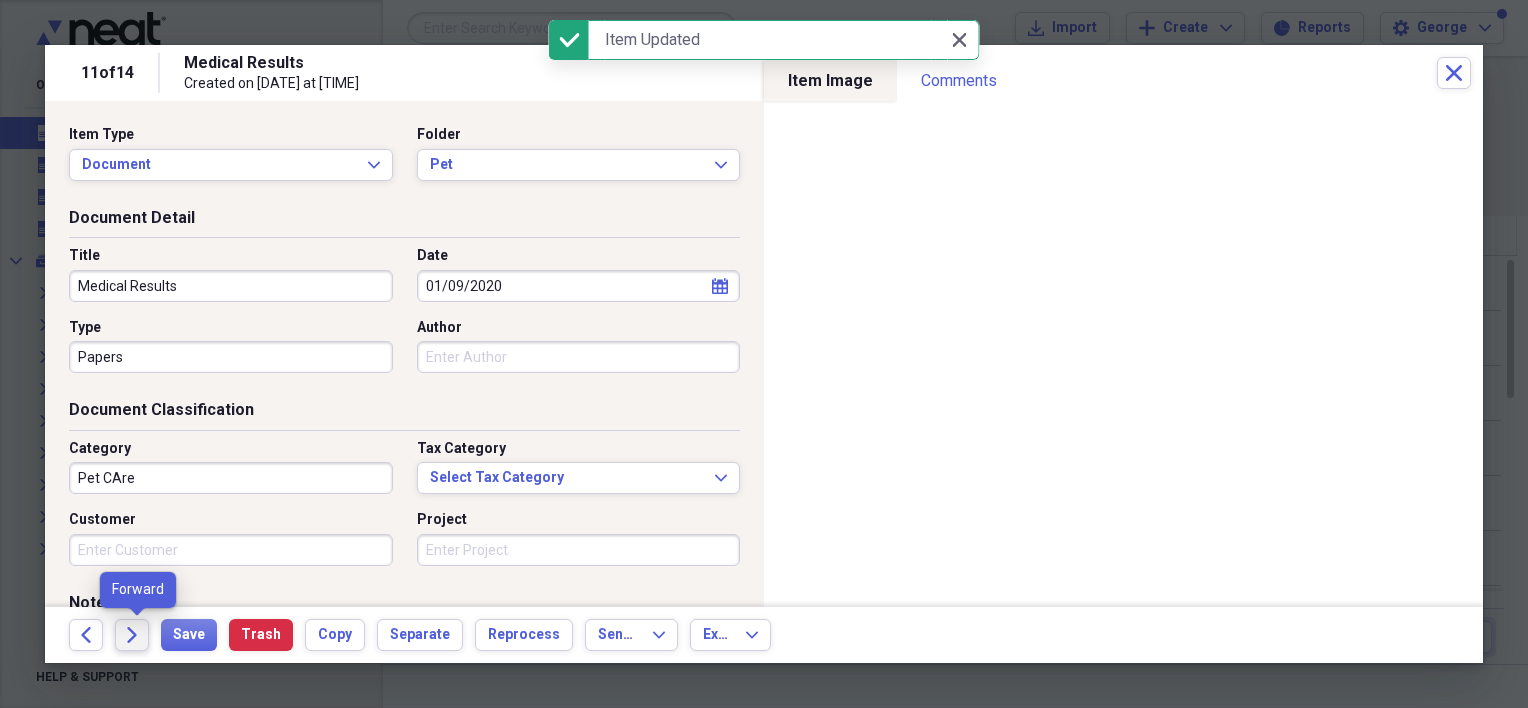 click 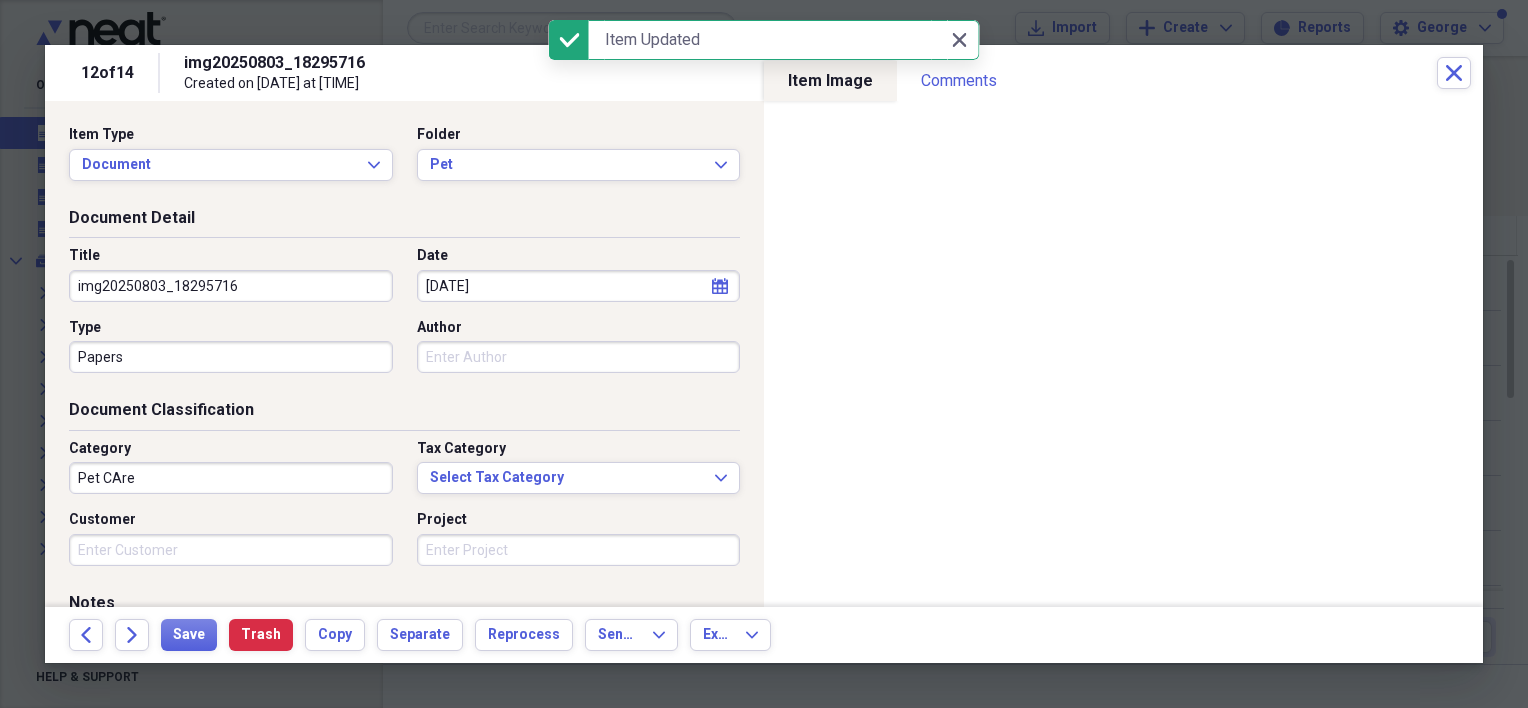 select on "1" 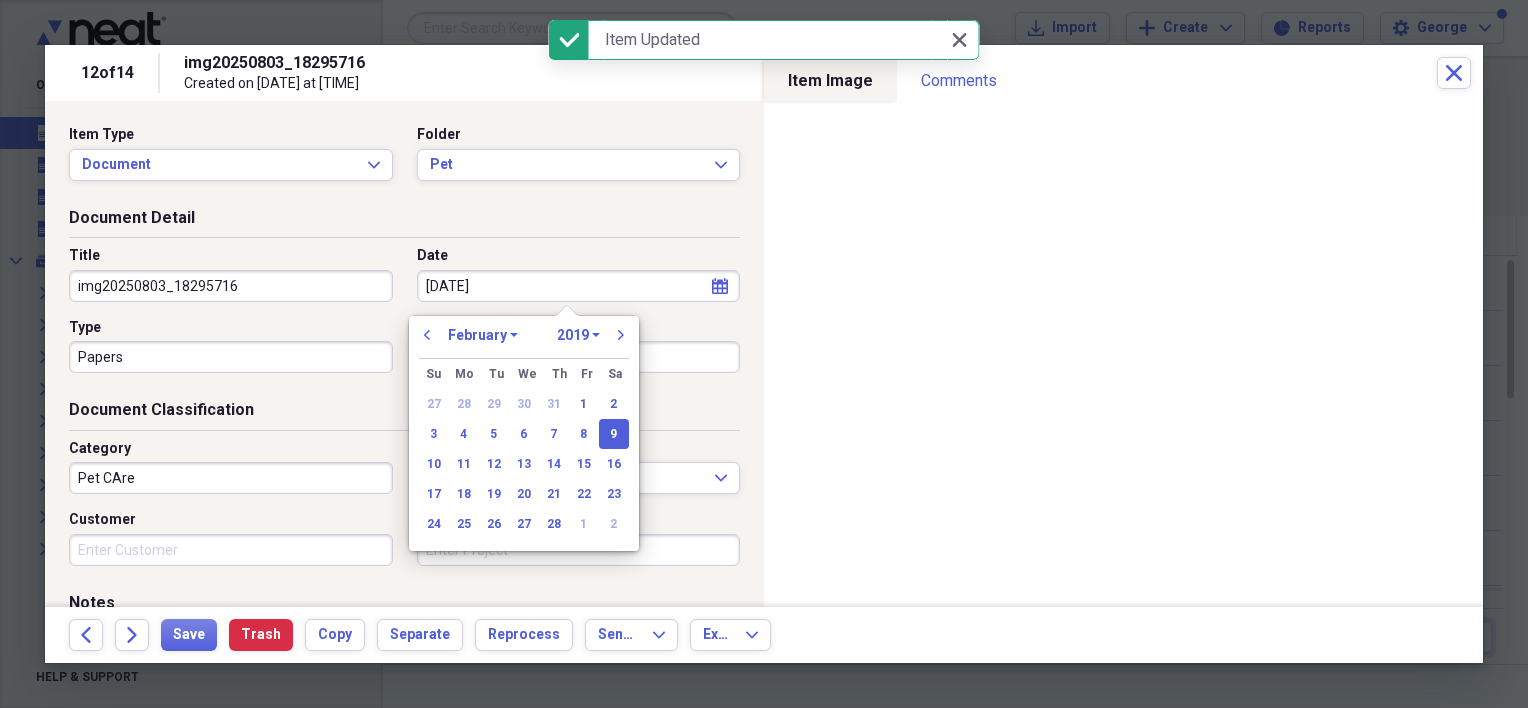 drag, startPoint x: 573, startPoint y: 293, endPoint x: 398, endPoint y: 280, distance: 175.4822 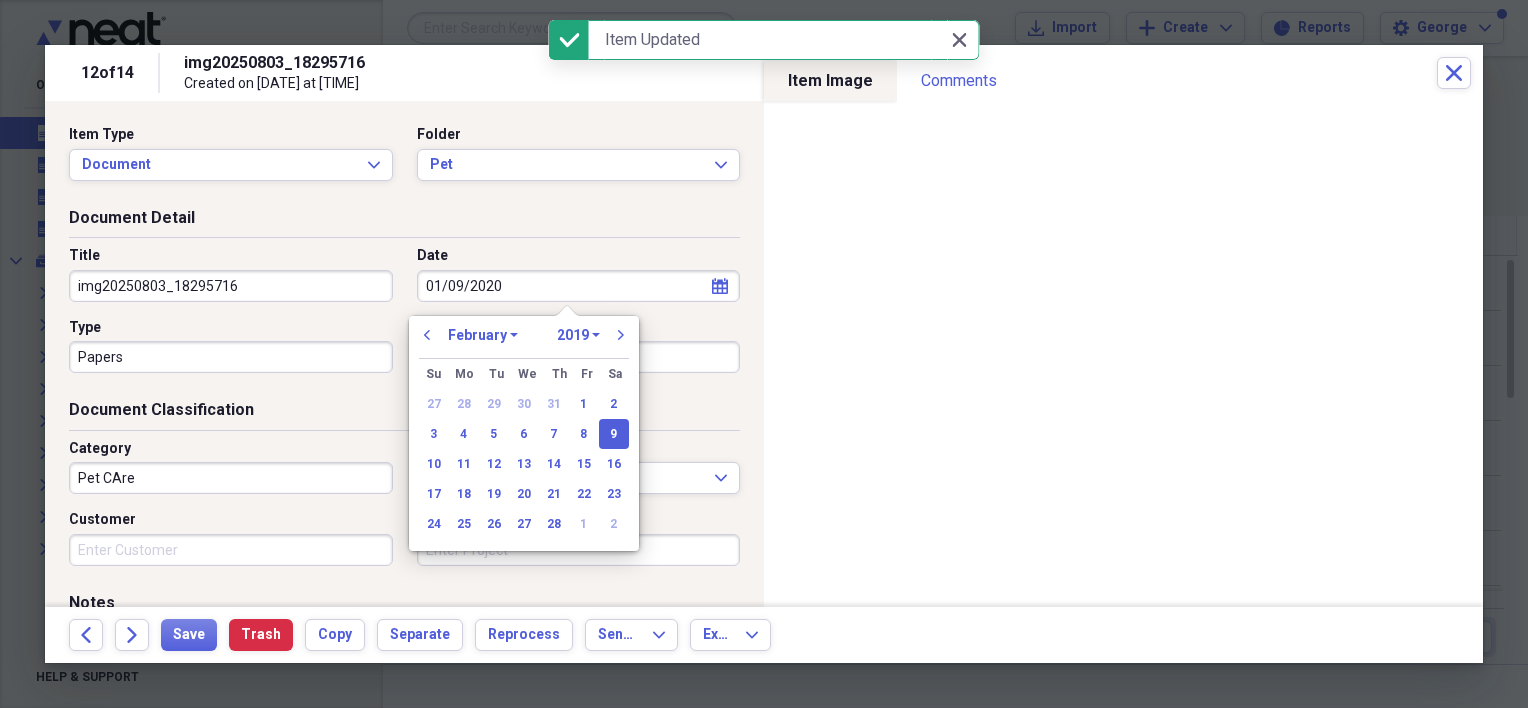 select on "0" 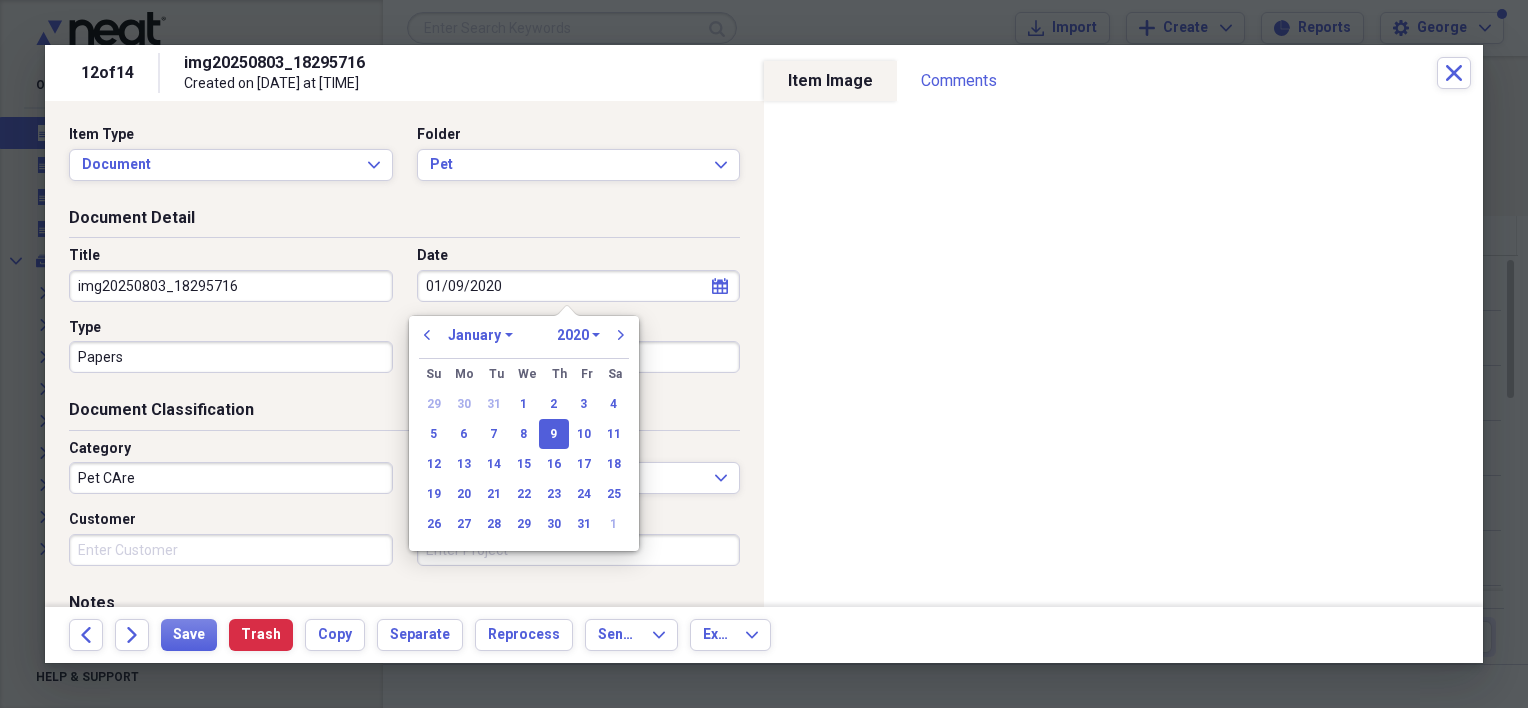 type on "01/09/2020" 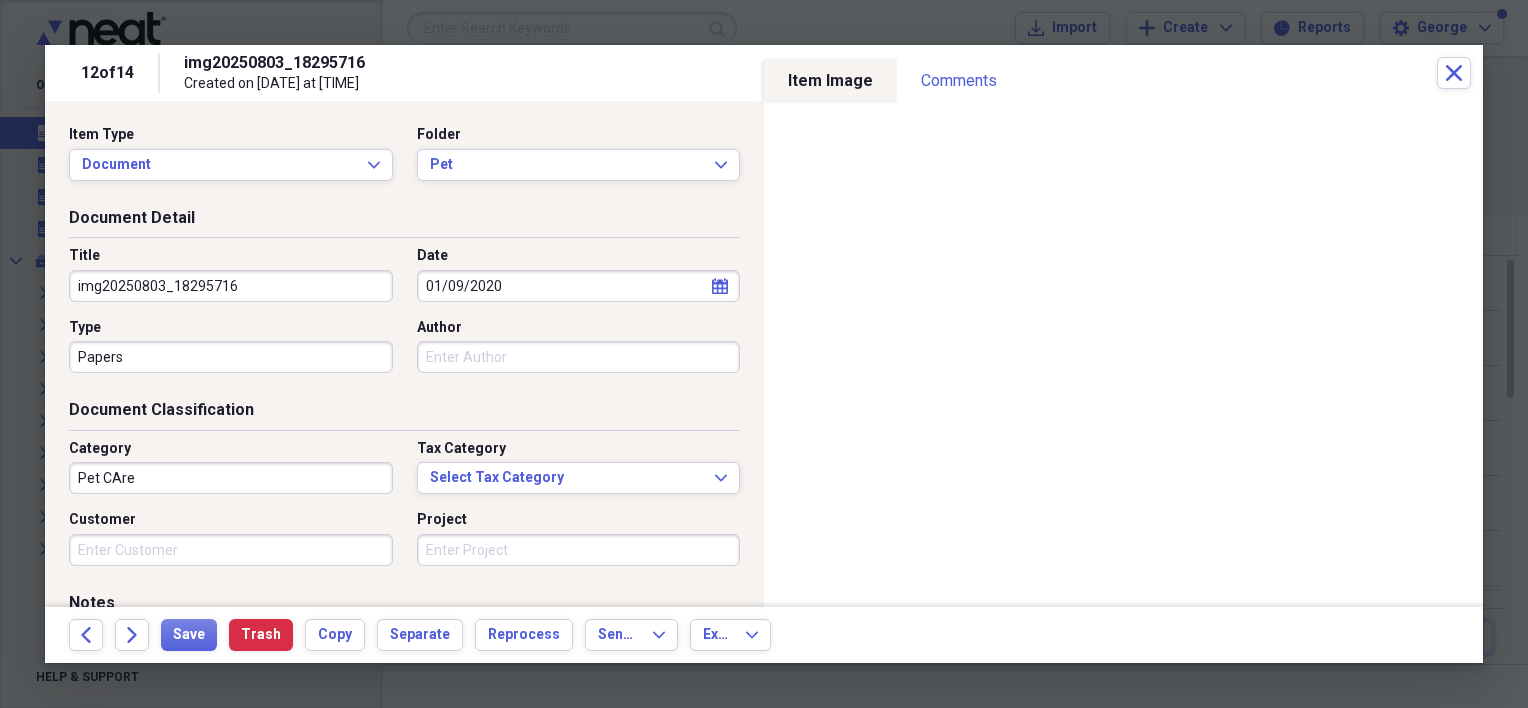 drag, startPoint x: 260, startPoint y: 286, endPoint x: 79, endPoint y: 289, distance: 181.02486 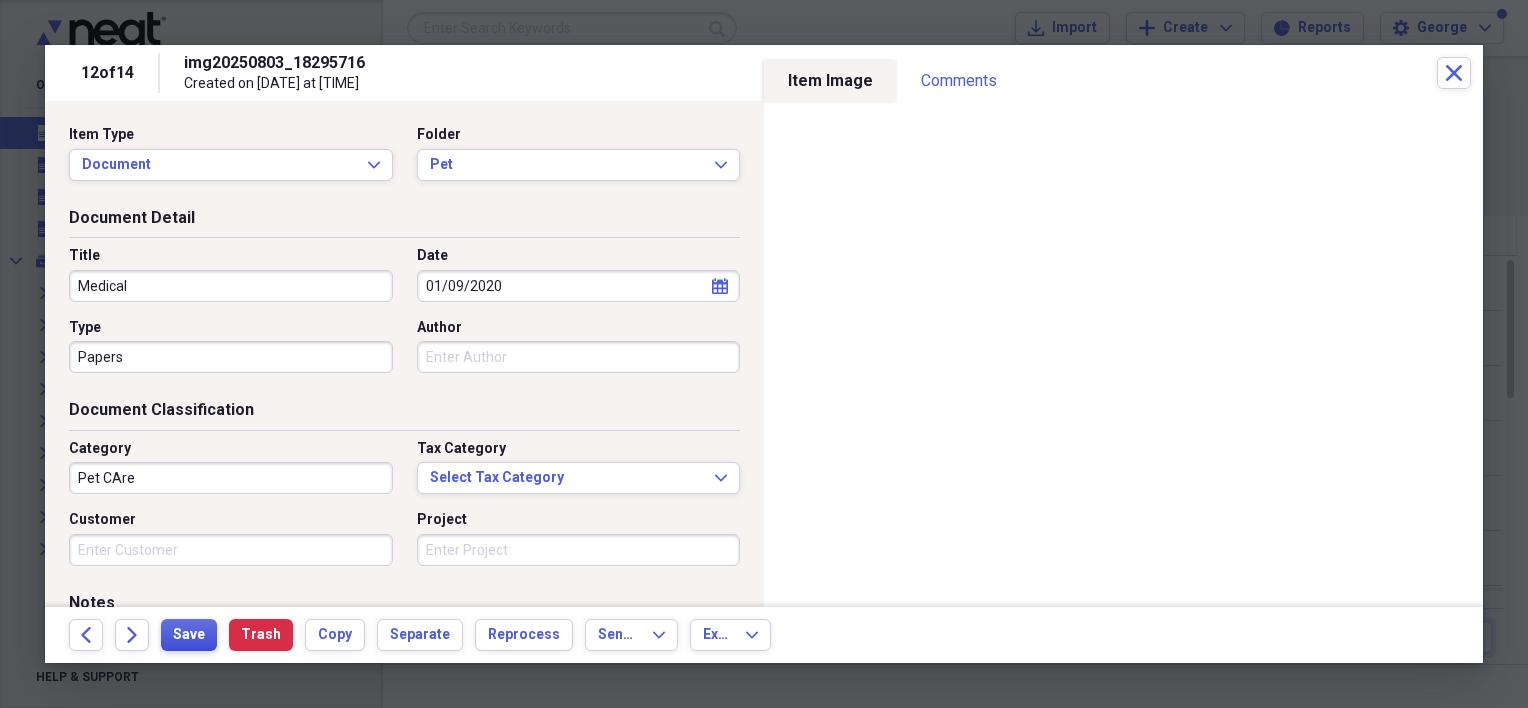 type on "Medical" 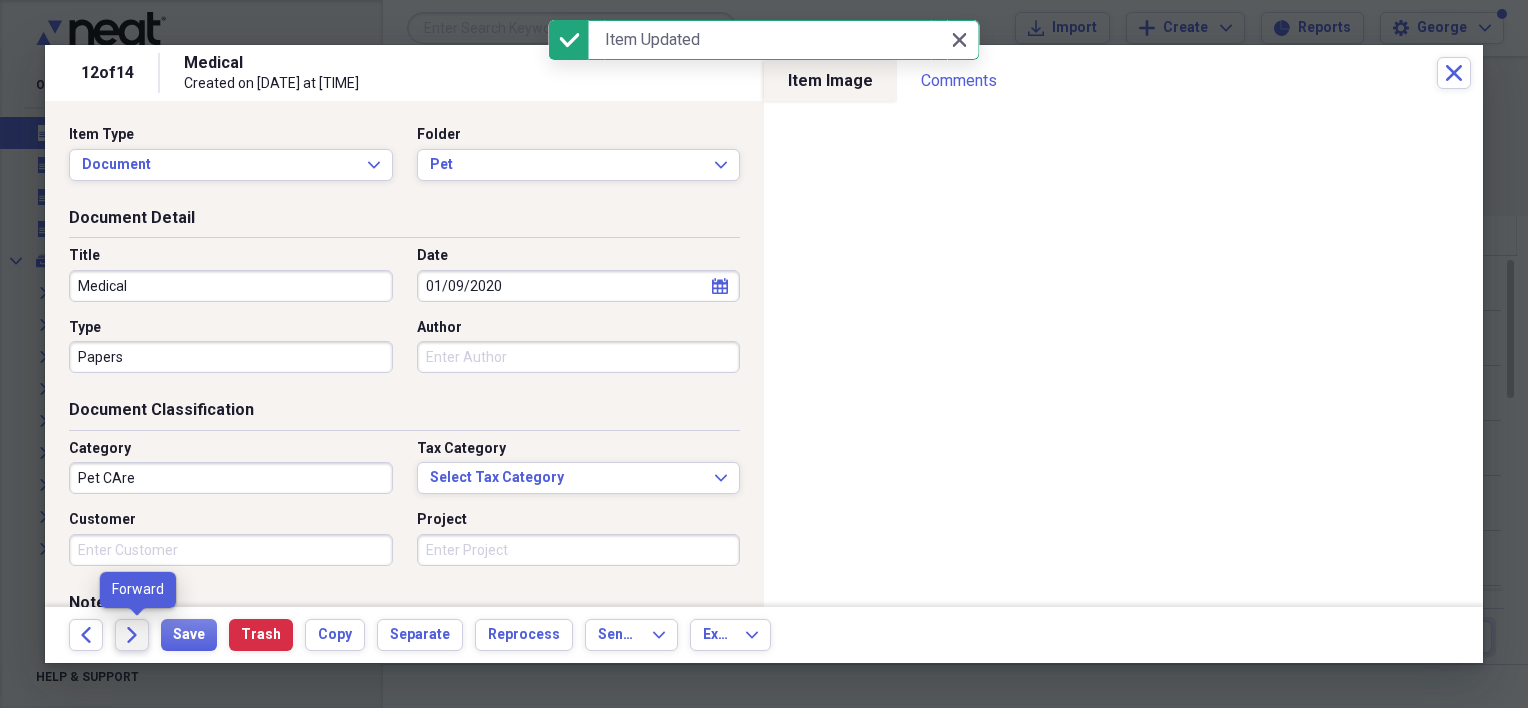 click on "Forward" at bounding box center (132, 635) 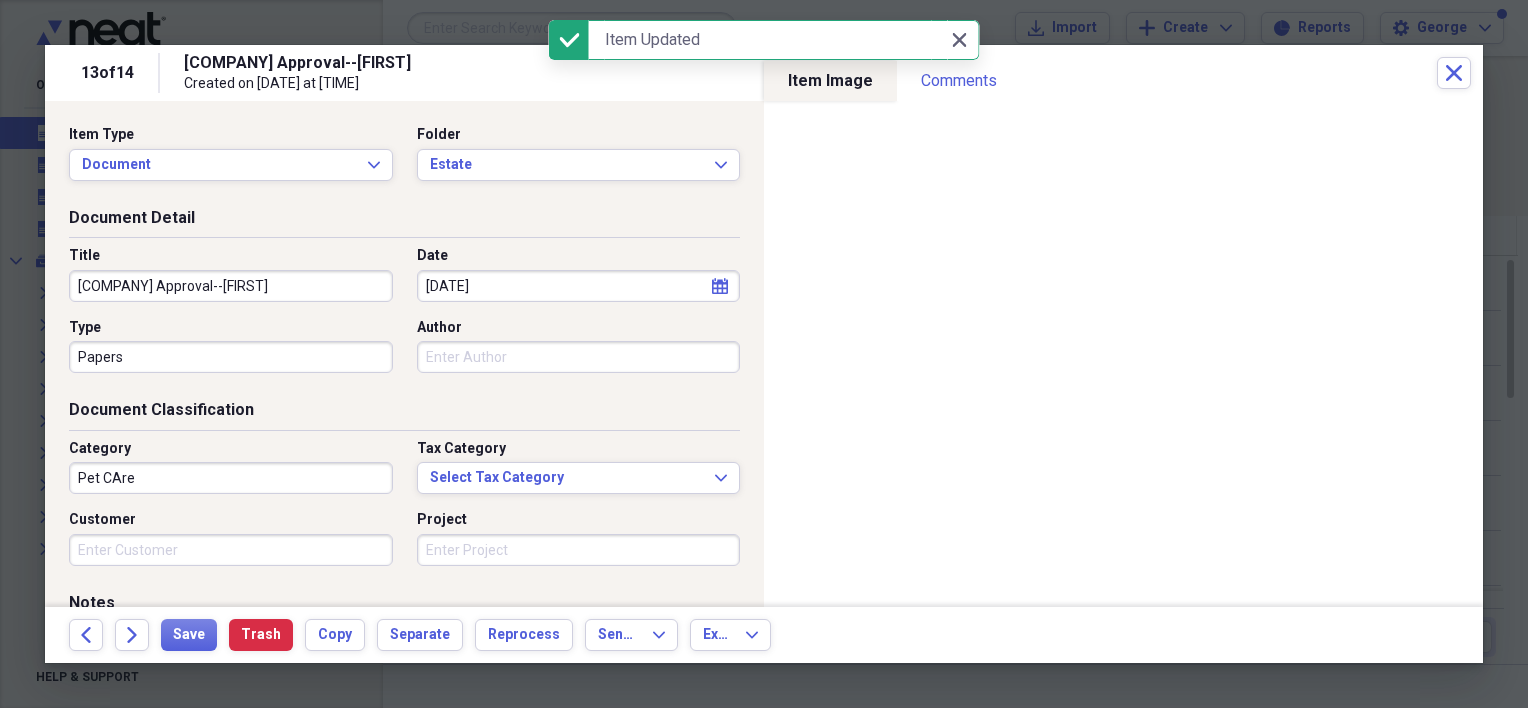 select on "1" 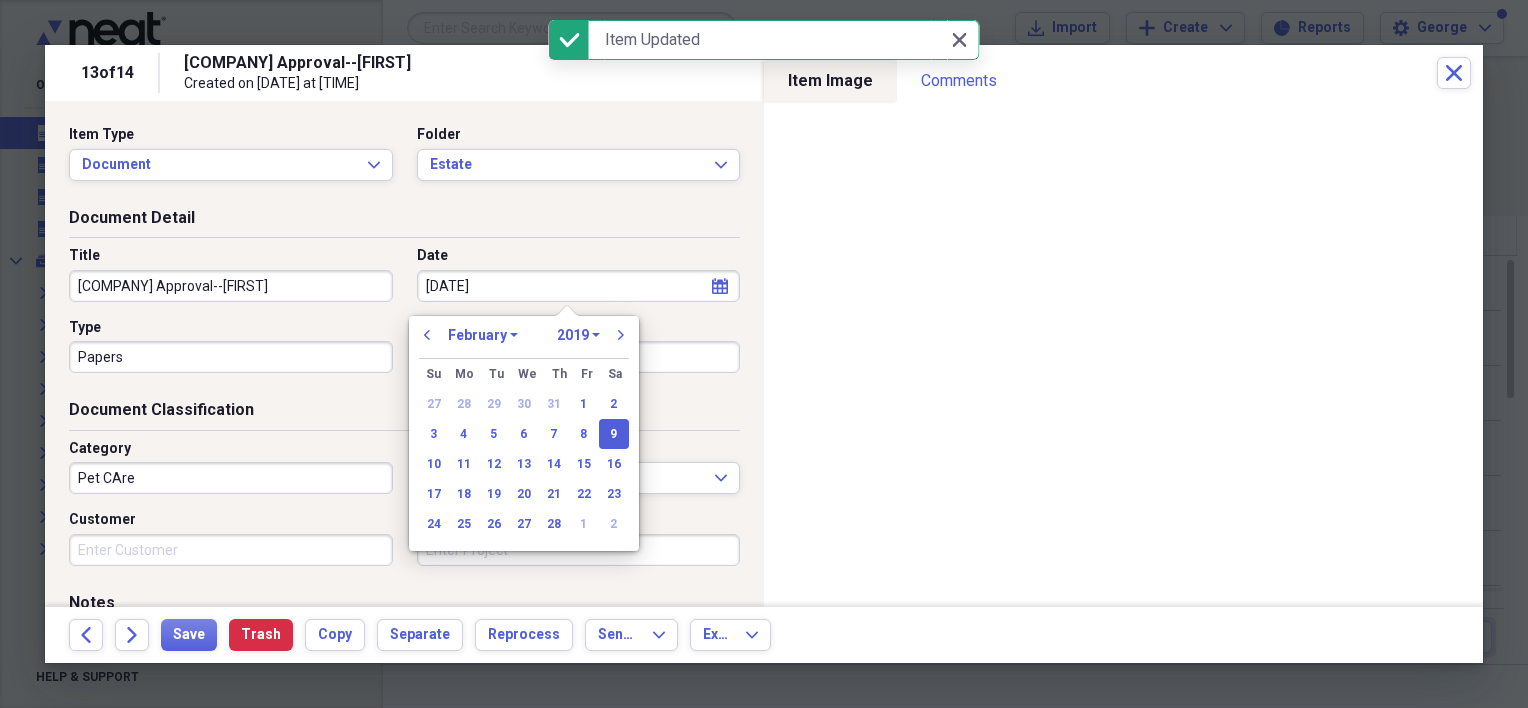 drag, startPoint x: 515, startPoint y: 288, endPoint x: 408, endPoint y: 284, distance: 107.07474 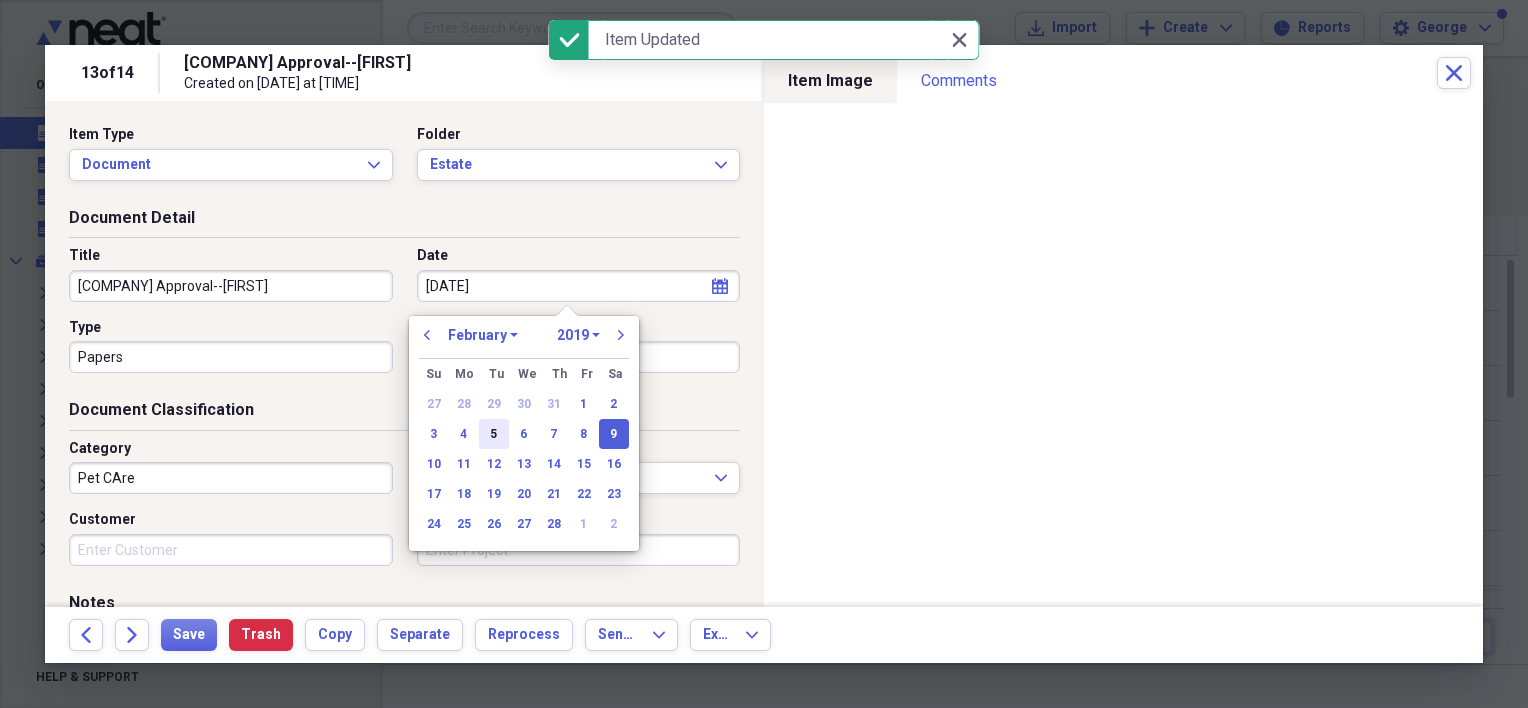 type on "01/09/2020" 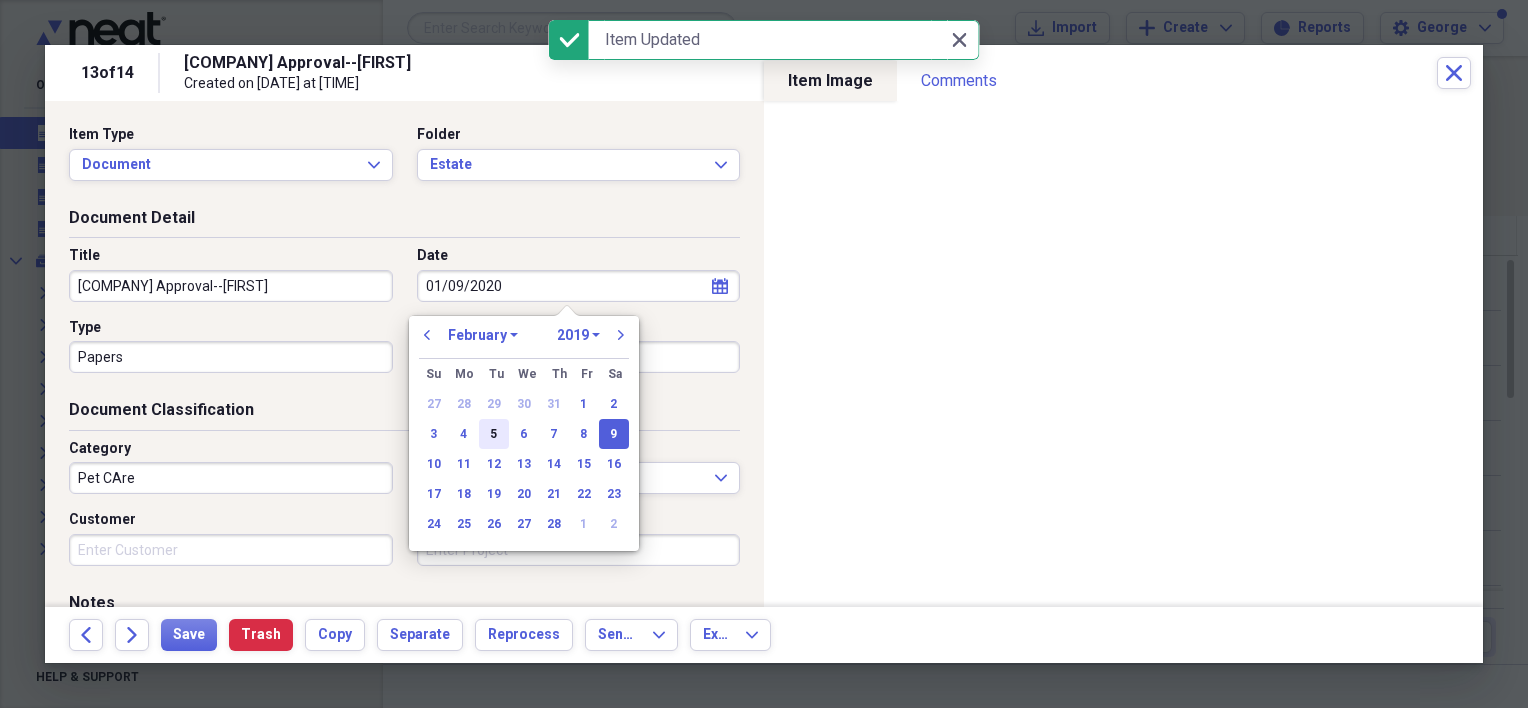 select on "0" 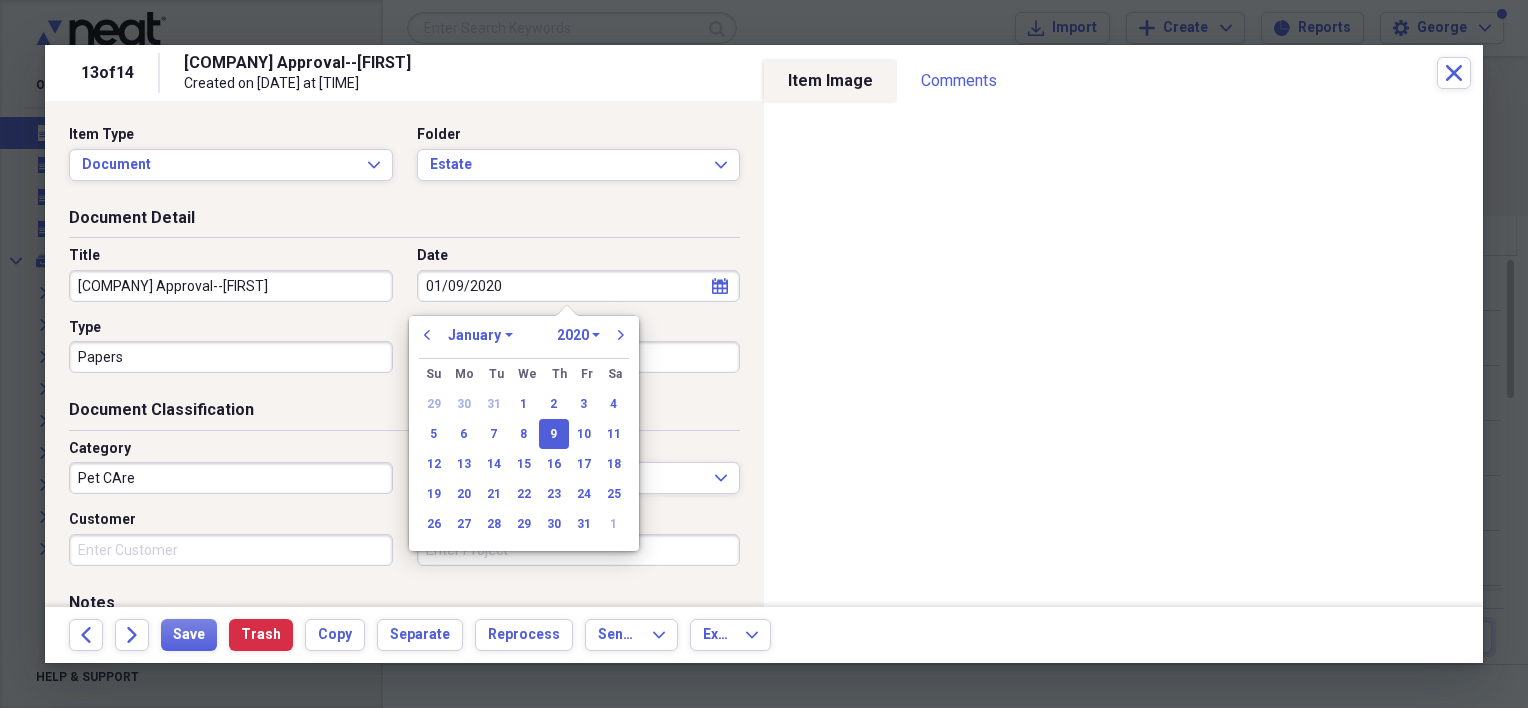 drag, startPoint x: 498, startPoint y: 290, endPoint x: 401, endPoint y: 286, distance: 97.082436 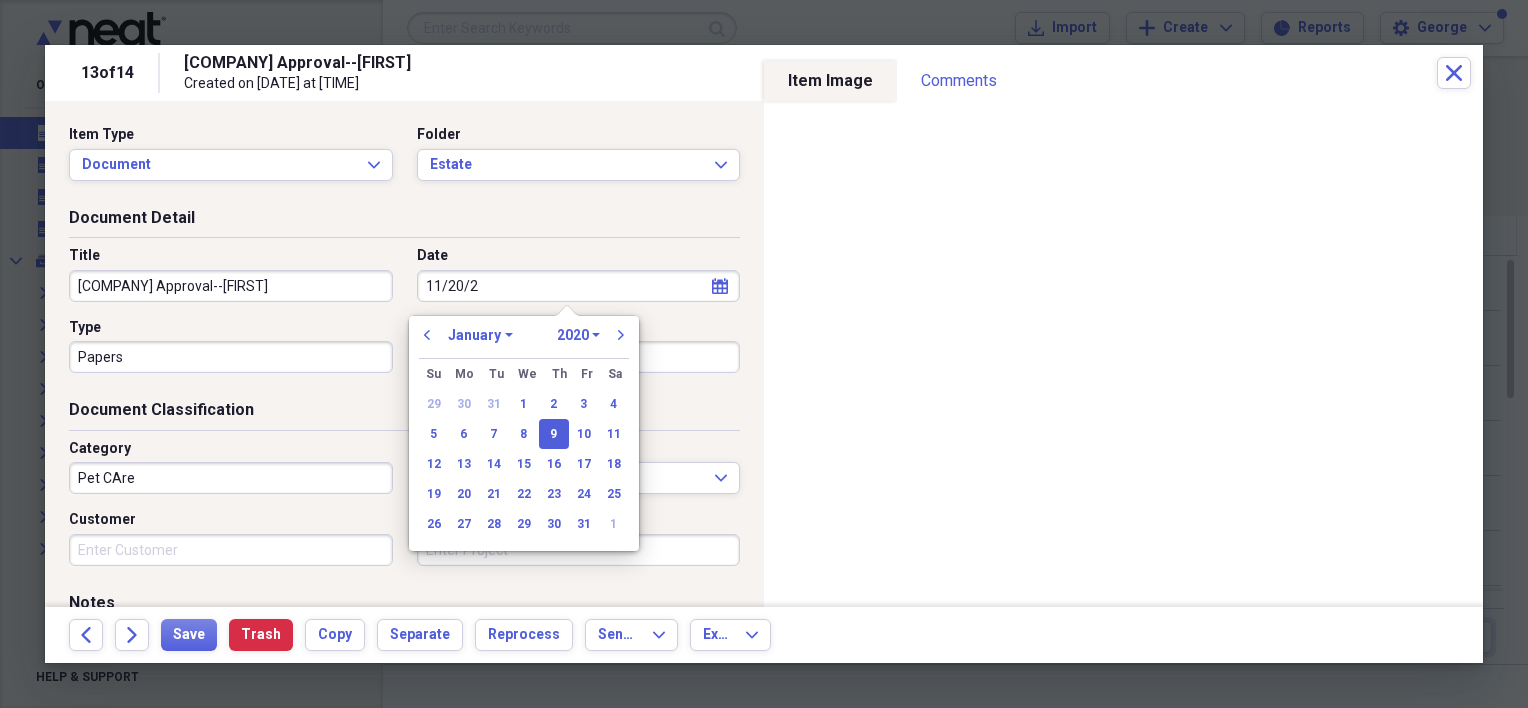 type on "[DATE]" 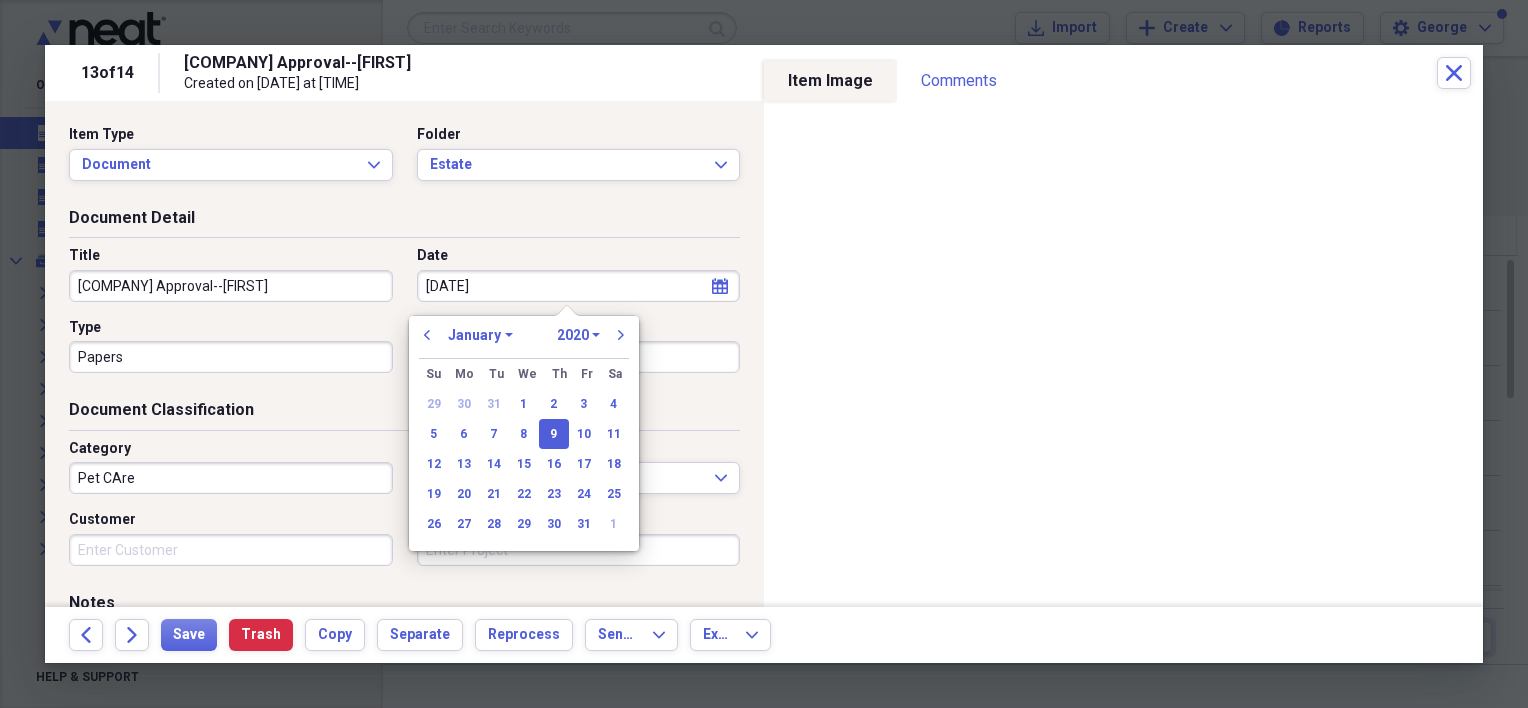 select on "10" 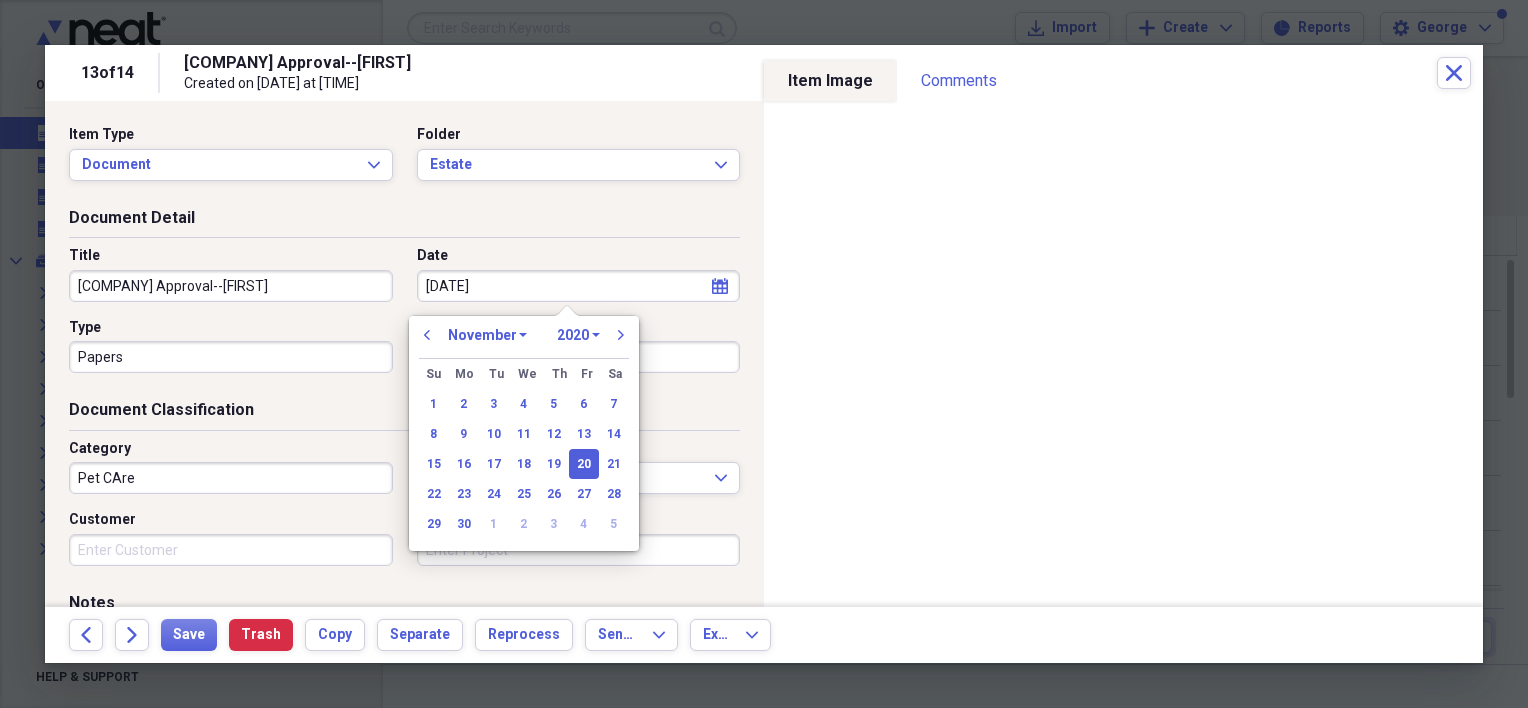 type on "[DATE]" 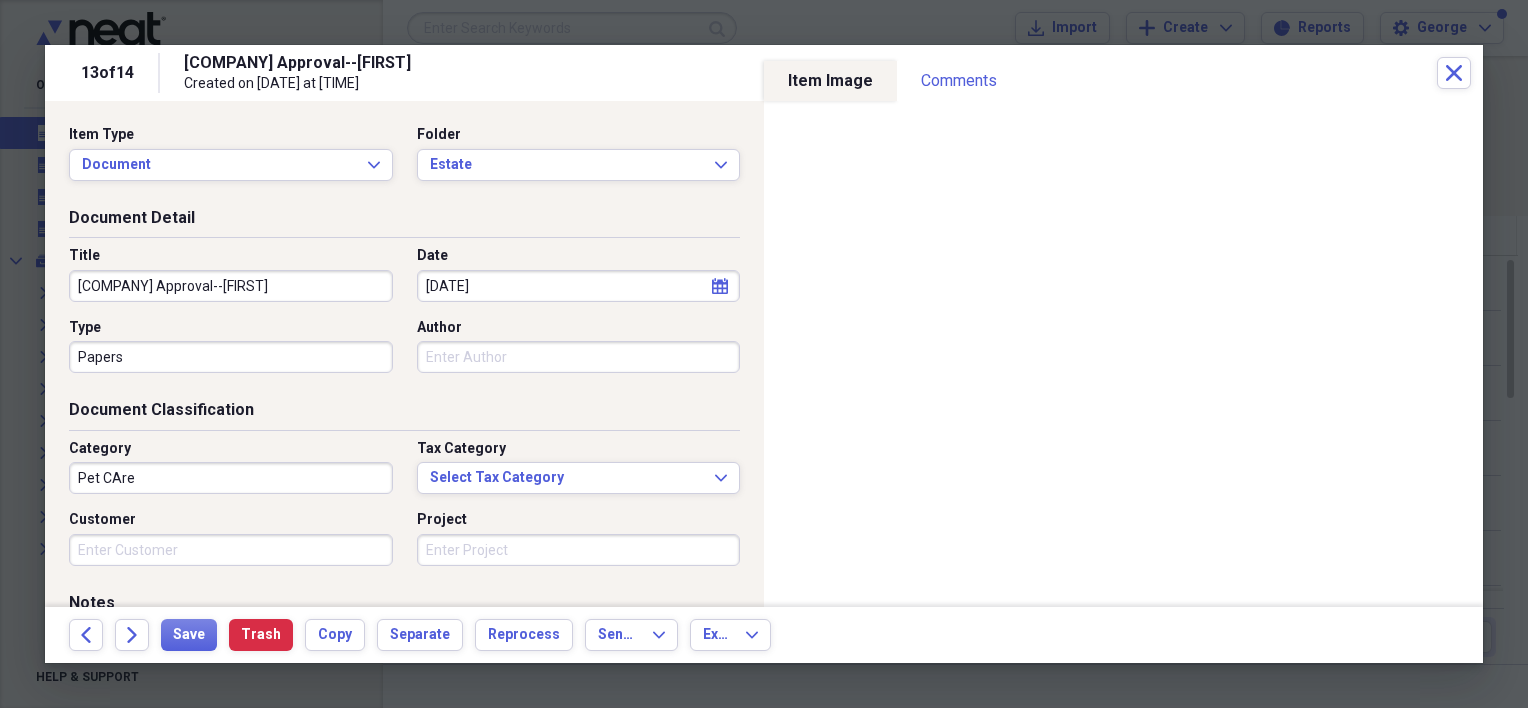 drag, startPoint x: 286, startPoint y: 288, endPoint x: 28, endPoint y: 280, distance: 258.124 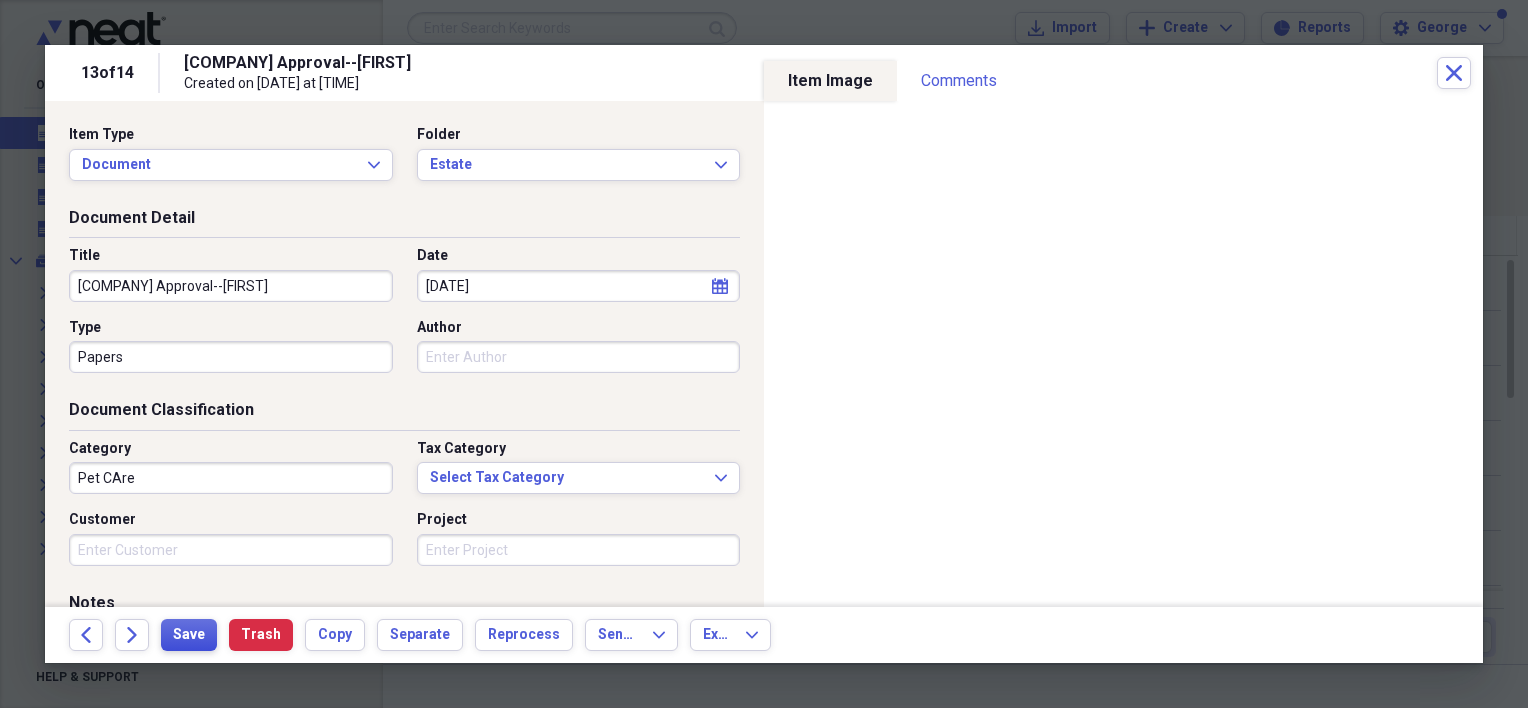 click on "Save" at bounding box center (189, 635) 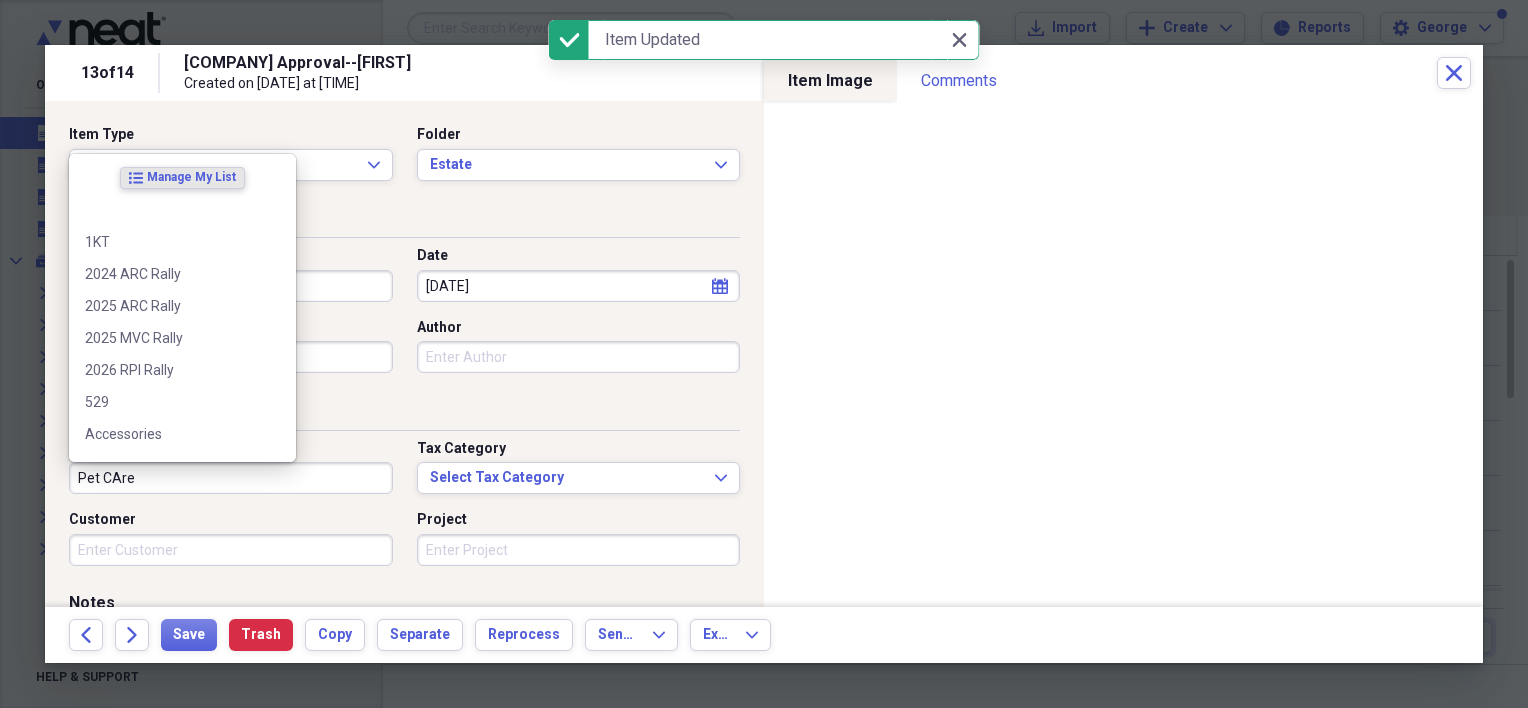 click on "Pet CAre" at bounding box center [231, 478] 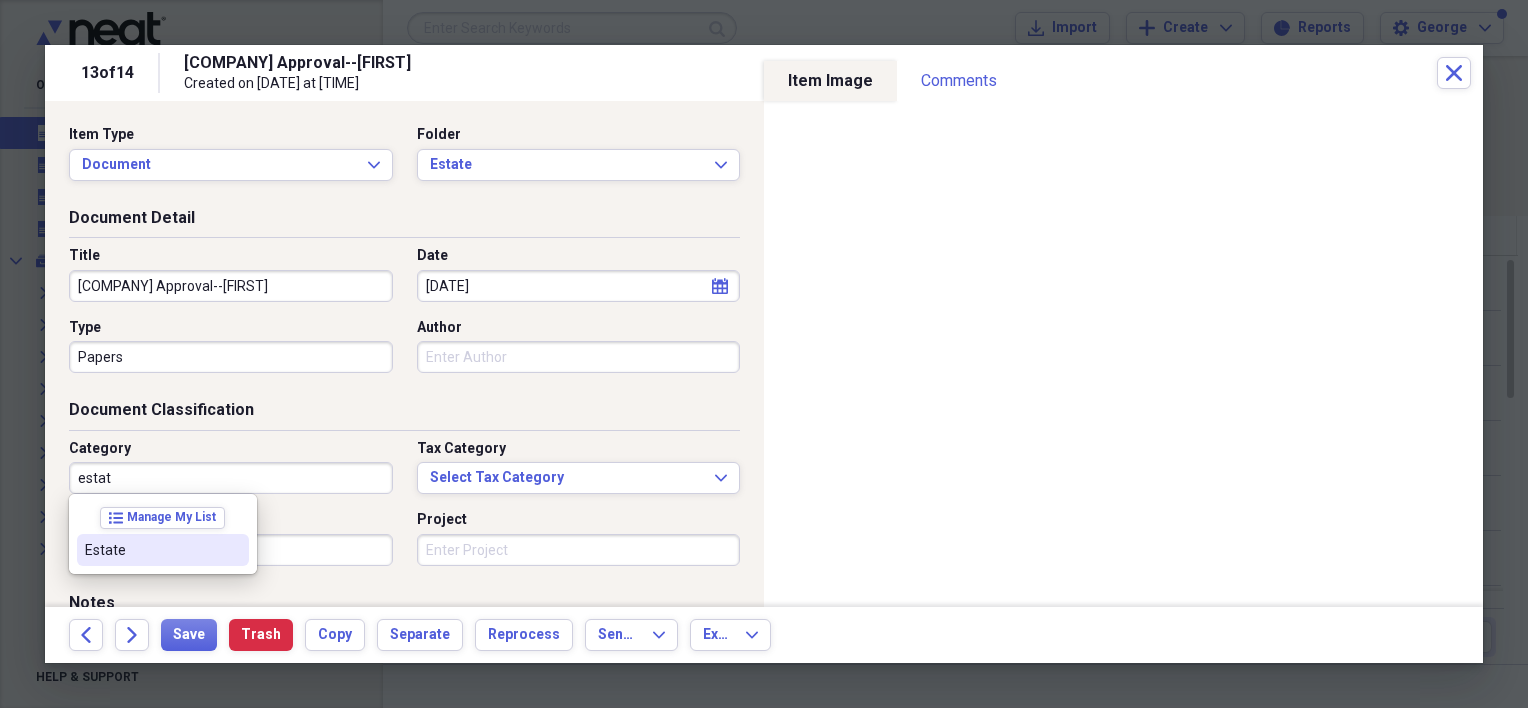 click on "Estate" at bounding box center (163, 550) 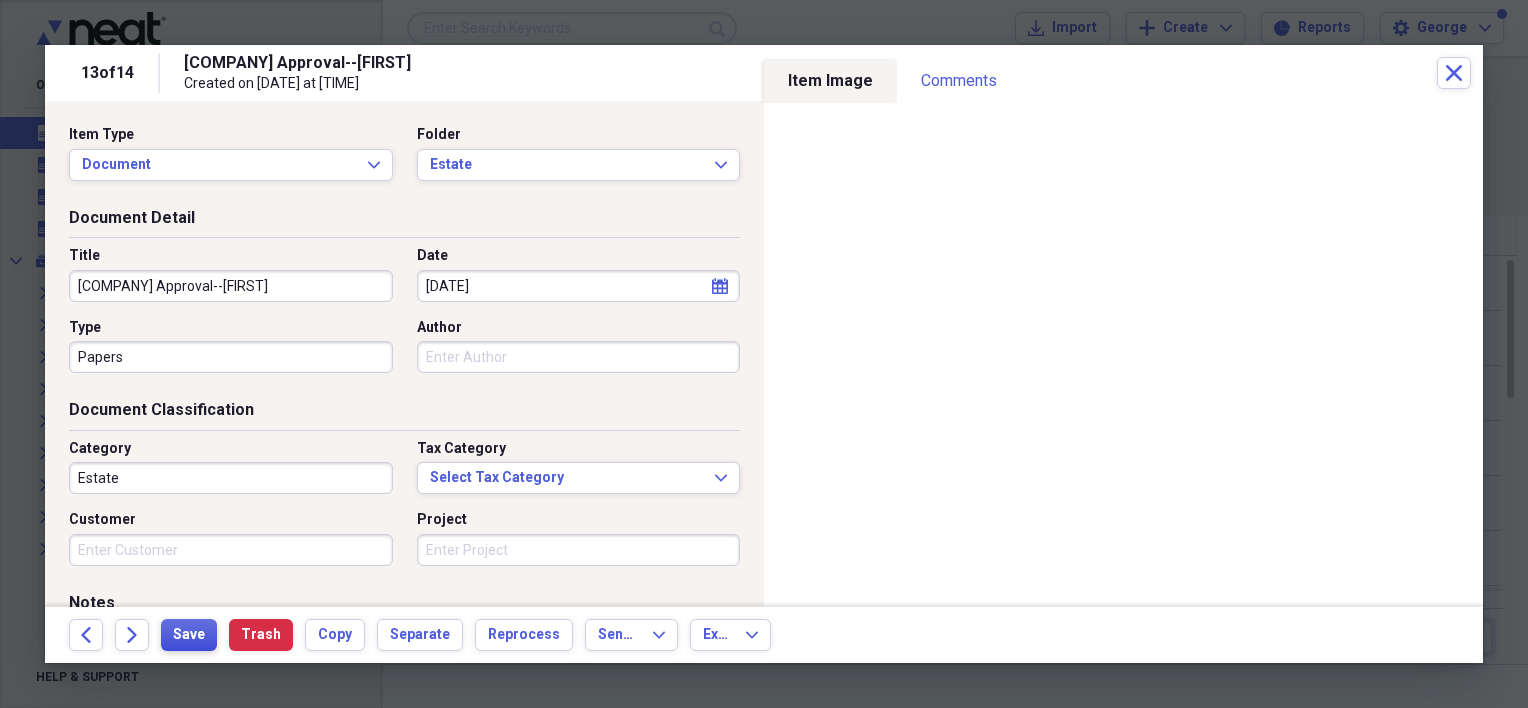 click on "Save" at bounding box center [189, 635] 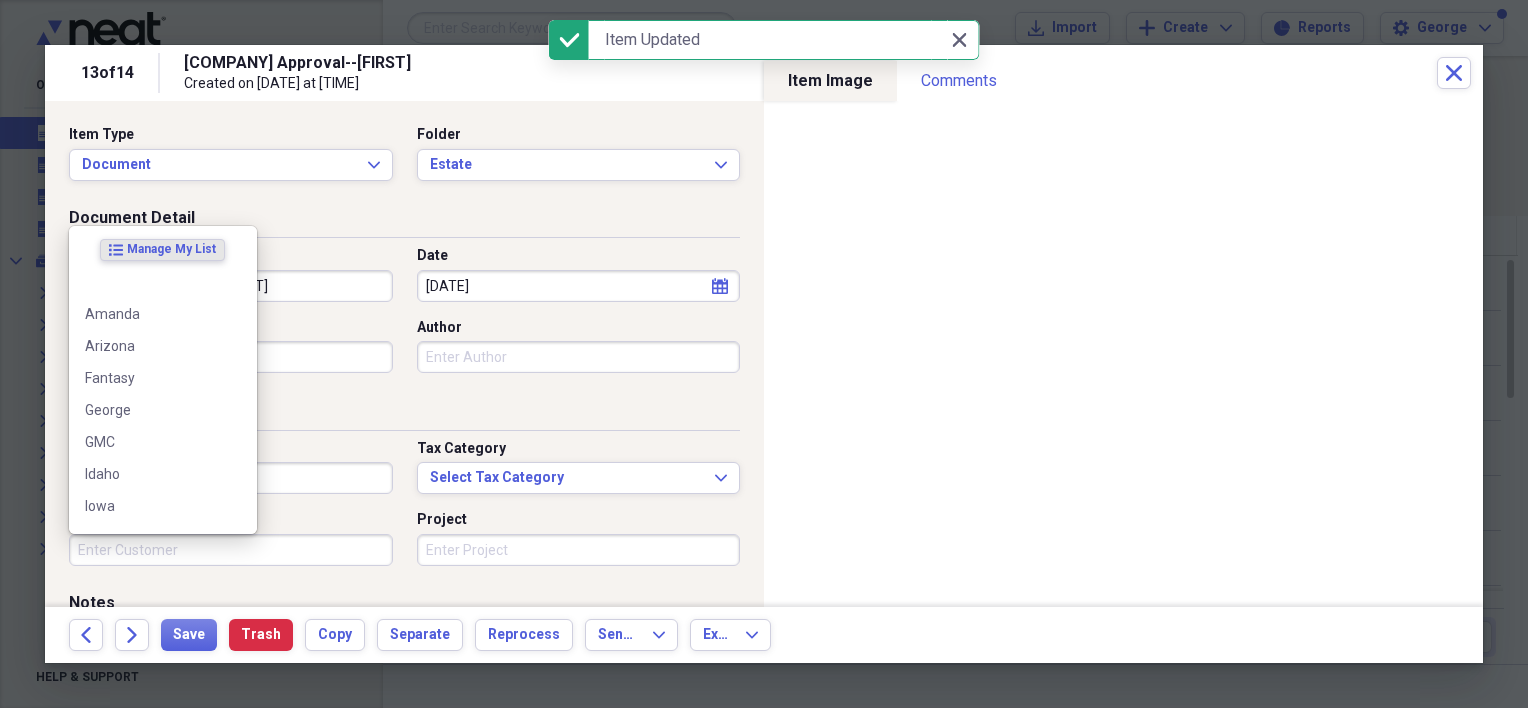 click on "Customer" at bounding box center [231, 550] 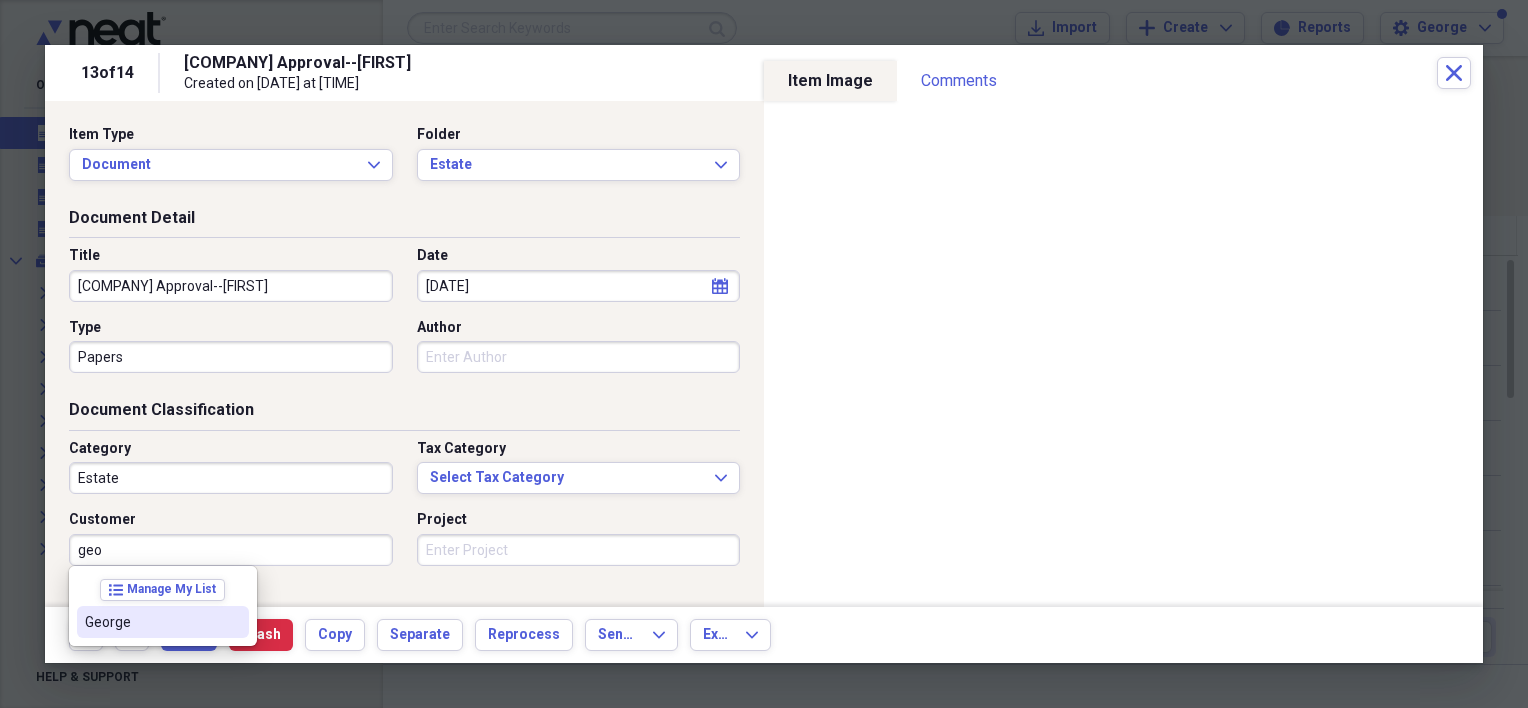 click on "George" at bounding box center [151, 622] 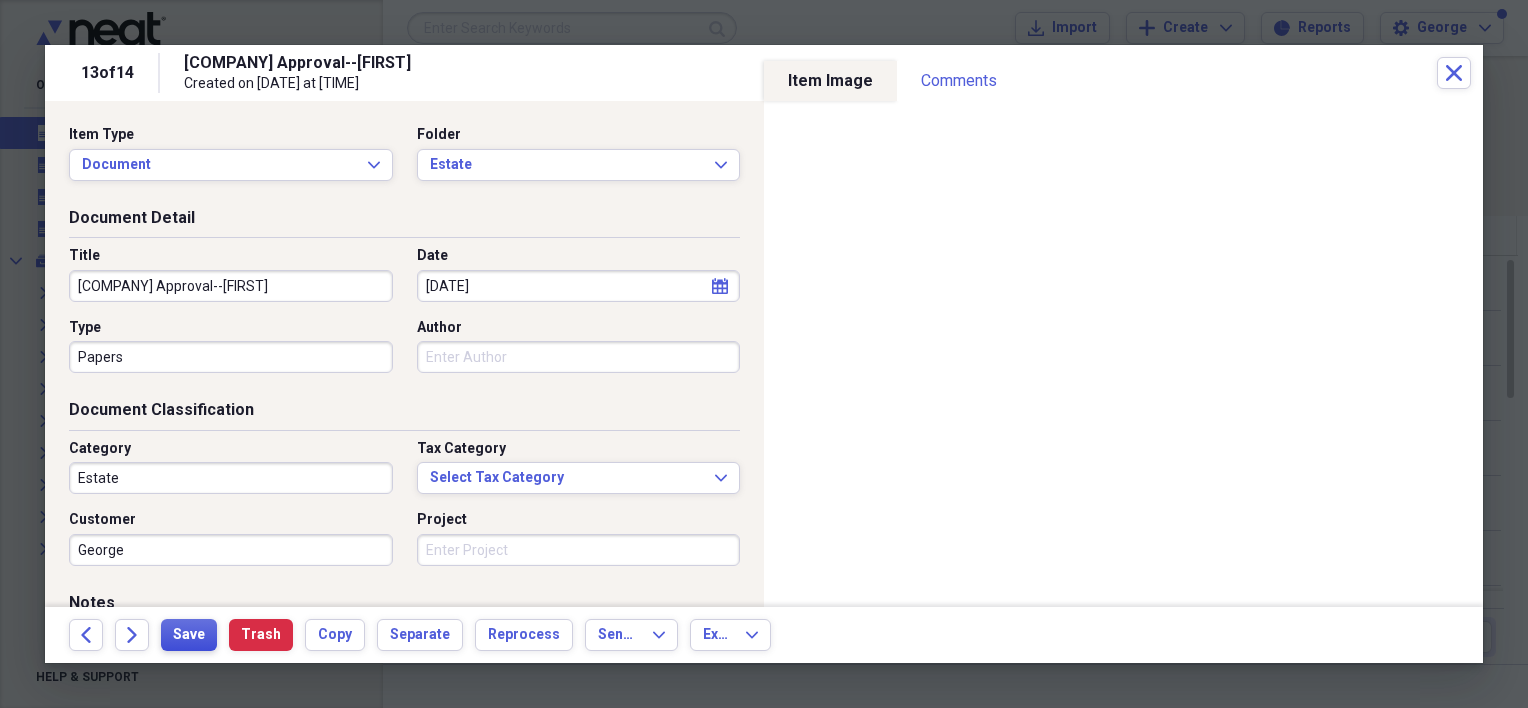 click on "Save" at bounding box center [189, 635] 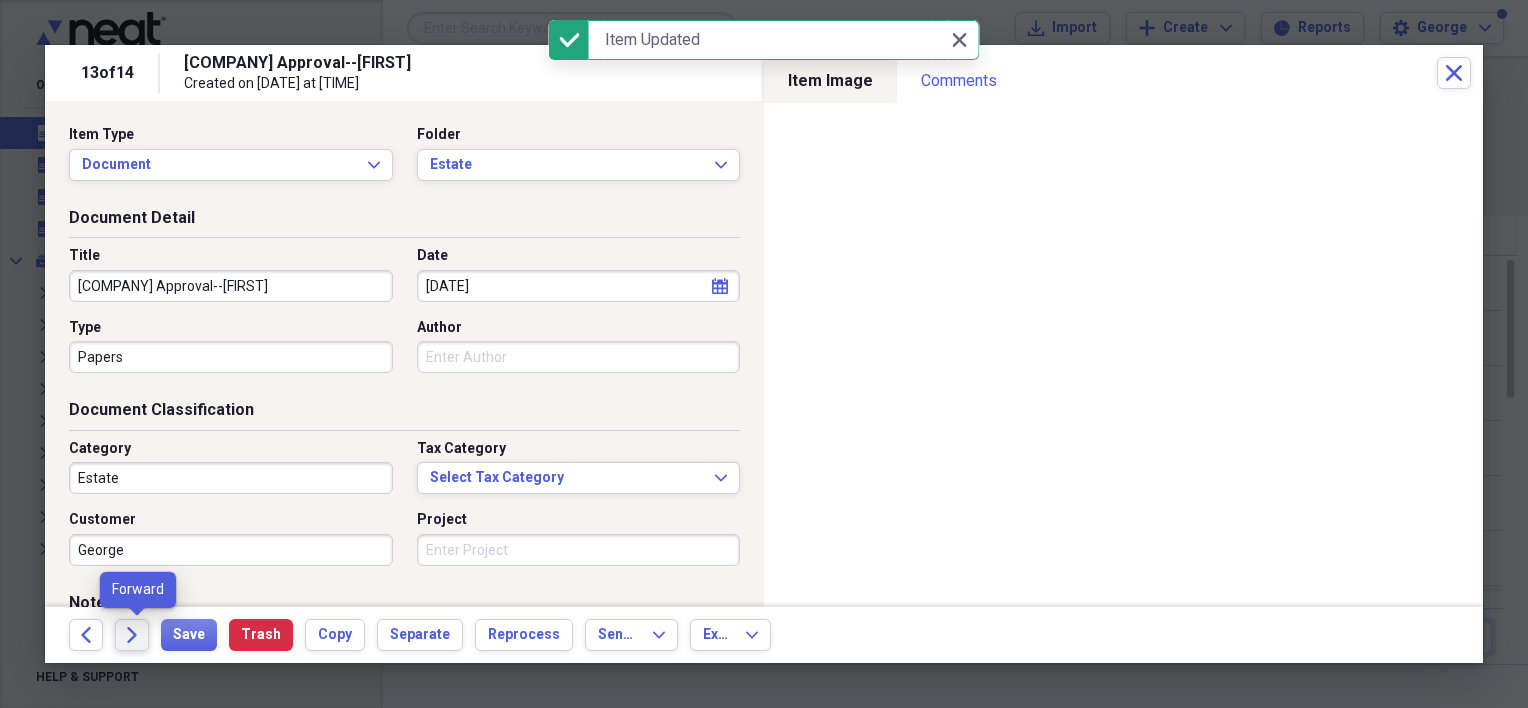 click on "Forward" 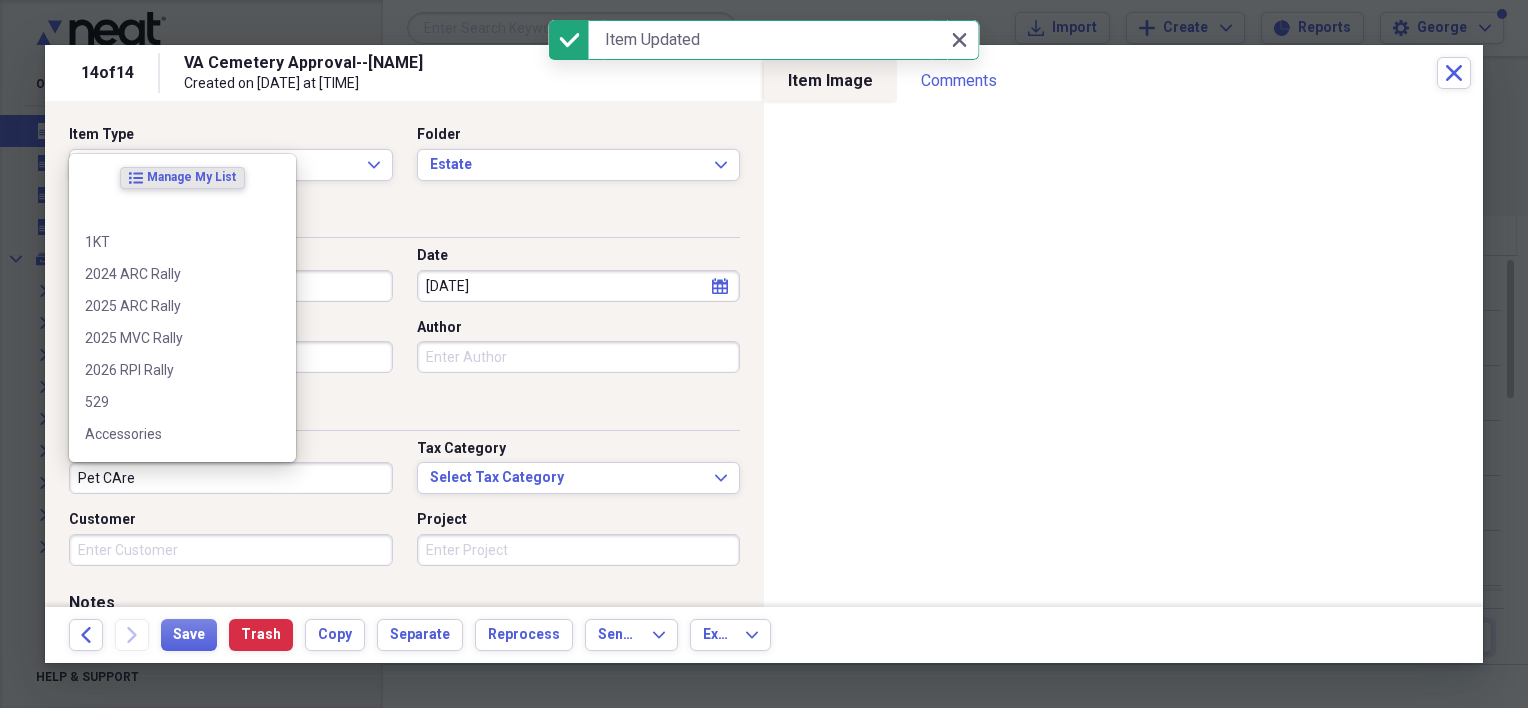 click on "Pet CAre" at bounding box center (231, 478) 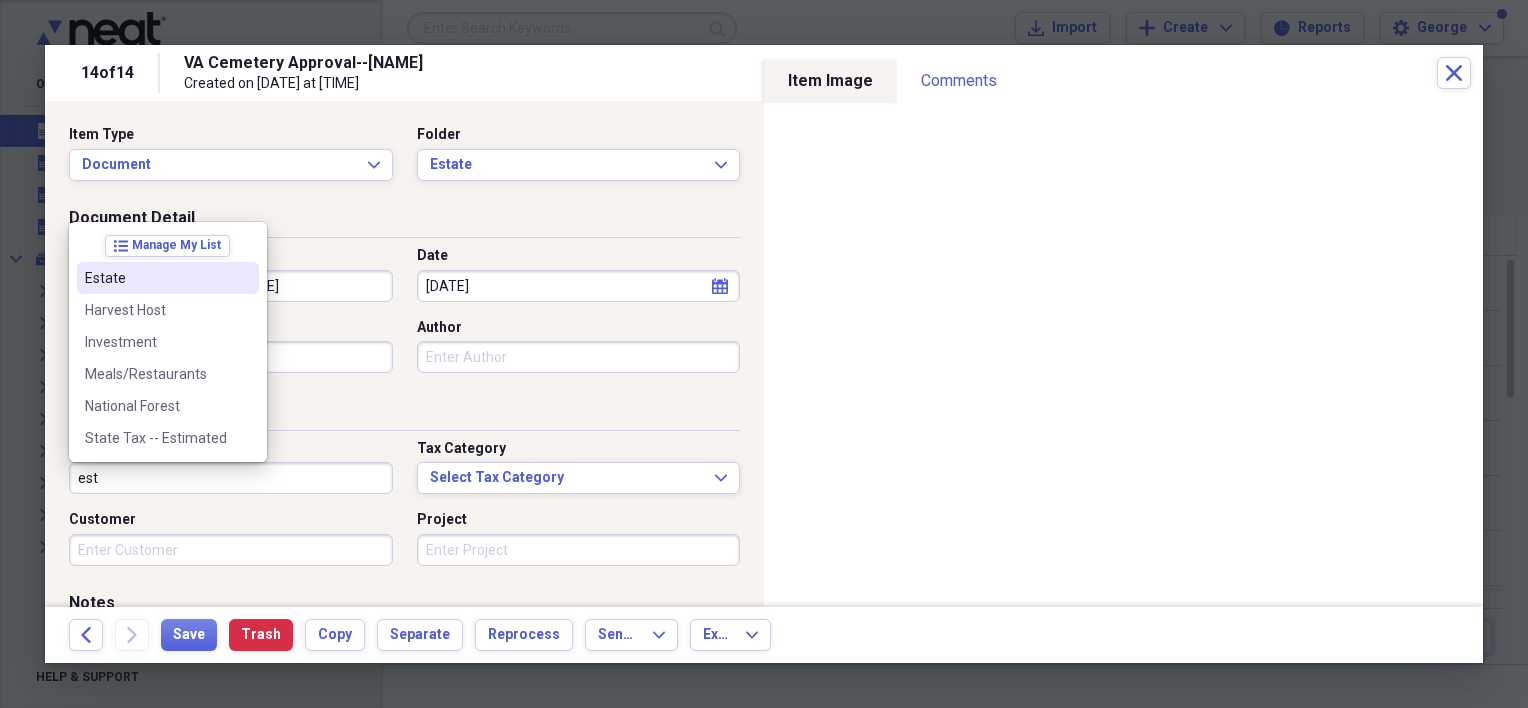 click on "Estate" at bounding box center [156, 278] 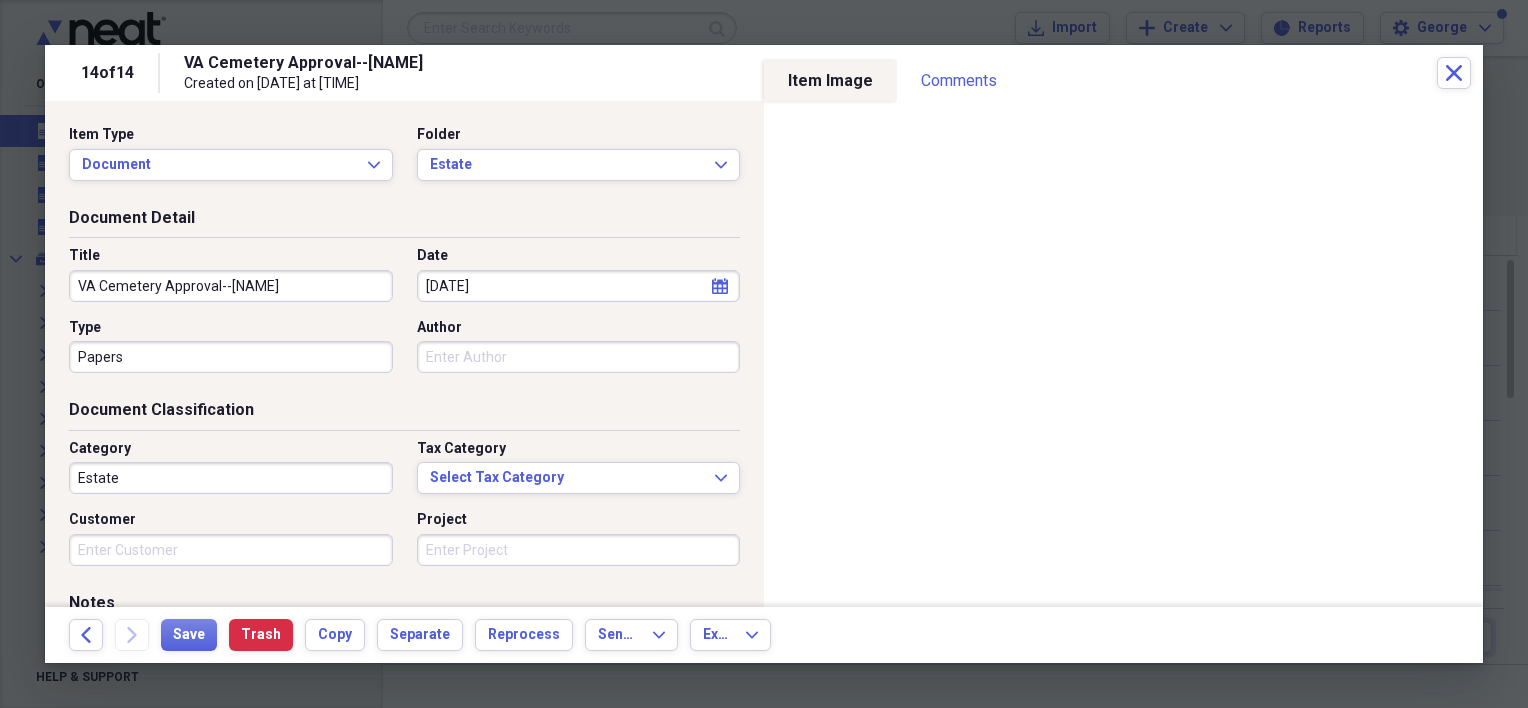 select on "1" 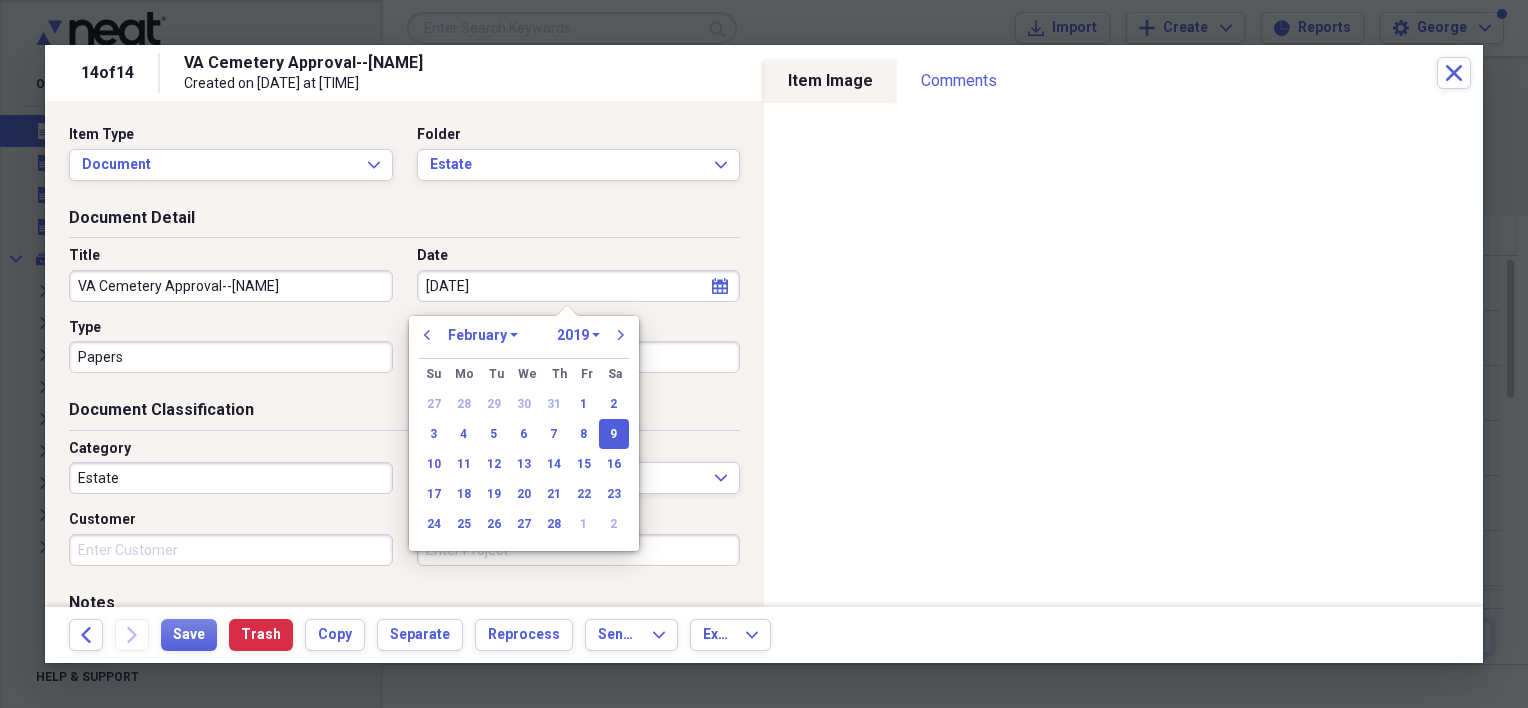 drag, startPoint x: 510, startPoint y: 288, endPoint x: 413, endPoint y: 283, distance: 97.128784 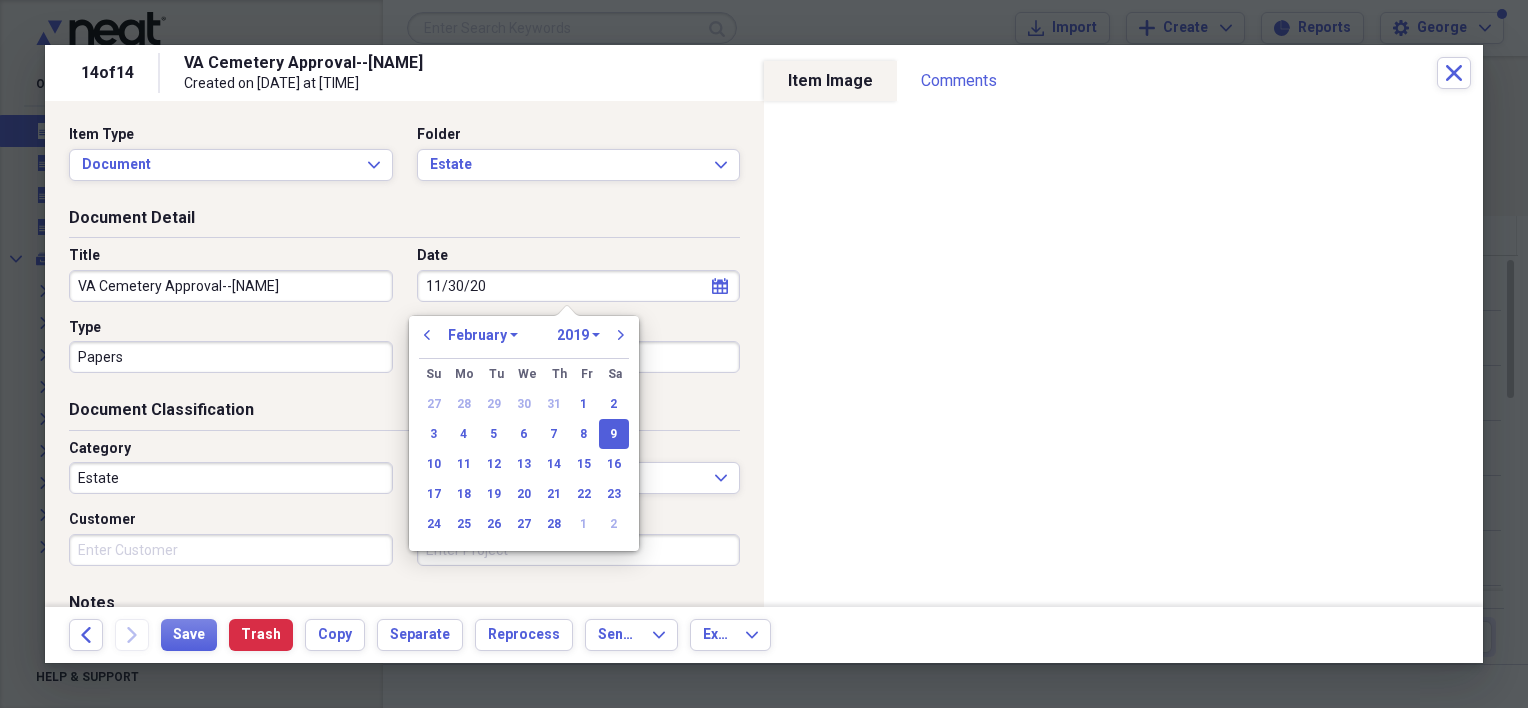 select on "10" 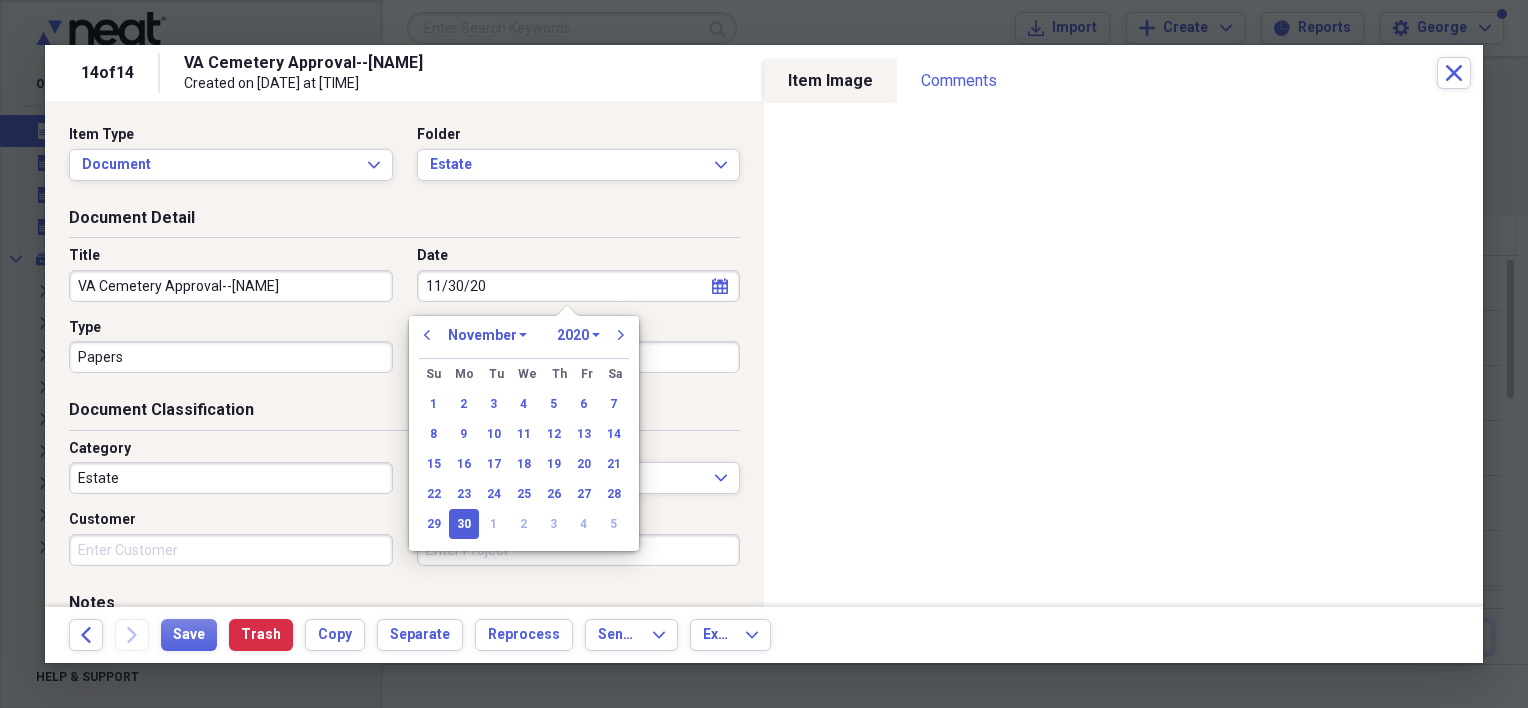 type on "11/30/2020" 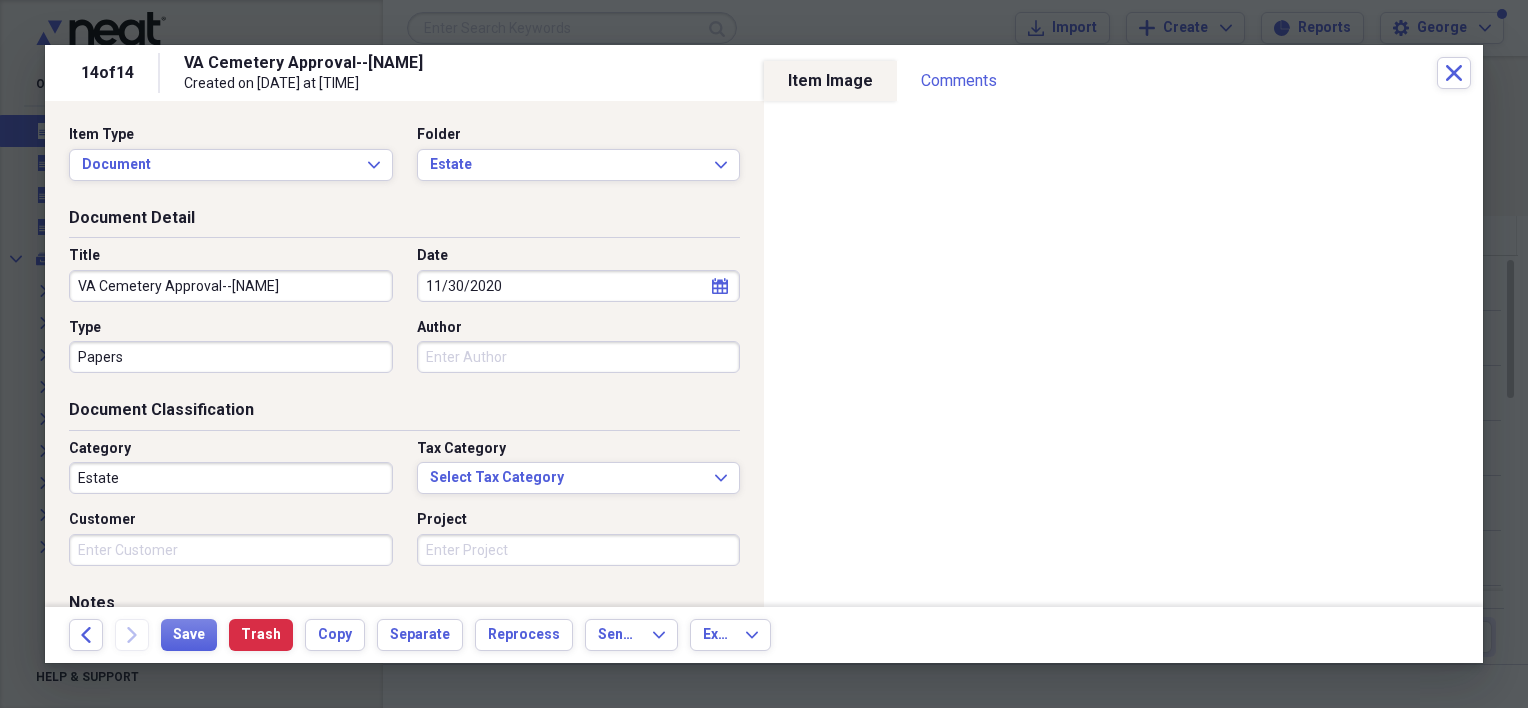 click on "Document Detail" at bounding box center (404, 222) 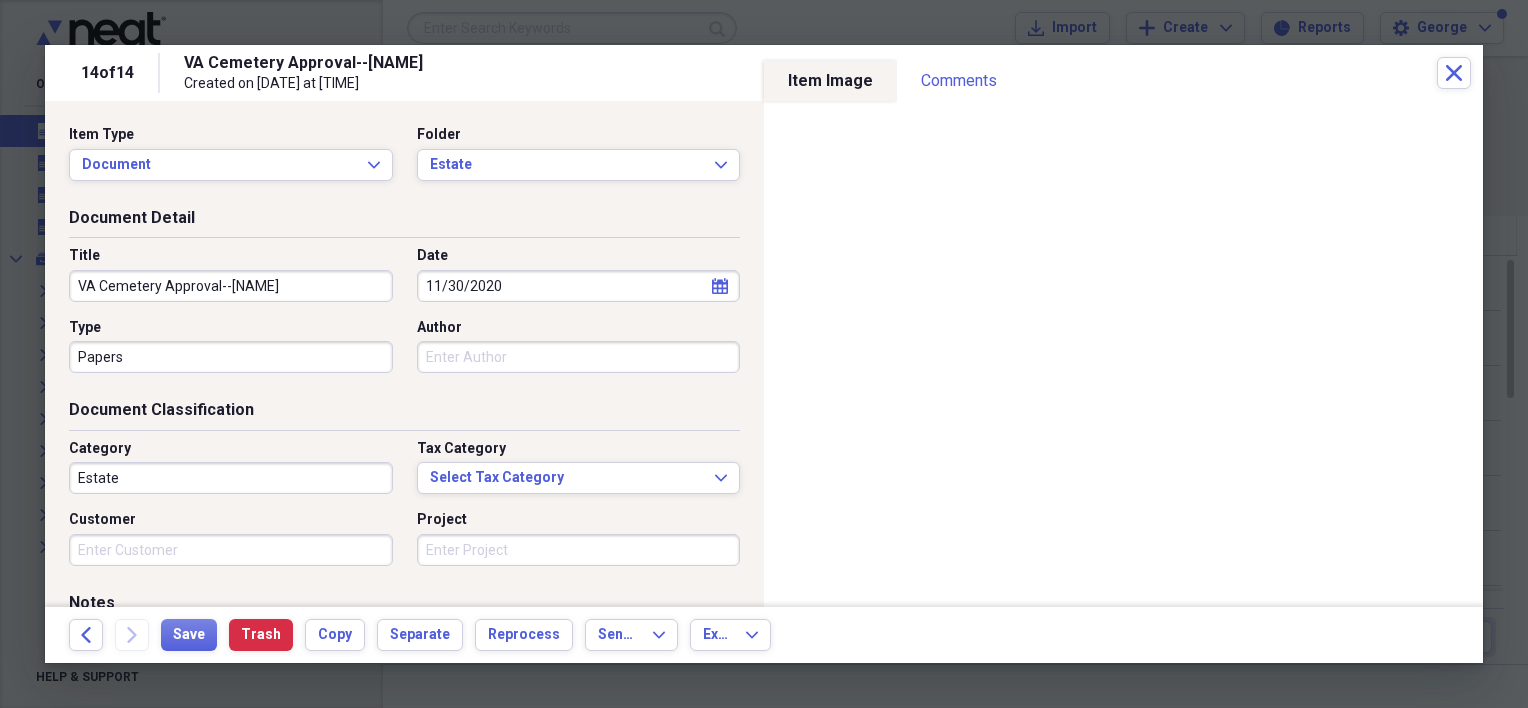 click on "Customer" at bounding box center [231, 550] 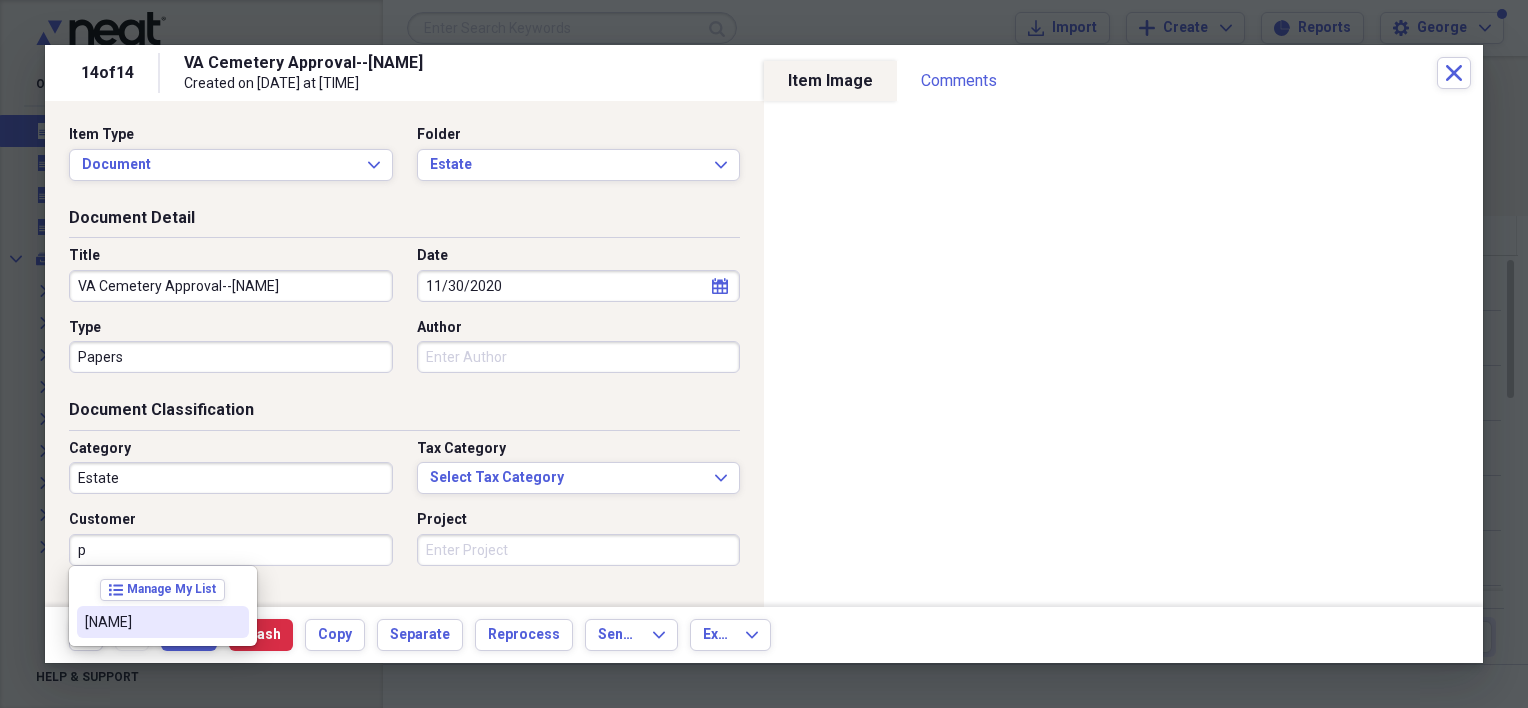 click on "[NAME]" at bounding box center (151, 622) 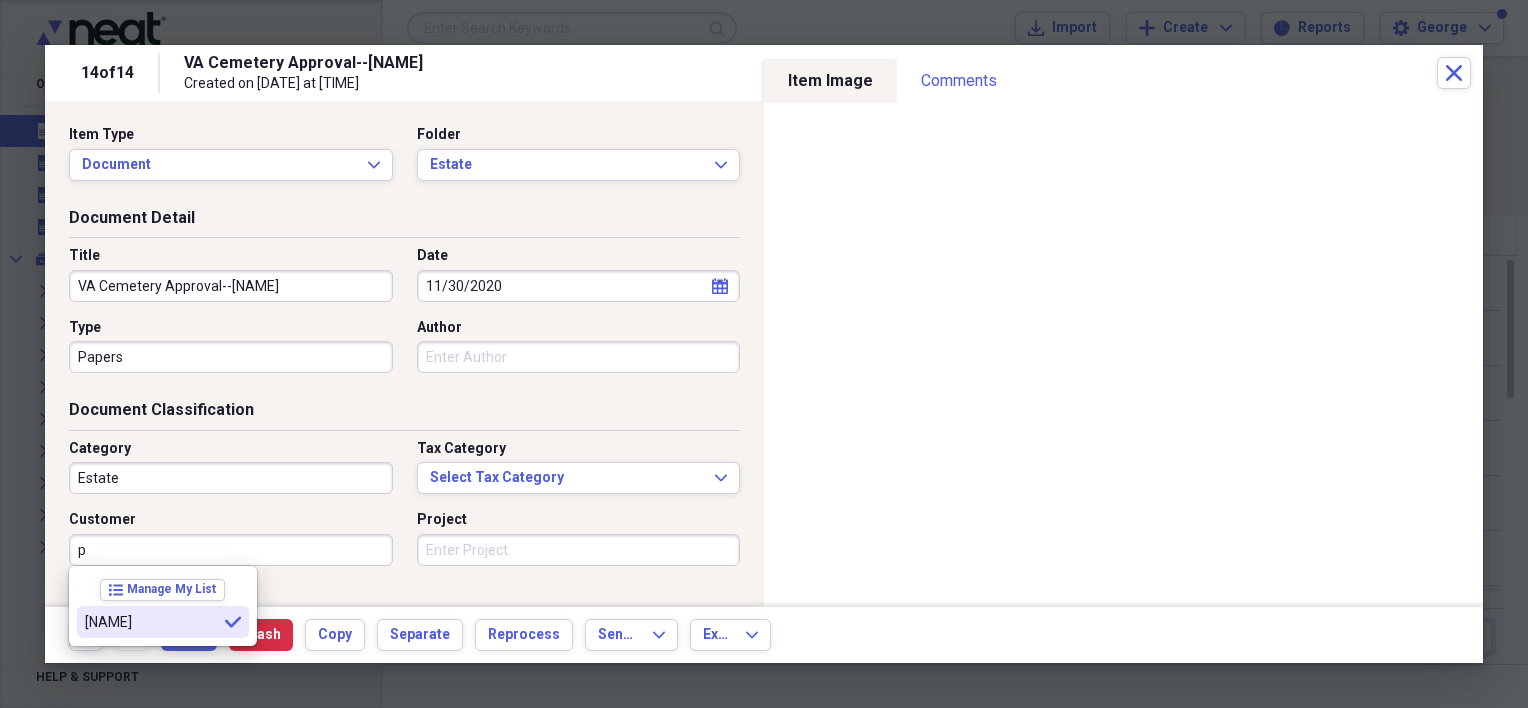 type on "[NAME]" 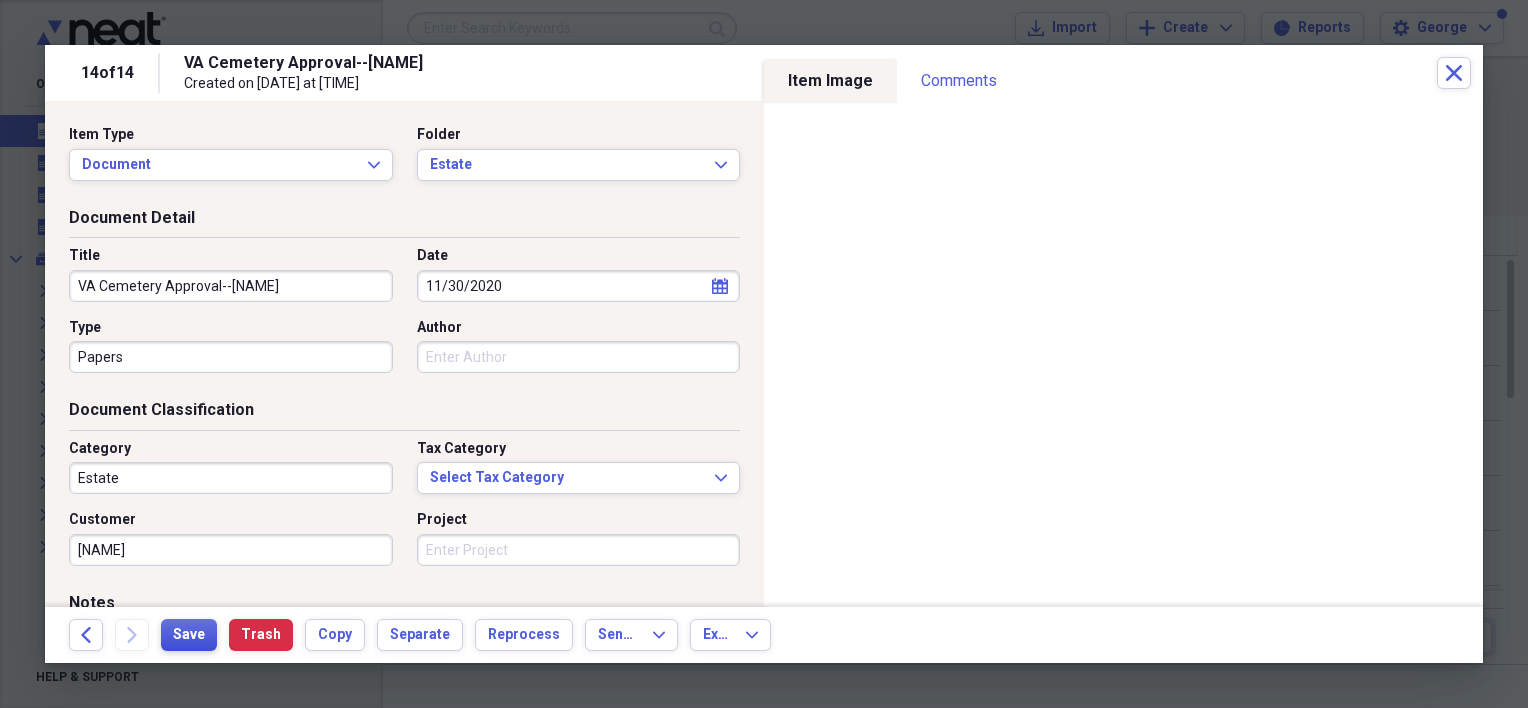 click on "Save" at bounding box center [189, 635] 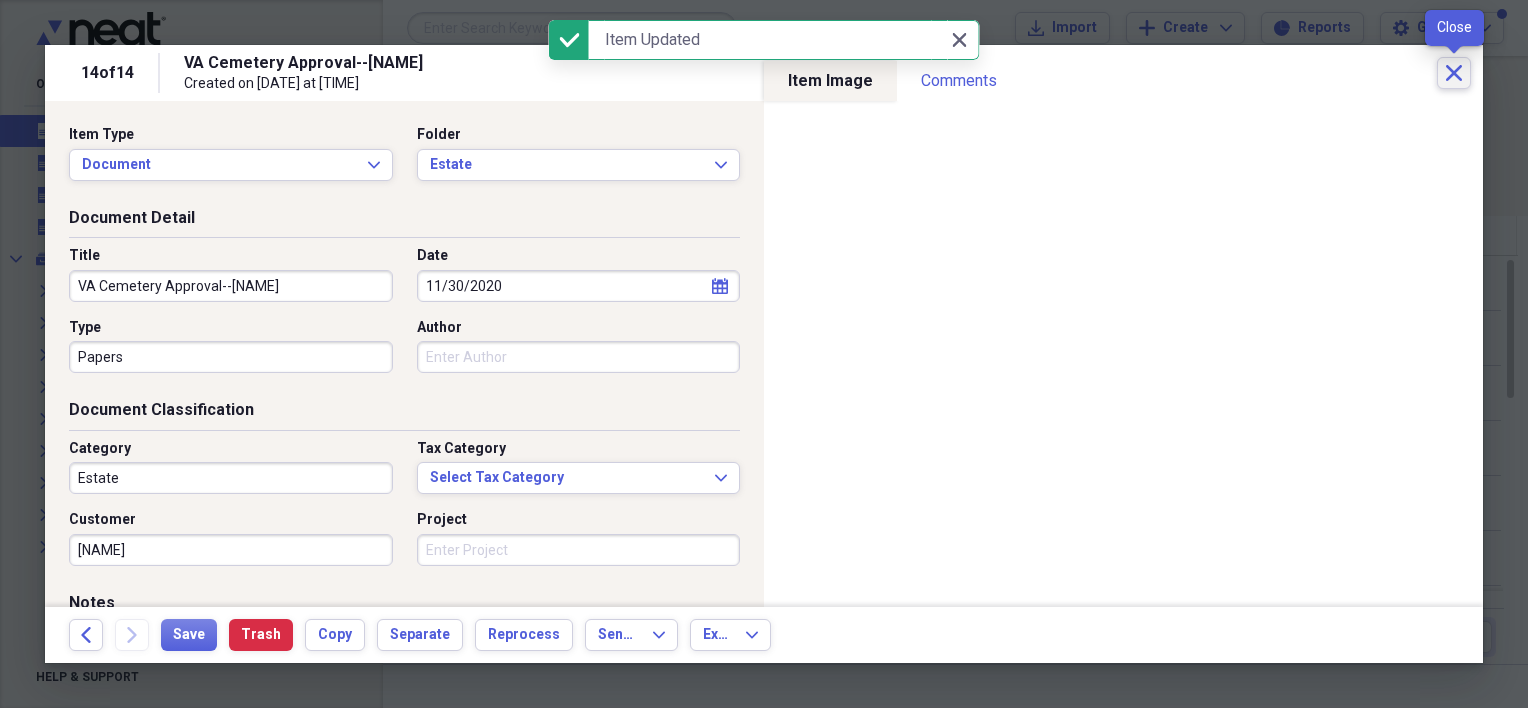 click on "Close" at bounding box center [1454, 73] 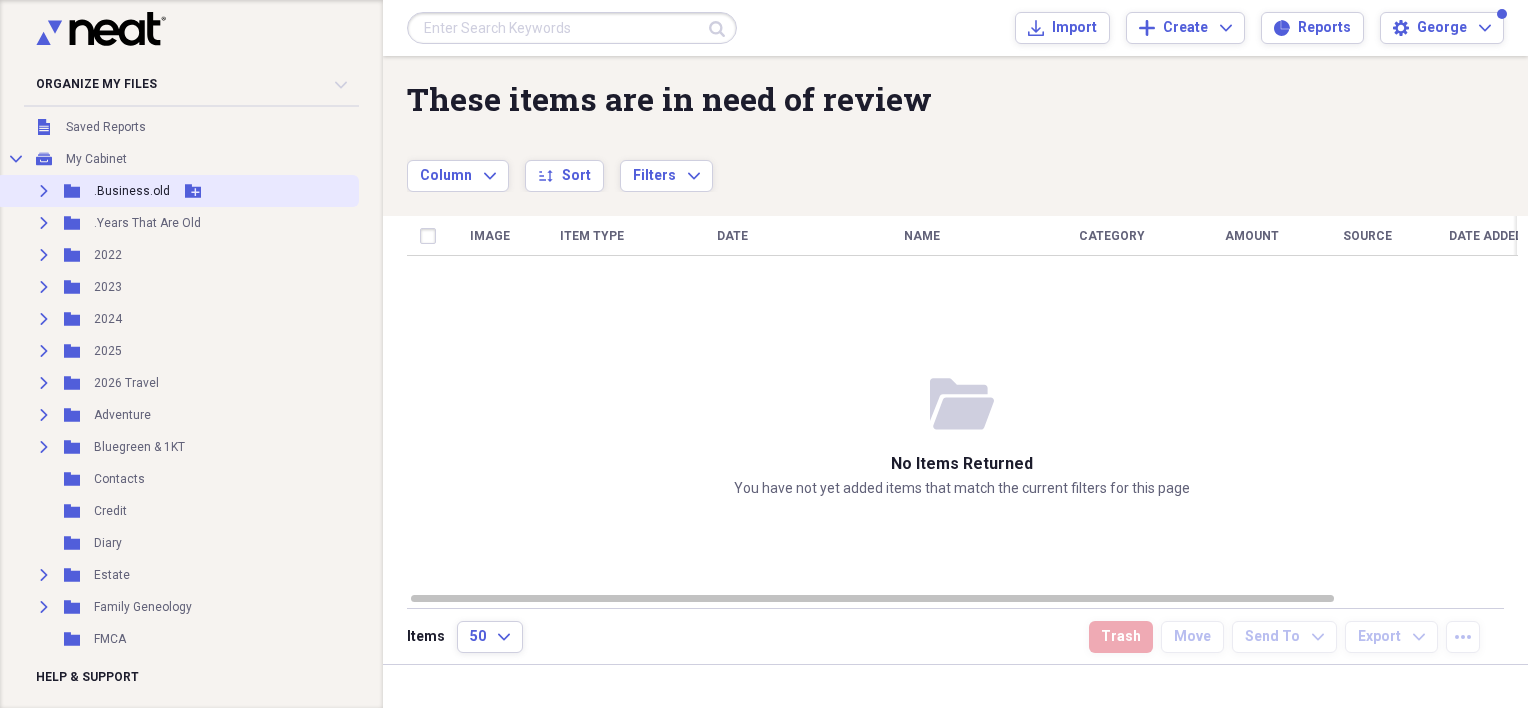 scroll, scrollTop: 200, scrollLeft: 0, axis: vertical 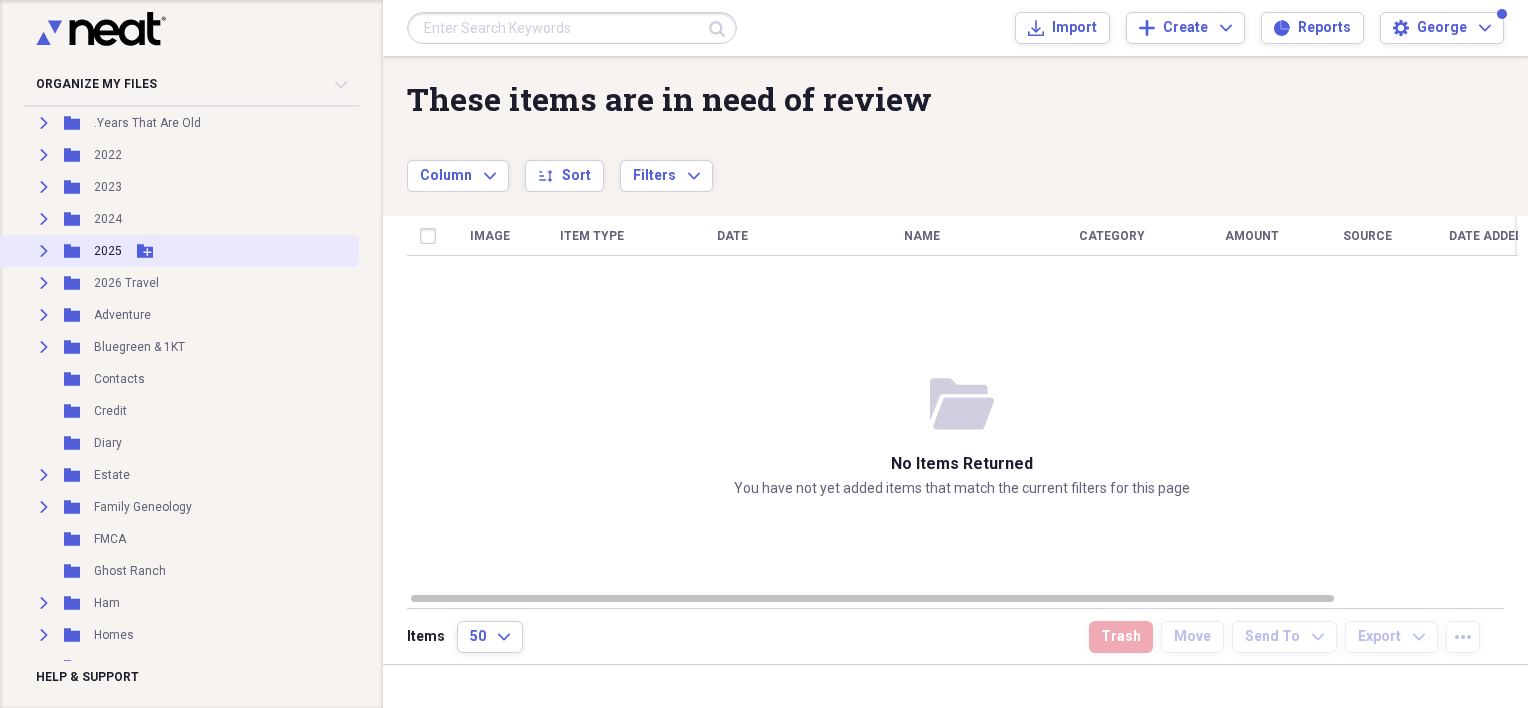 click on "Expand Folder 2025 Add Folder" at bounding box center [177, 251] 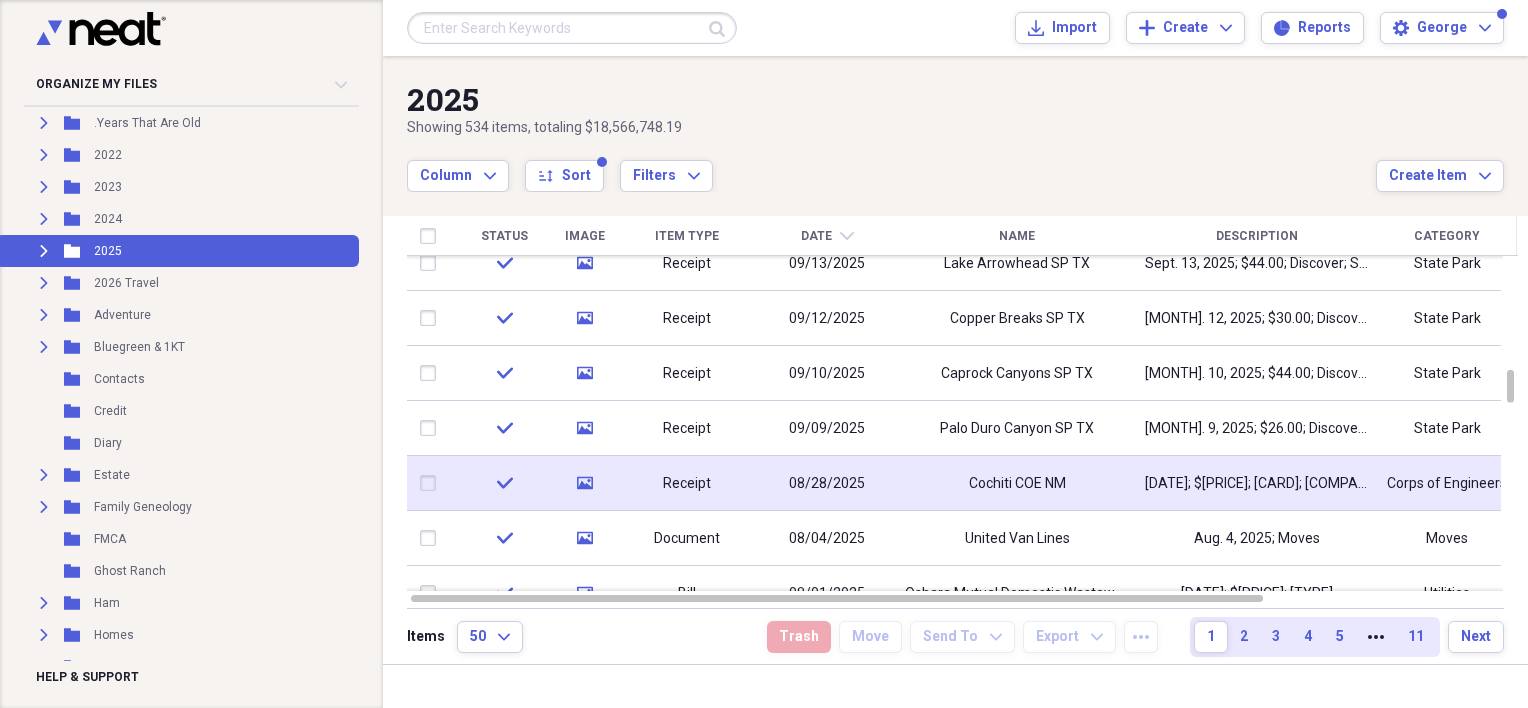 click on "Receipt" at bounding box center [687, 483] 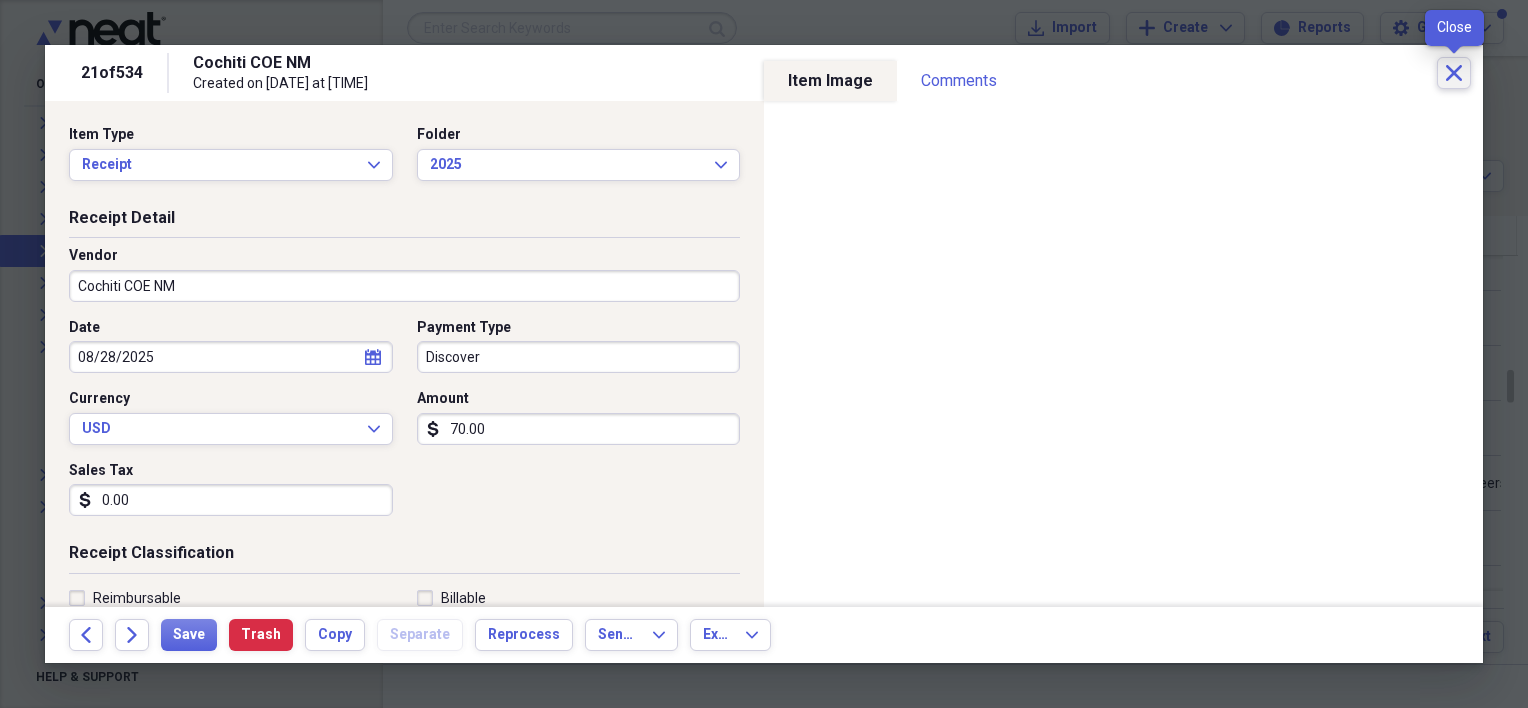 click on "Close" 